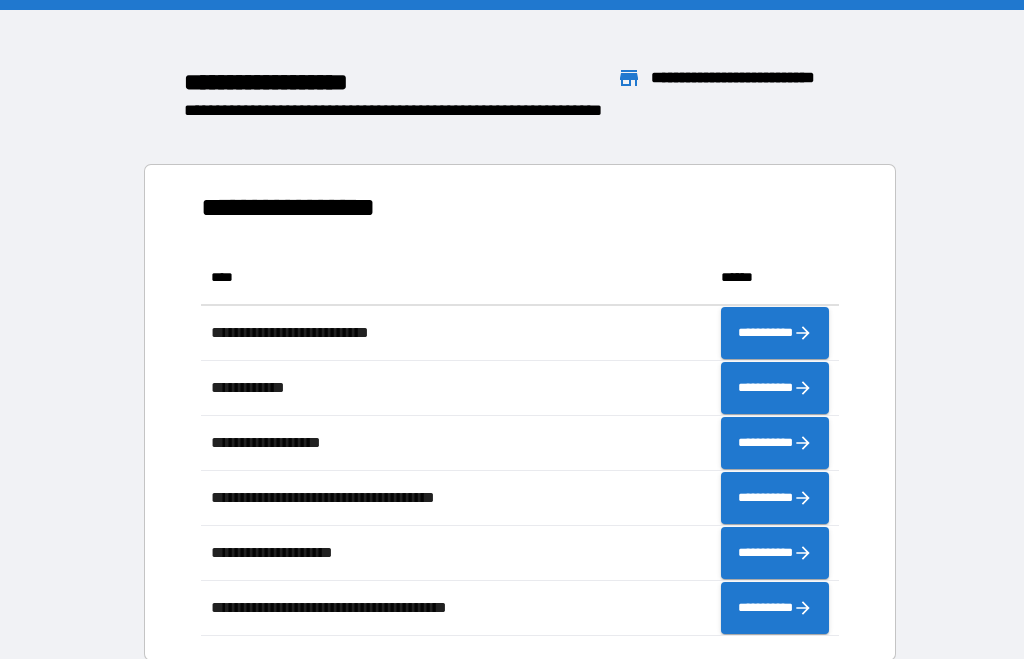 scroll, scrollTop: 0, scrollLeft: 0, axis: both 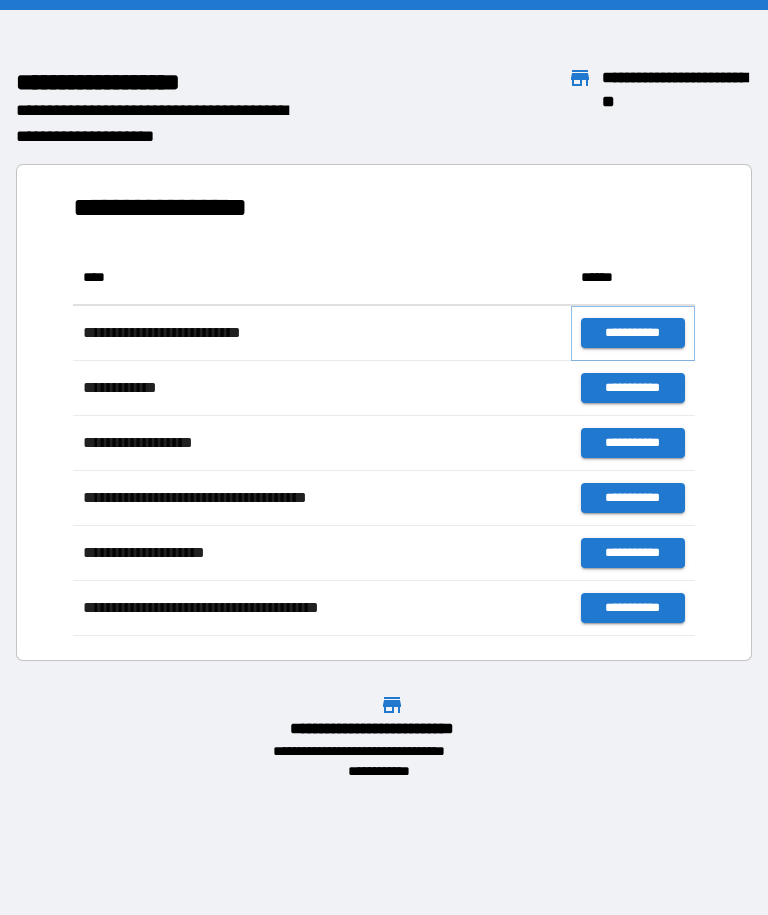 click on "**********" at bounding box center [633, 333] 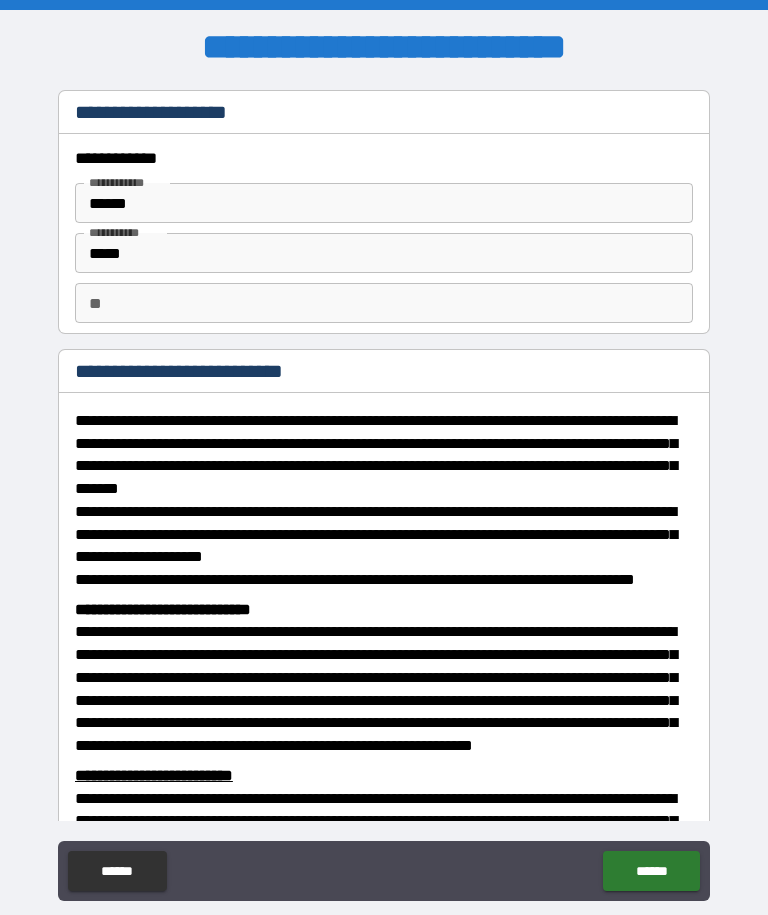 click on "**" at bounding box center [384, 303] 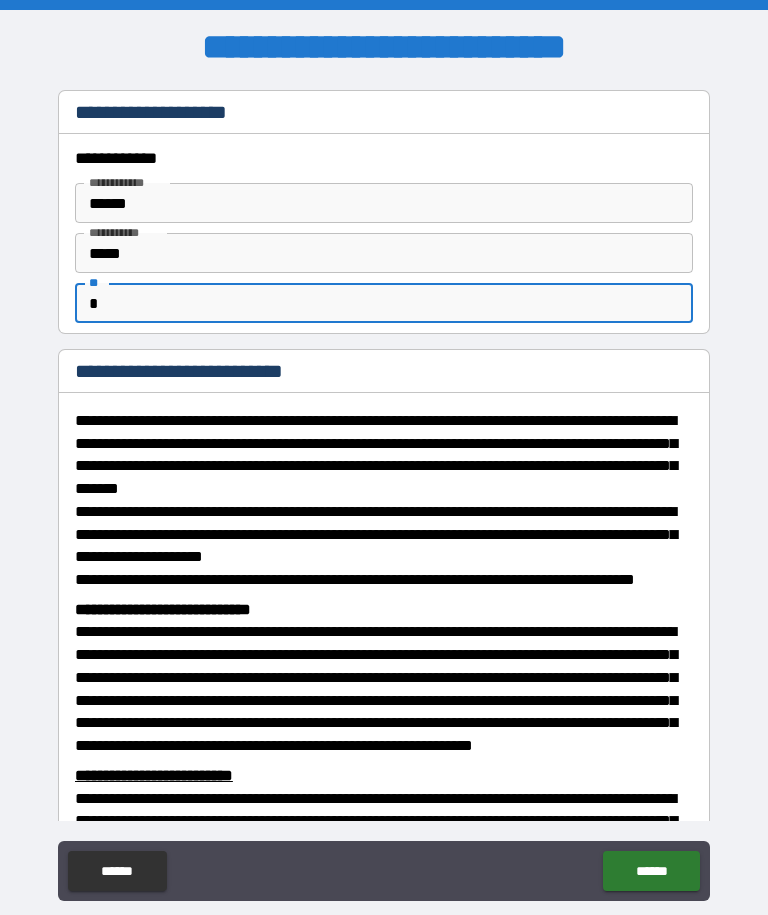 type on "*" 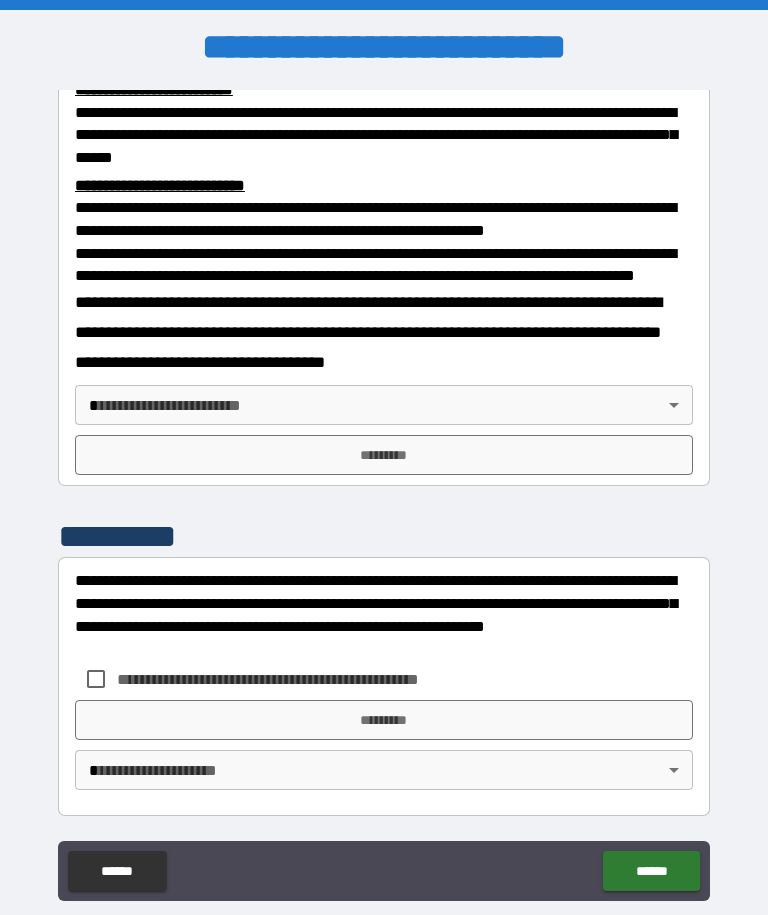 scroll, scrollTop: 737, scrollLeft: 0, axis: vertical 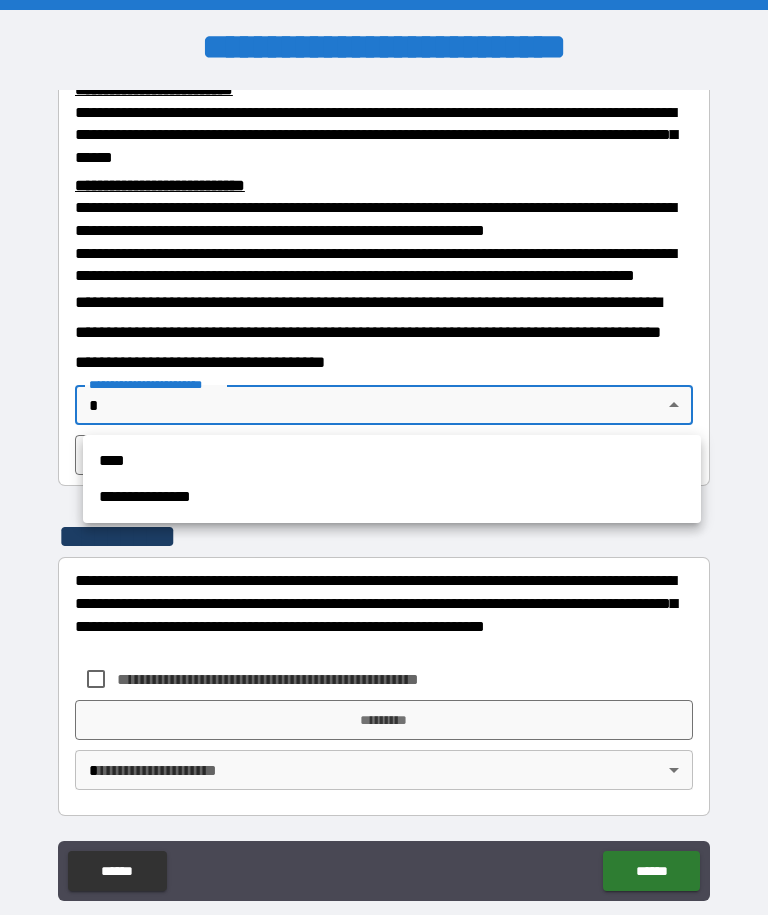 click on "****" at bounding box center [392, 461] 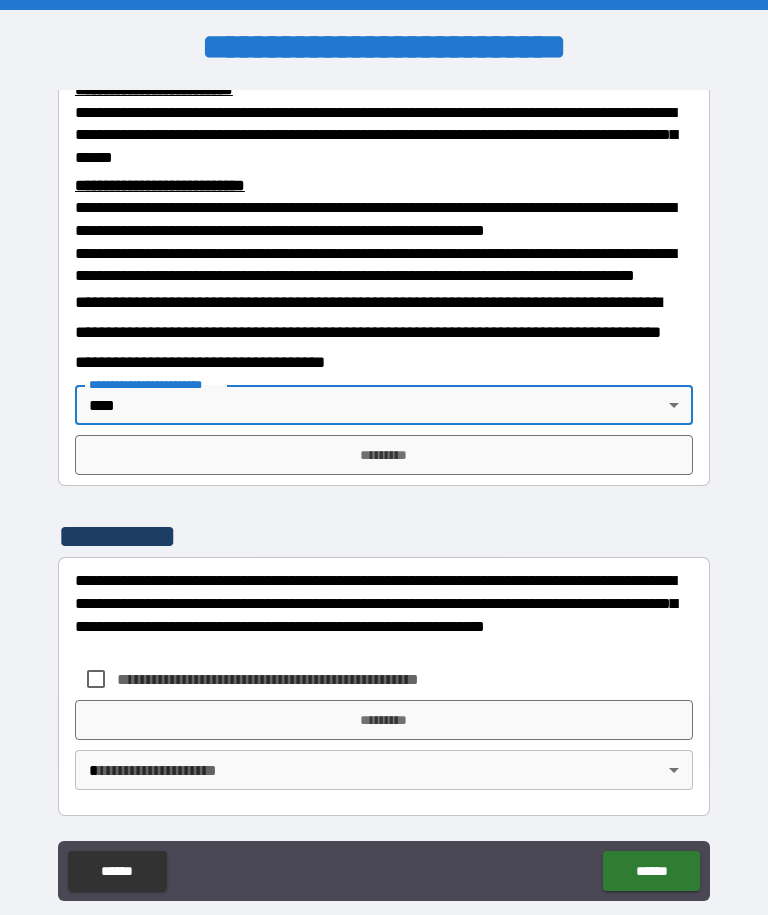 click on "*********" at bounding box center [384, 455] 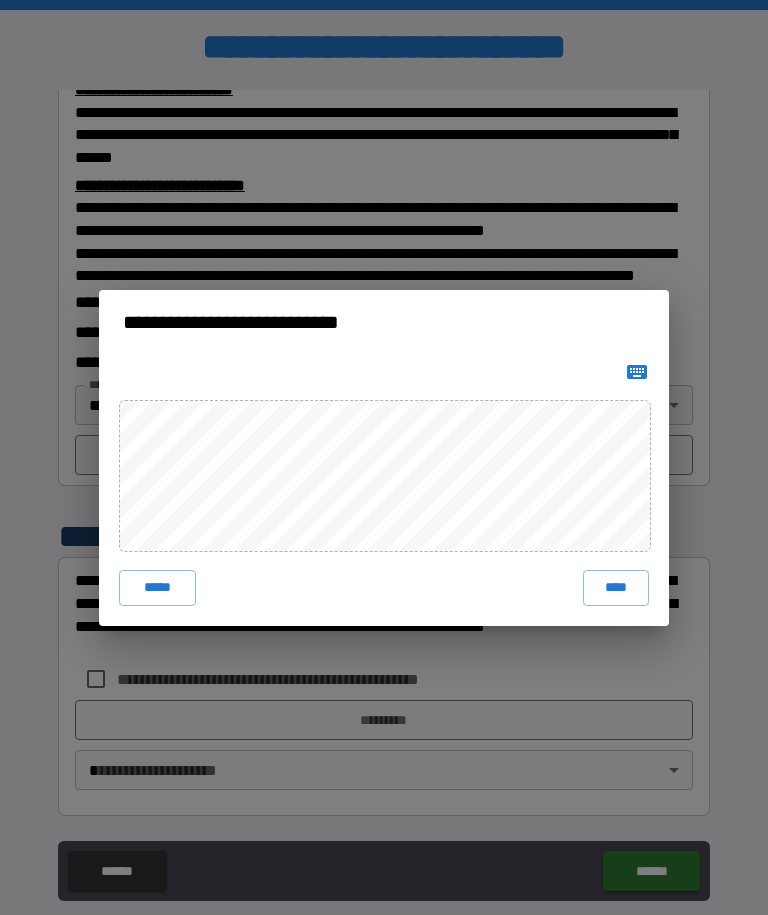 click on "****" at bounding box center (616, 588) 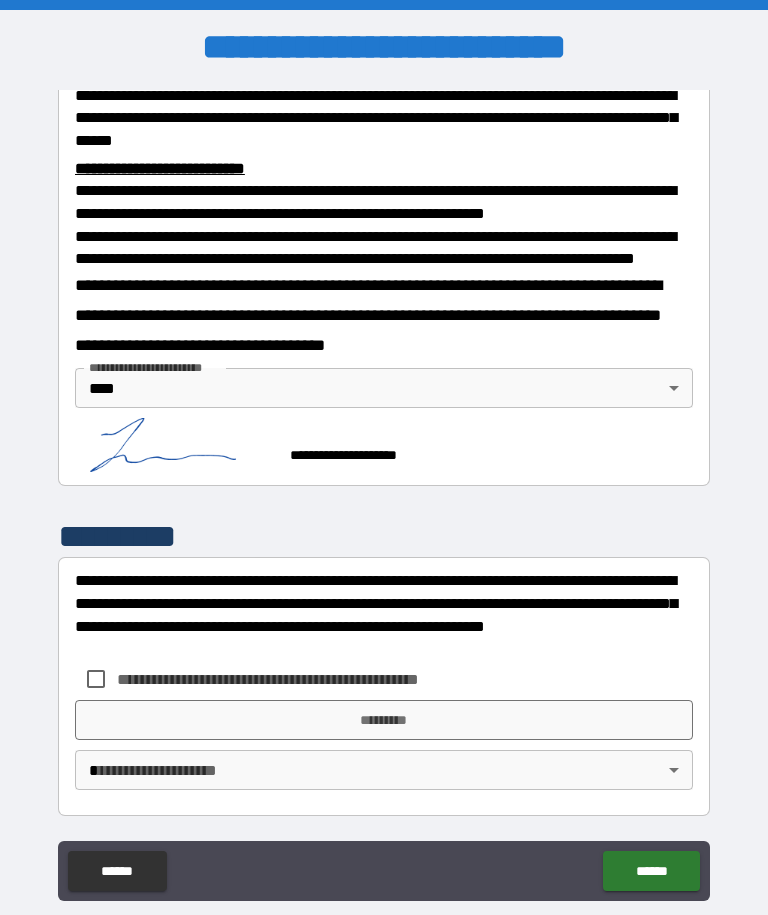 scroll, scrollTop: 754, scrollLeft: 0, axis: vertical 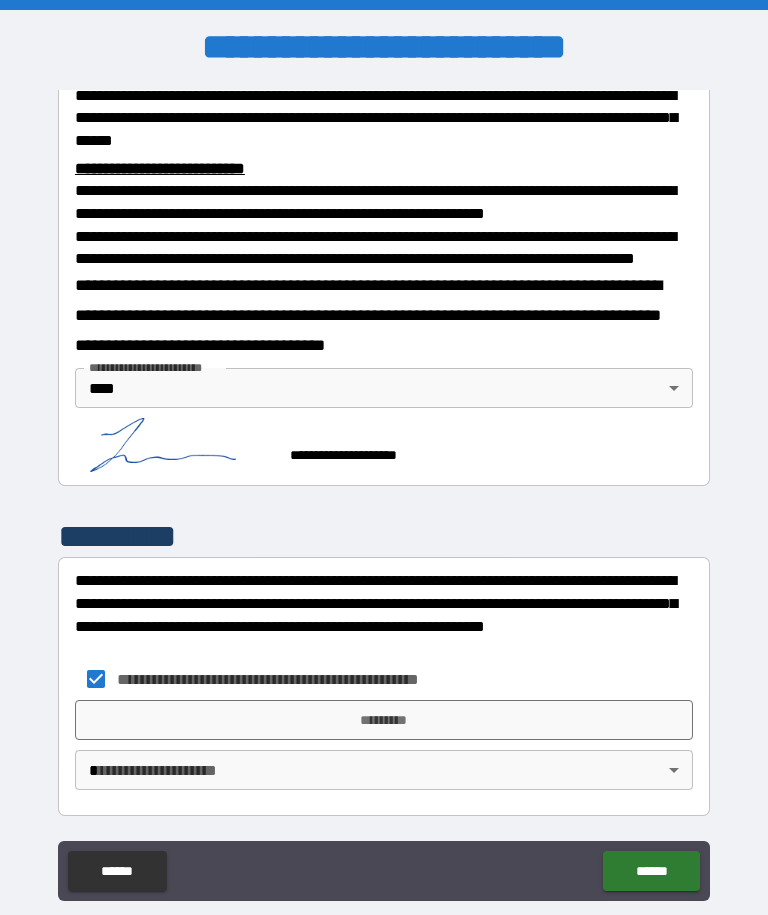 click on "**********" at bounding box center (384, 490) 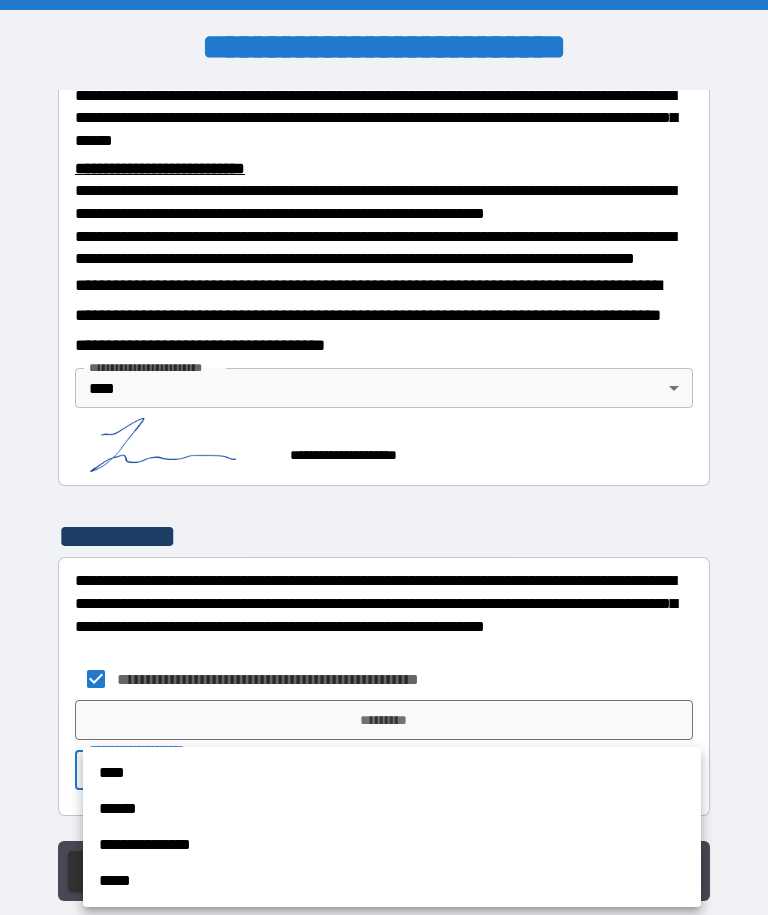 click on "****" at bounding box center (392, 773) 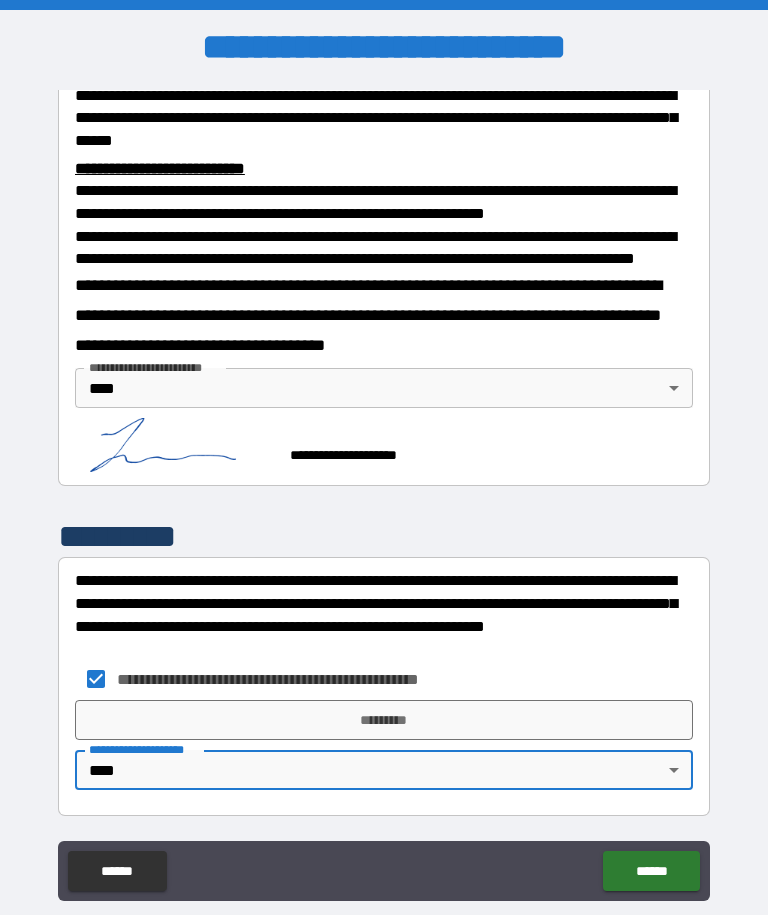 click on "*********" at bounding box center (384, 720) 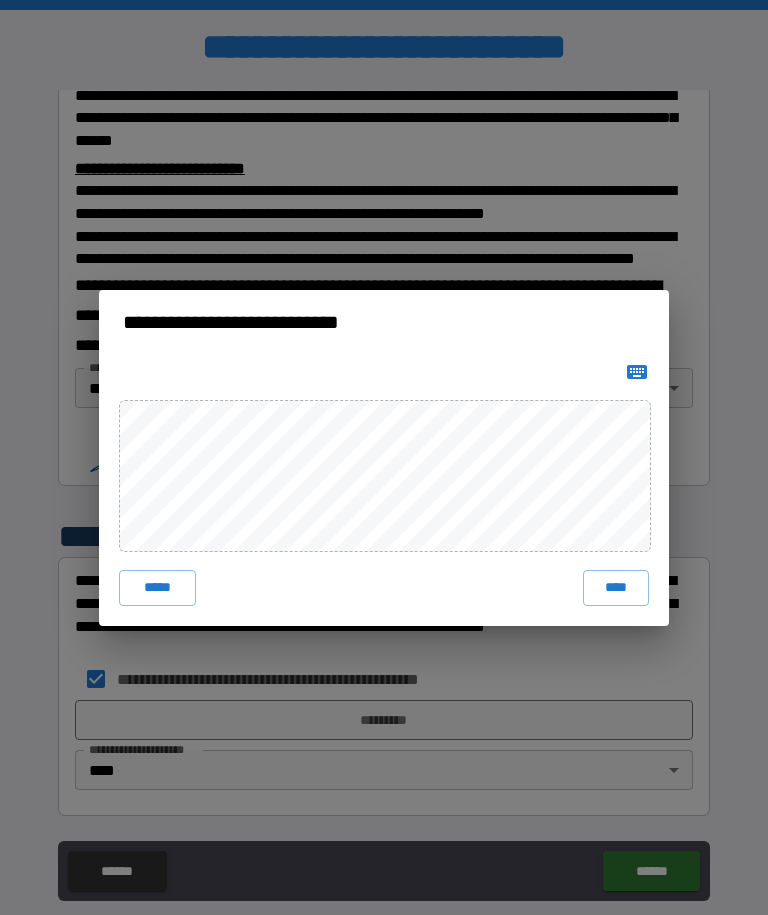 click on "****" at bounding box center (616, 588) 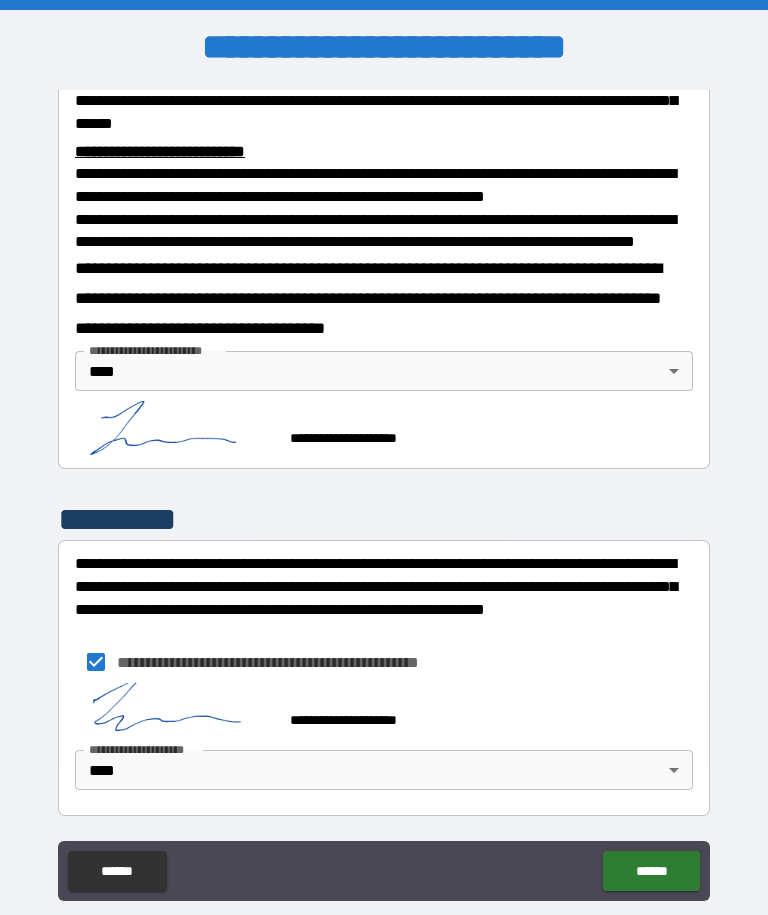 scroll, scrollTop: 772, scrollLeft: 0, axis: vertical 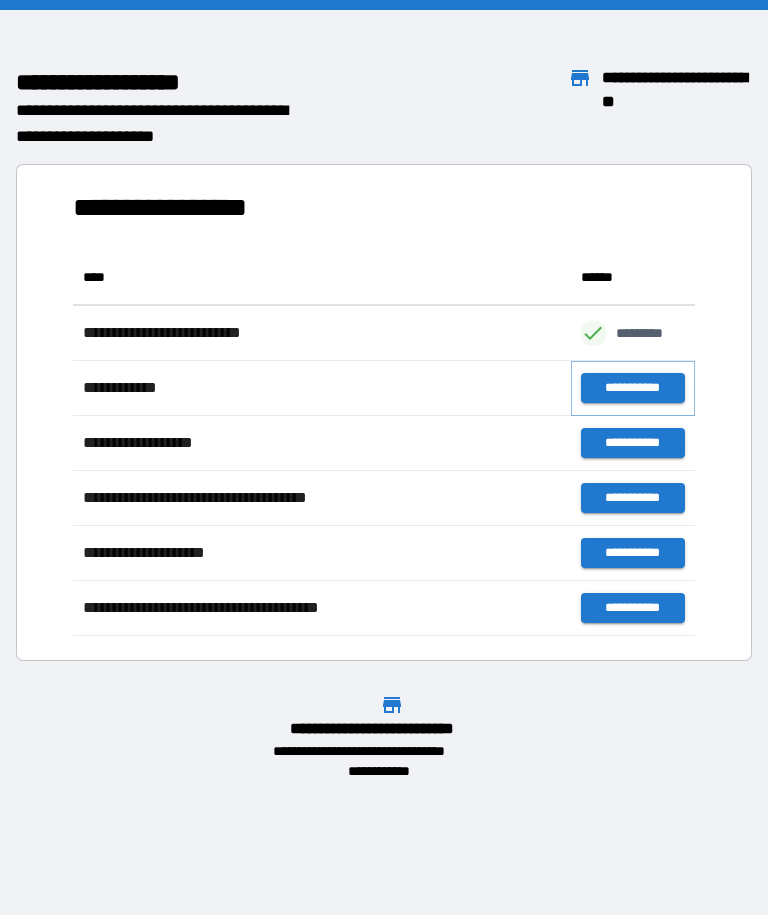 click on "**********" at bounding box center [633, 388] 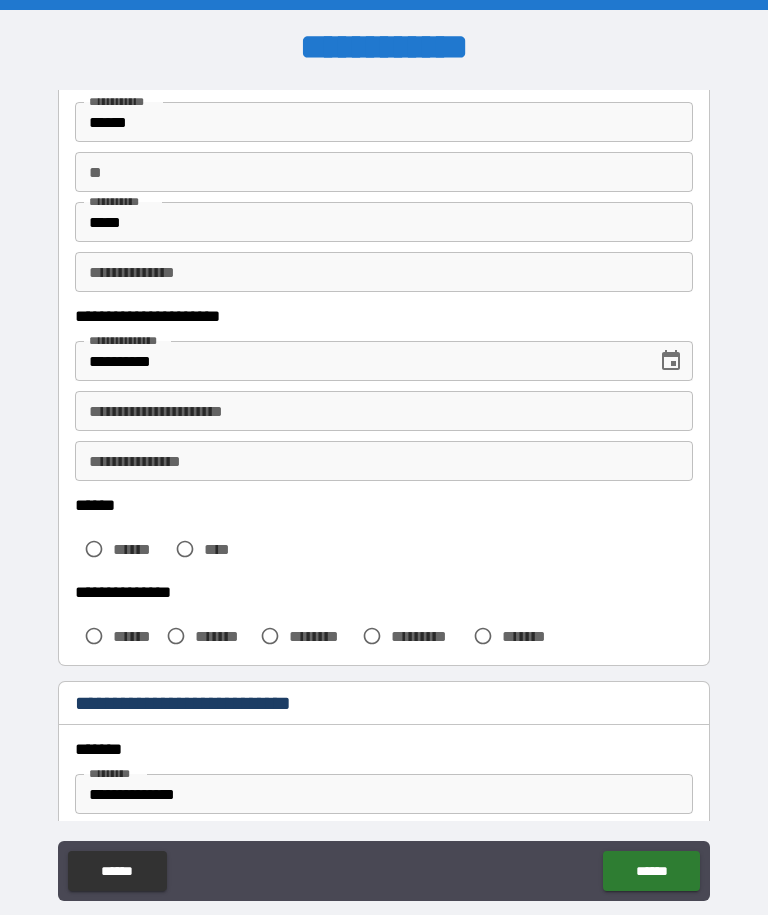 scroll, scrollTop: 169, scrollLeft: 0, axis: vertical 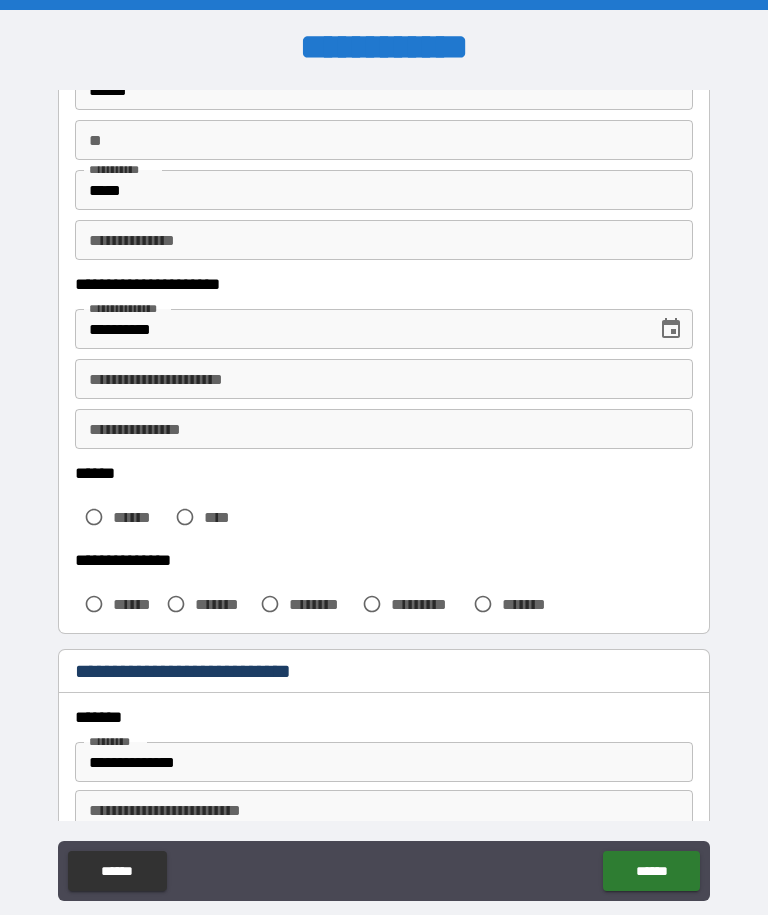 click on "**********" at bounding box center (384, 379) 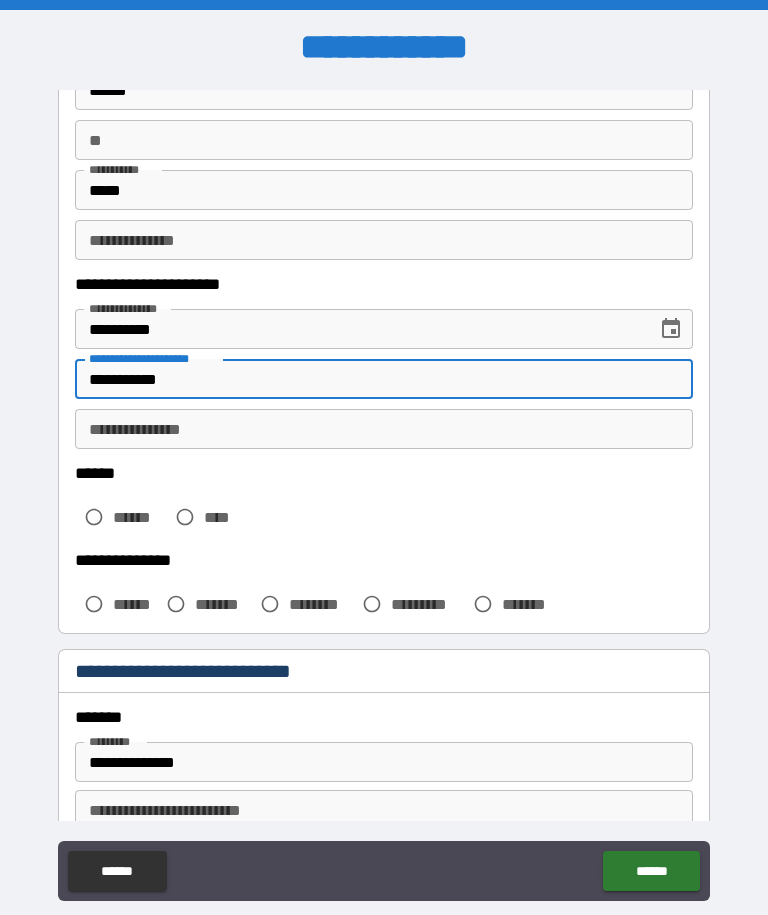 type on "**********" 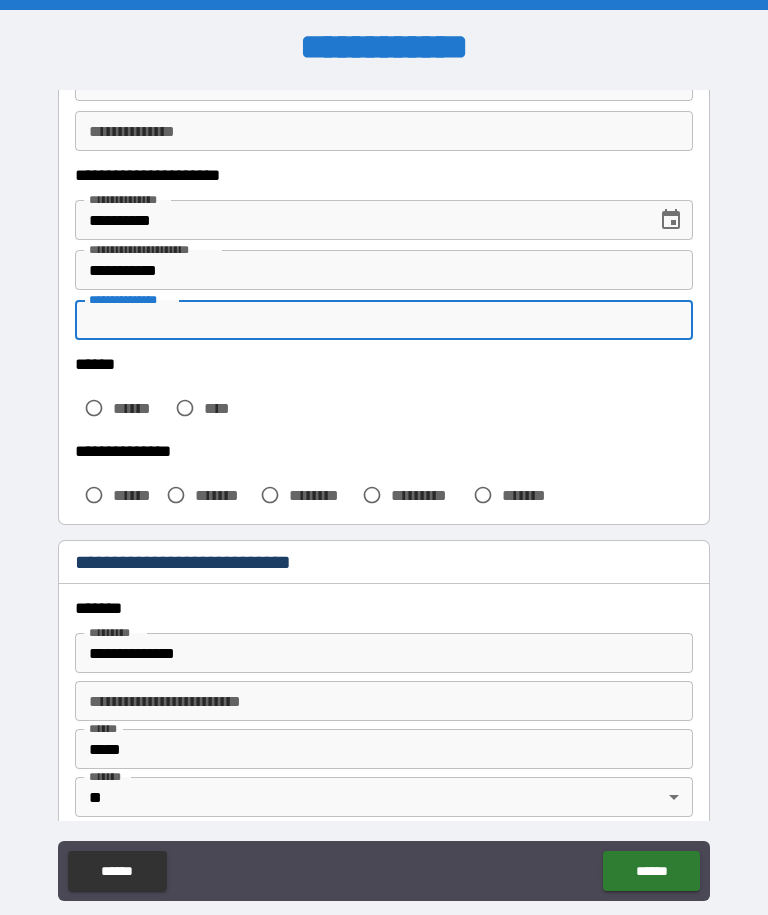 scroll, scrollTop: 276, scrollLeft: 0, axis: vertical 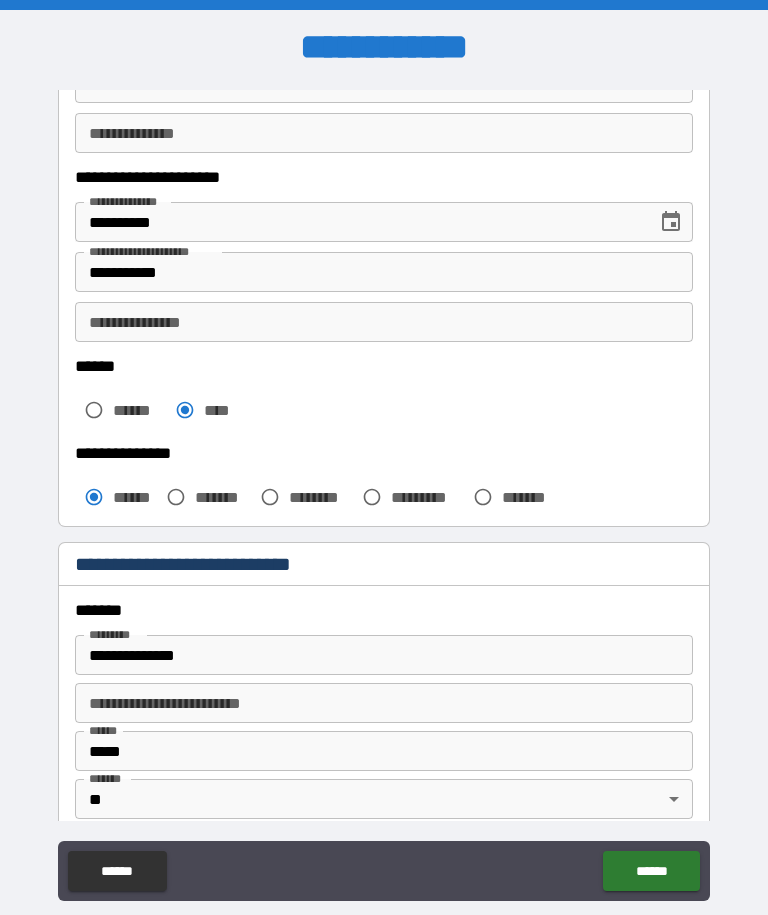 click on "**********" at bounding box center [384, 322] 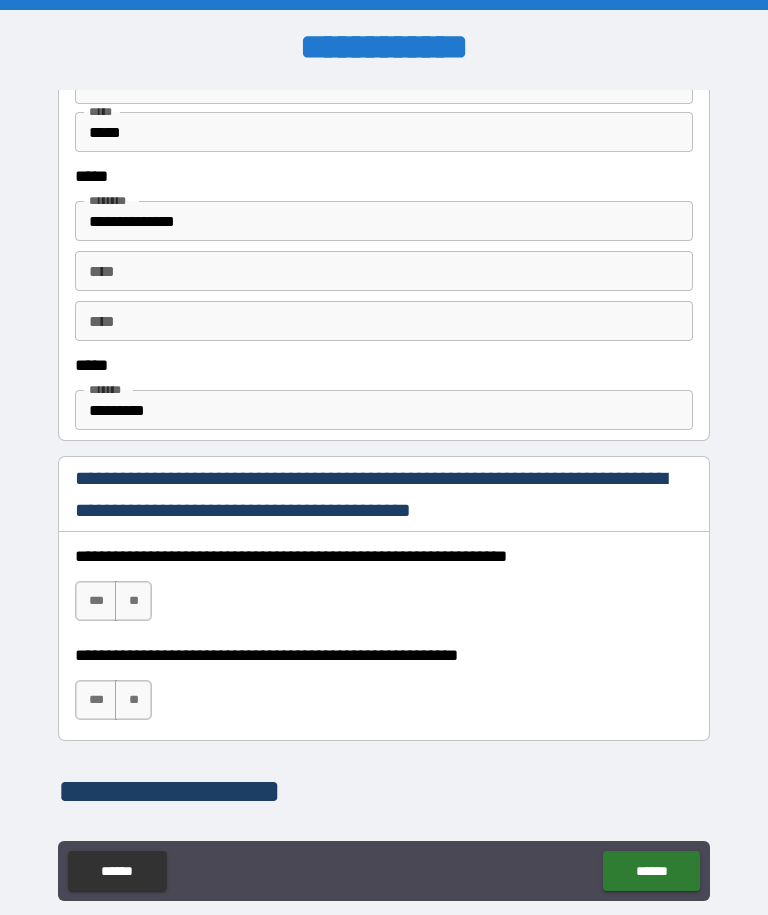scroll, scrollTop: 991, scrollLeft: 0, axis: vertical 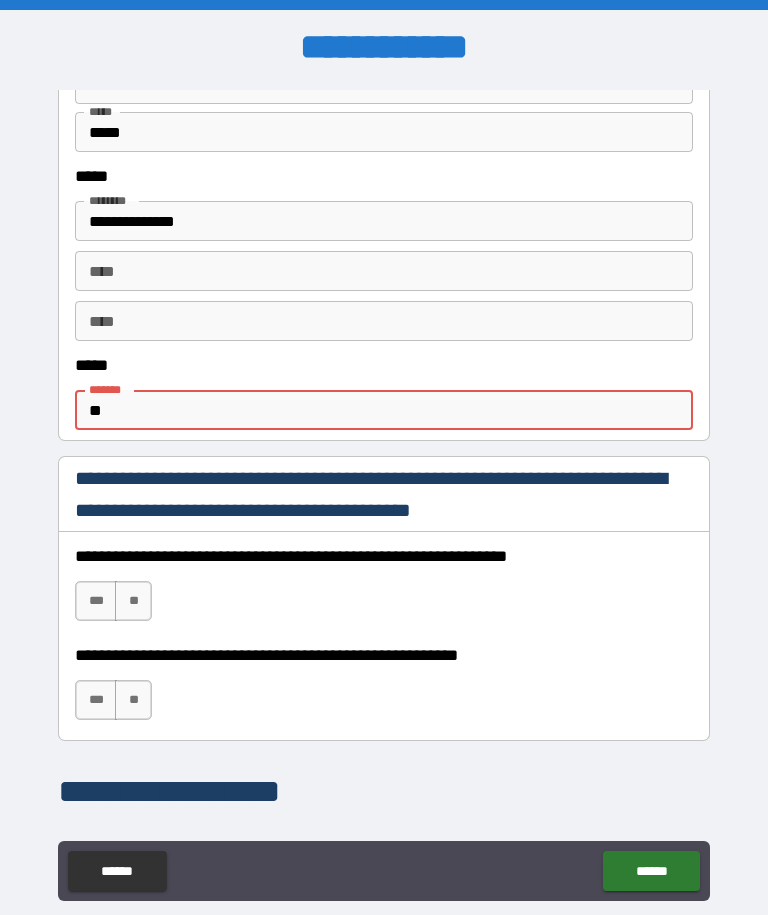 type on "*" 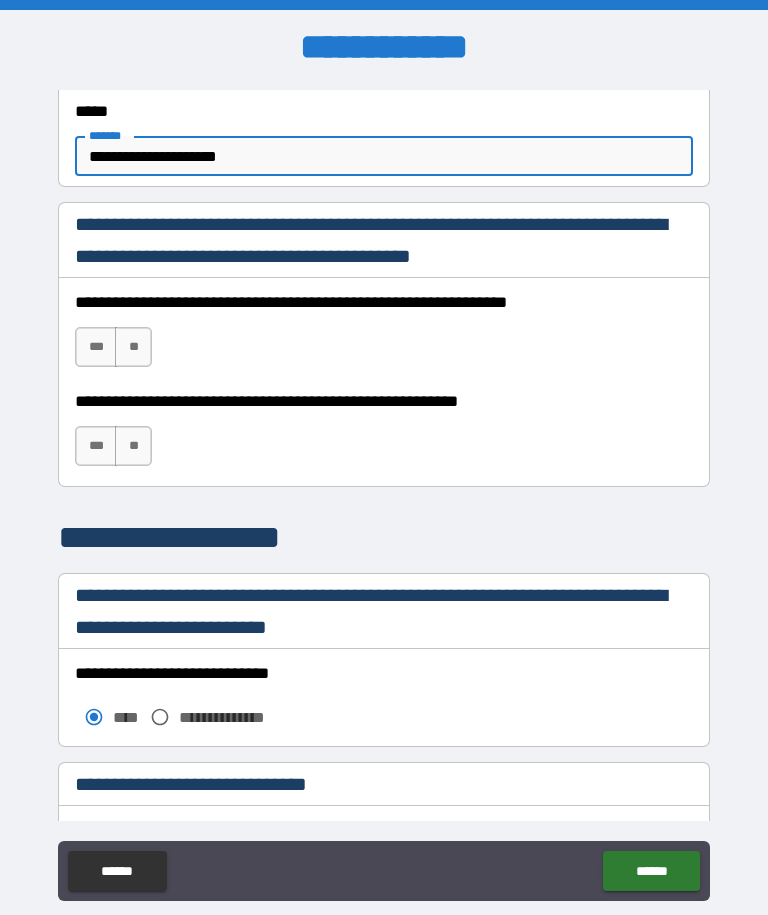scroll, scrollTop: 1246, scrollLeft: 0, axis: vertical 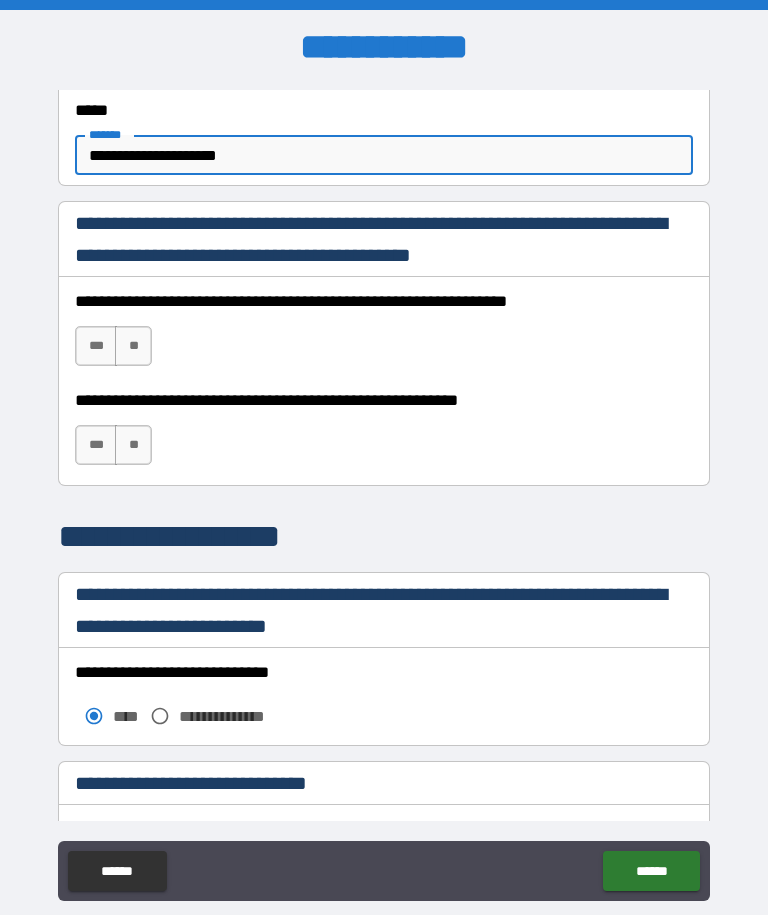 type on "**********" 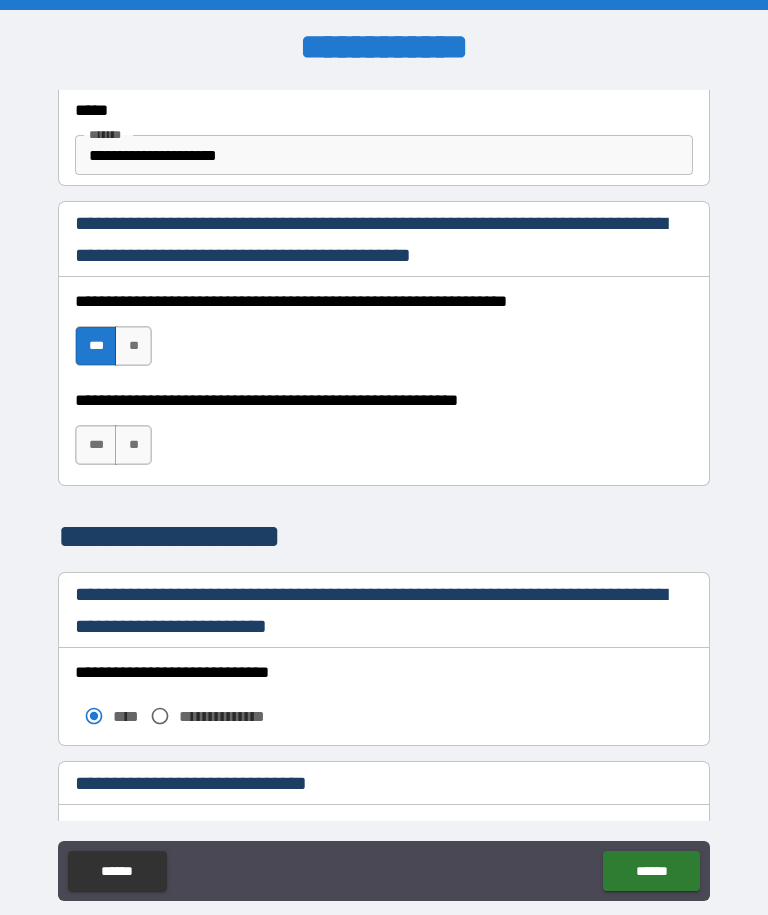 click on "***" at bounding box center [96, 445] 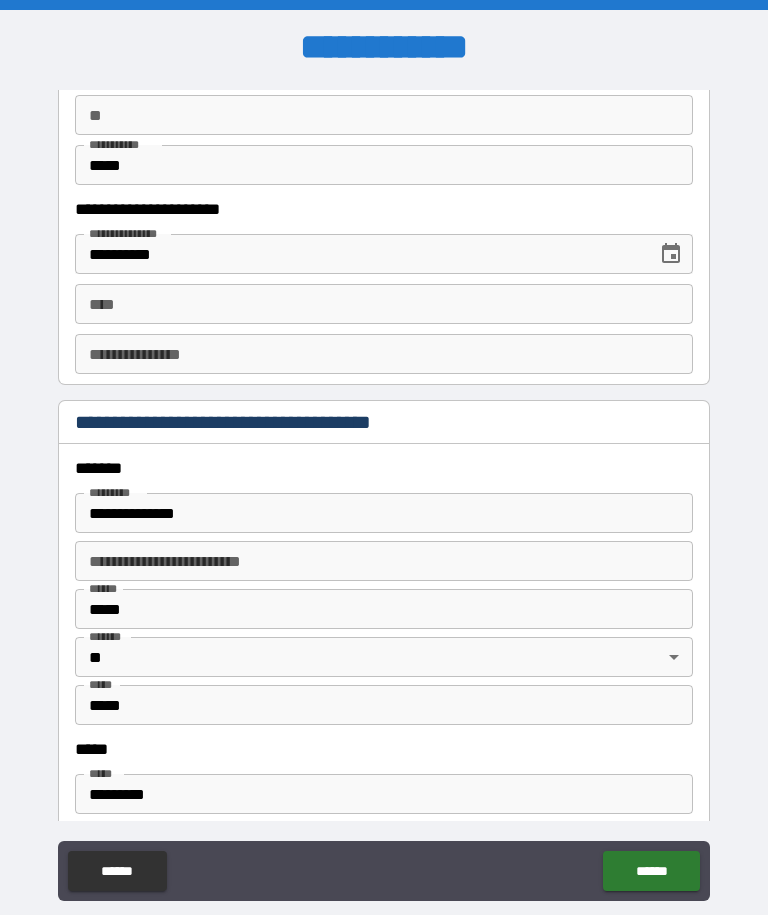 scroll, scrollTop: 2030, scrollLeft: 0, axis: vertical 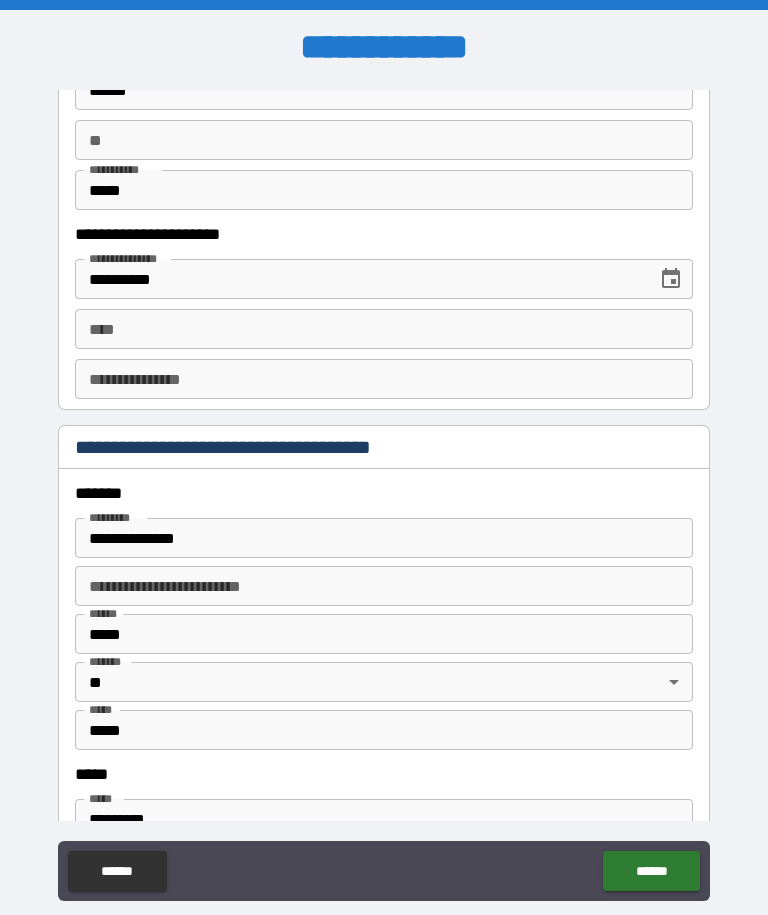 click on "****" at bounding box center [384, 329] 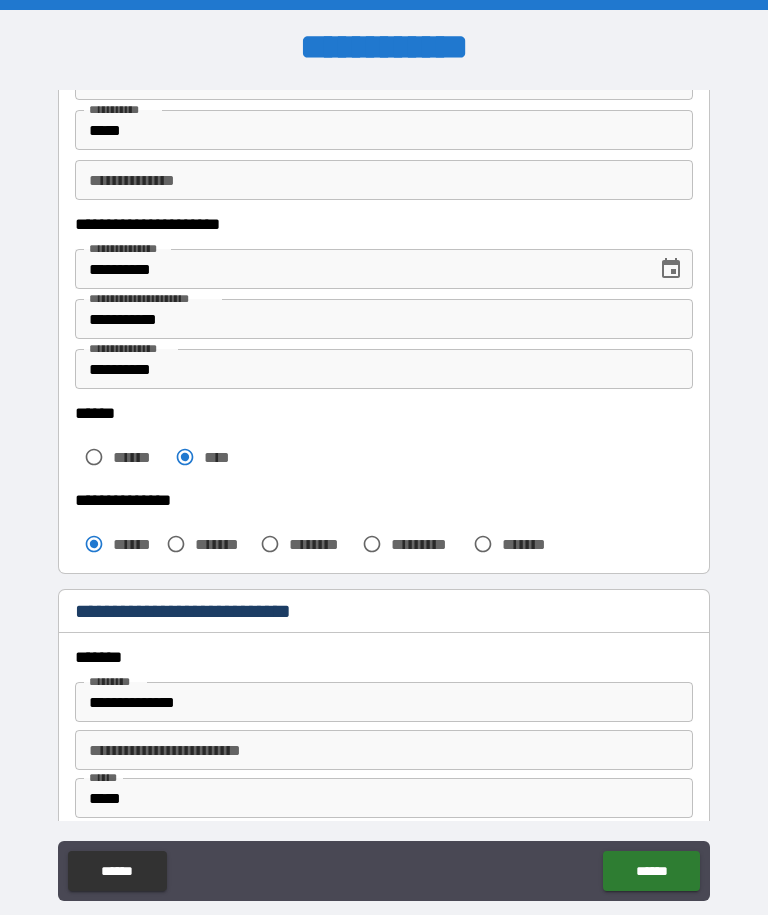 scroll, scrollTop: 196, scrollLeft: 0, axis: vertical 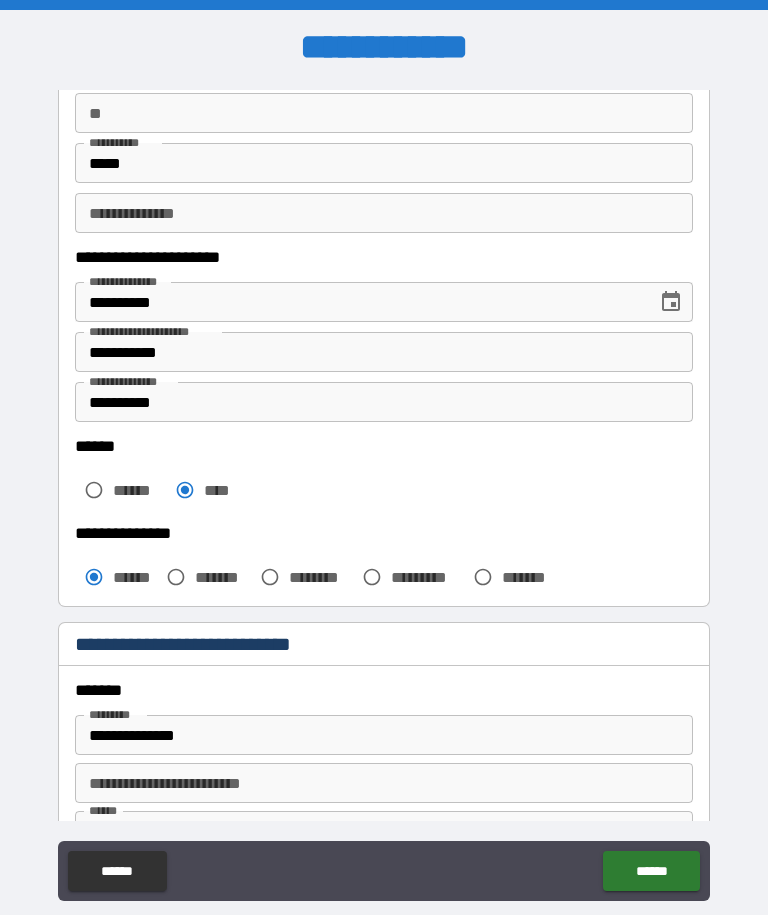 type on "**********" 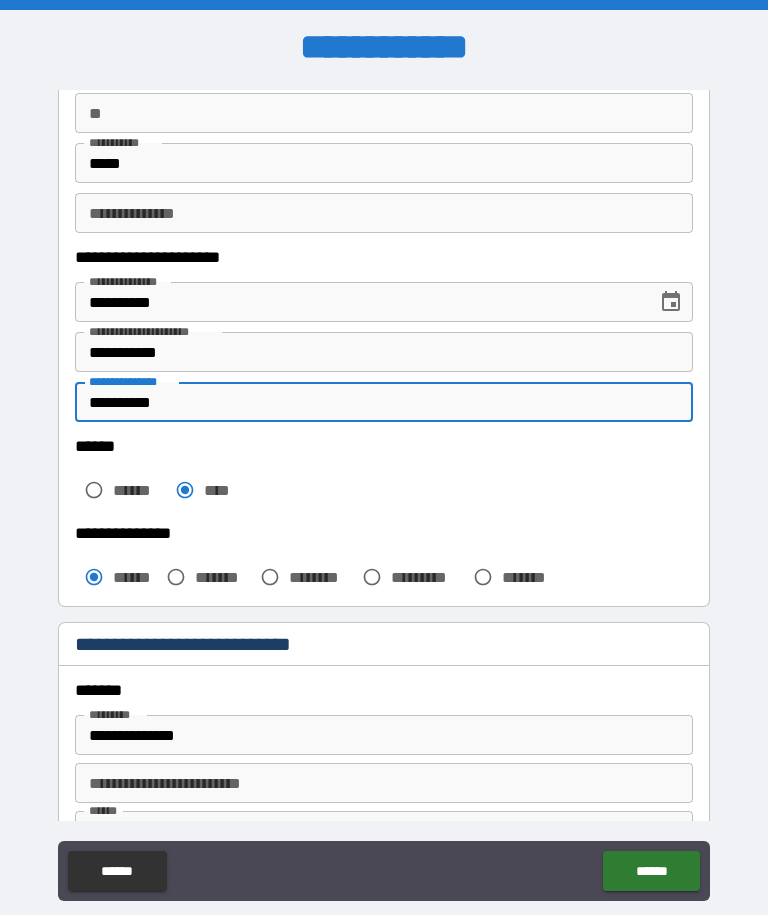 click on "**********" at bounding box center (384, 402) 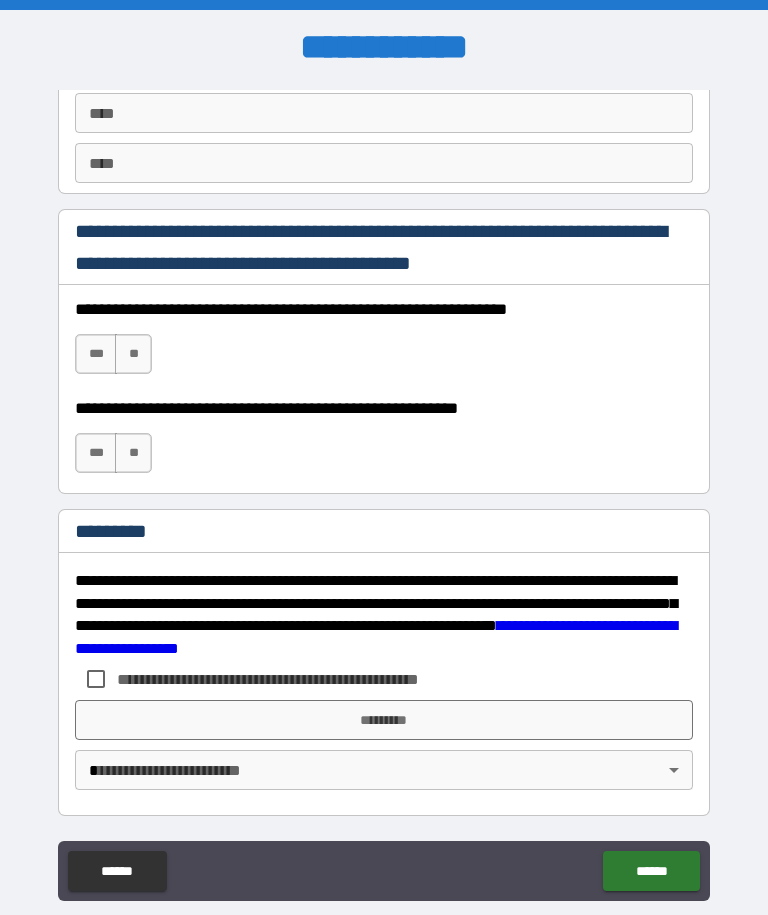 scroll, scrollTop: 2875, scrollLeft: 0, axis: vertical 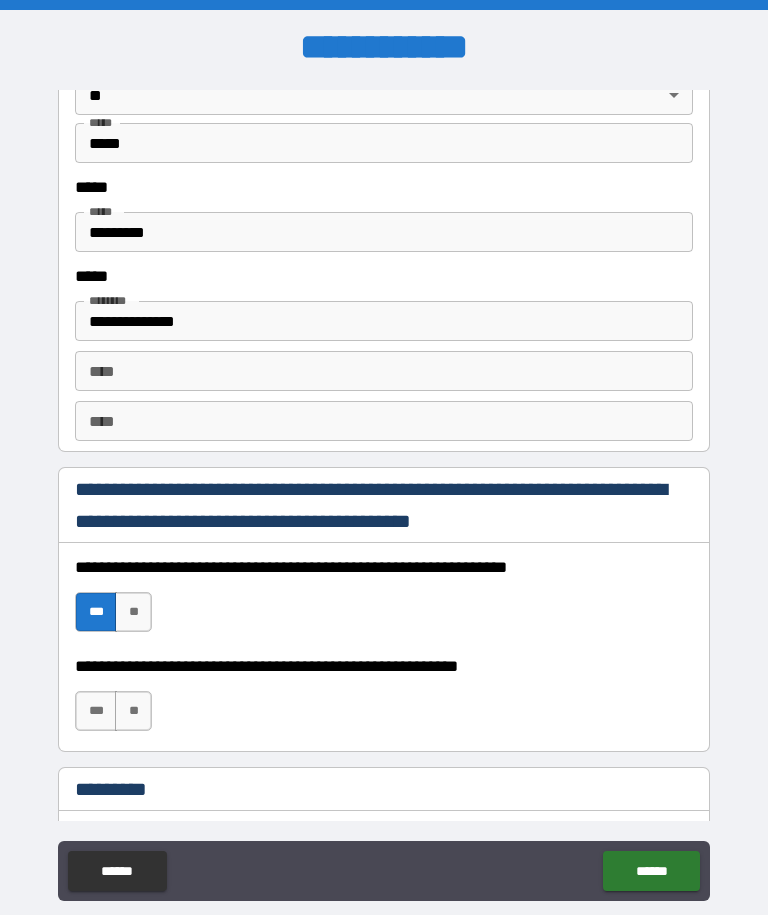click on "***" at bounding box center [96, 711] 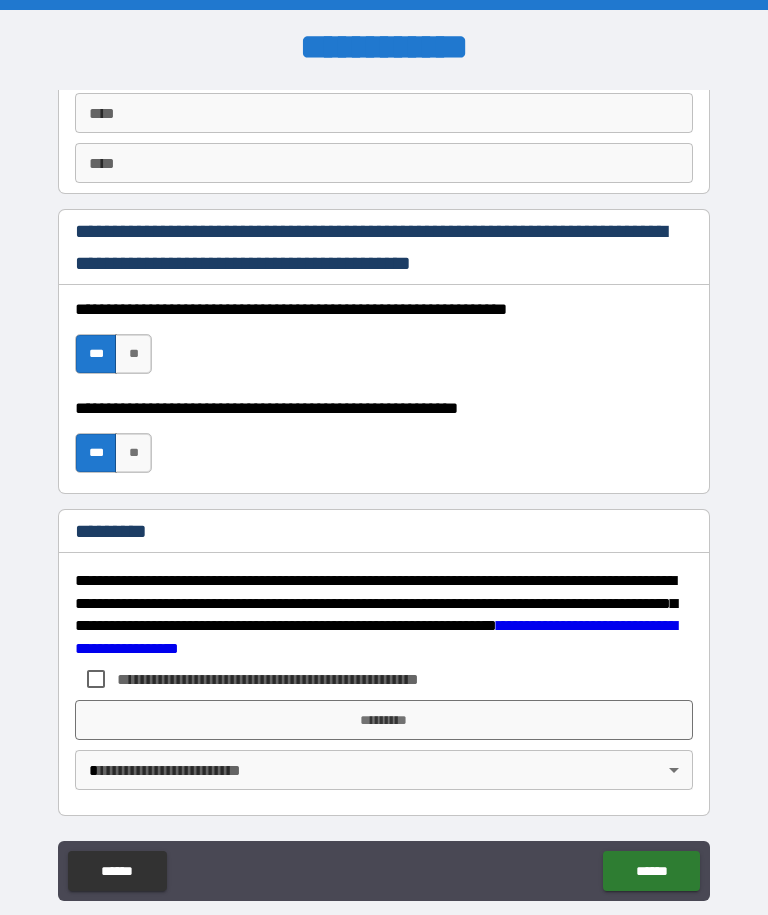 scroll, scrollTop: 2875, scrollLeft: 0, axis: vertical 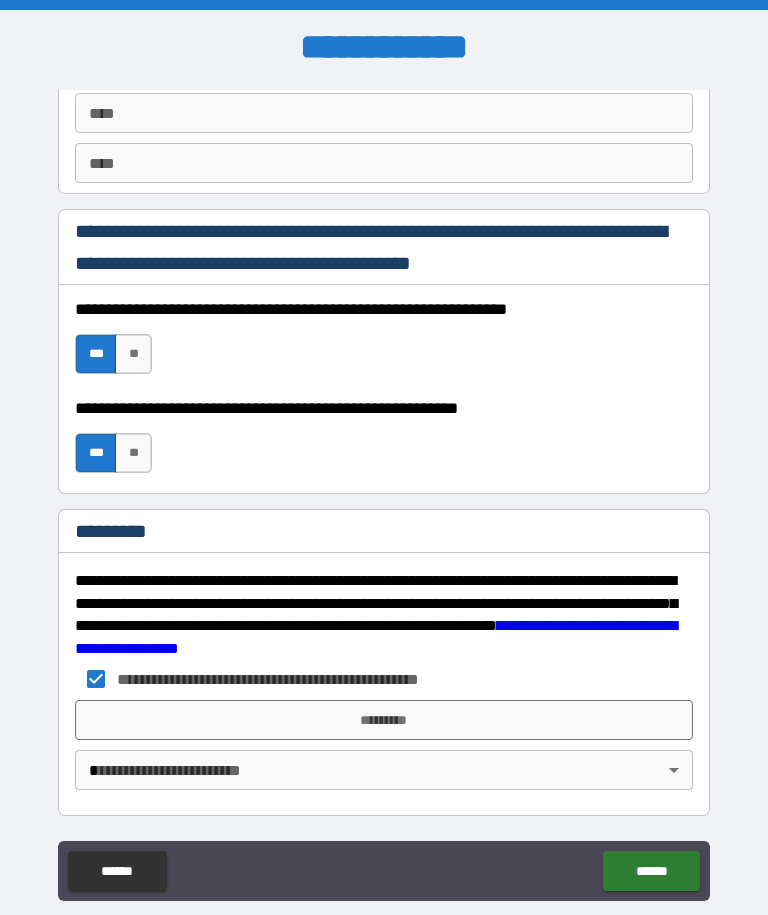 click on "**********" at bounding box center [384, 490] 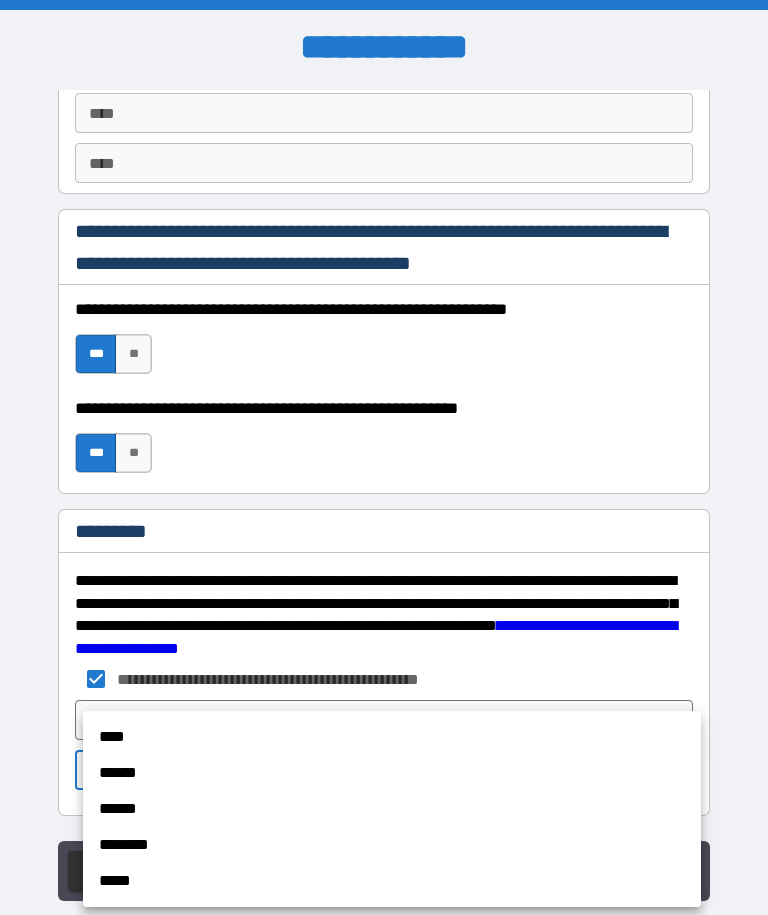 click on "****" at bounding box center [392, 737] 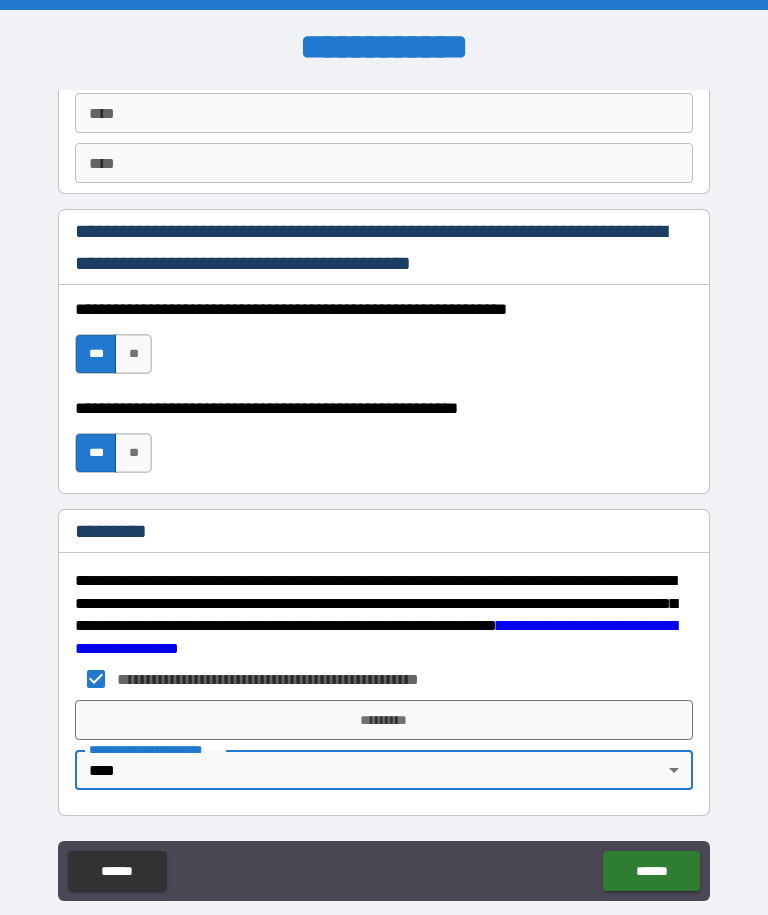 click on "*********" at bounding box center [384, 720] 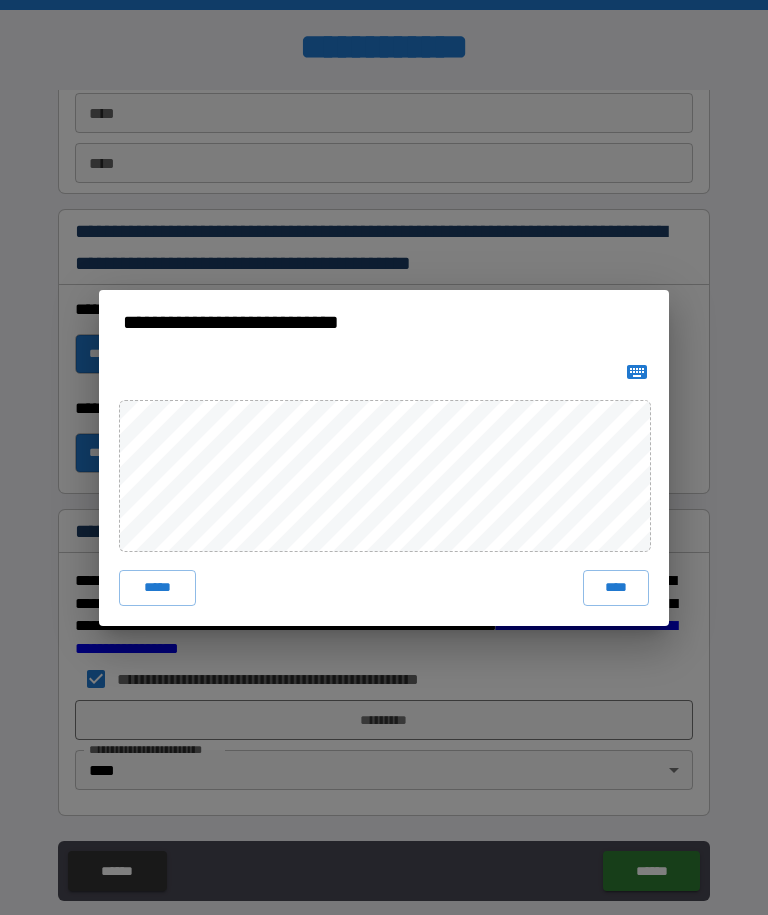 click on "****" at bounding box center (616, 588) 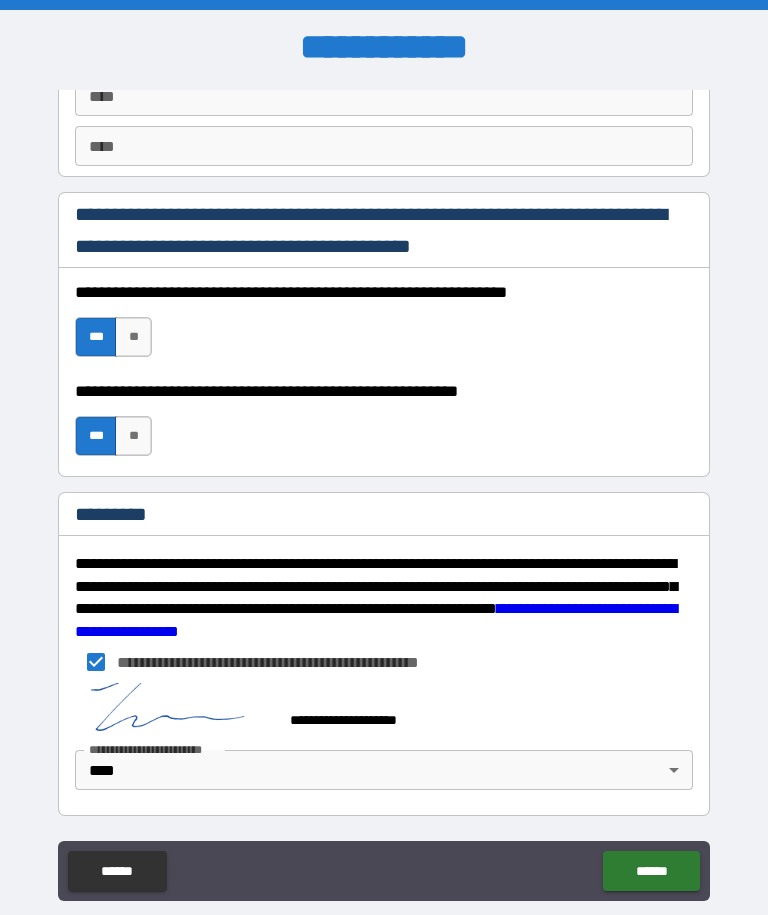 scroll, scrollTop: 2893, scrollLeft: 0, axis: vertical 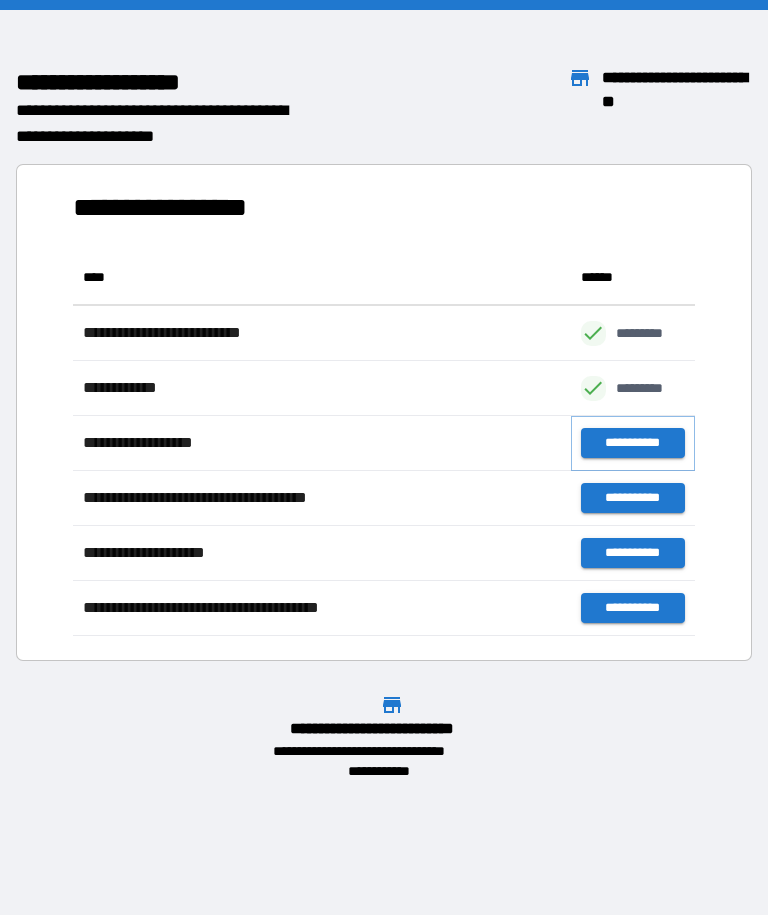 click on "**********" at bounding box center [633, 443] 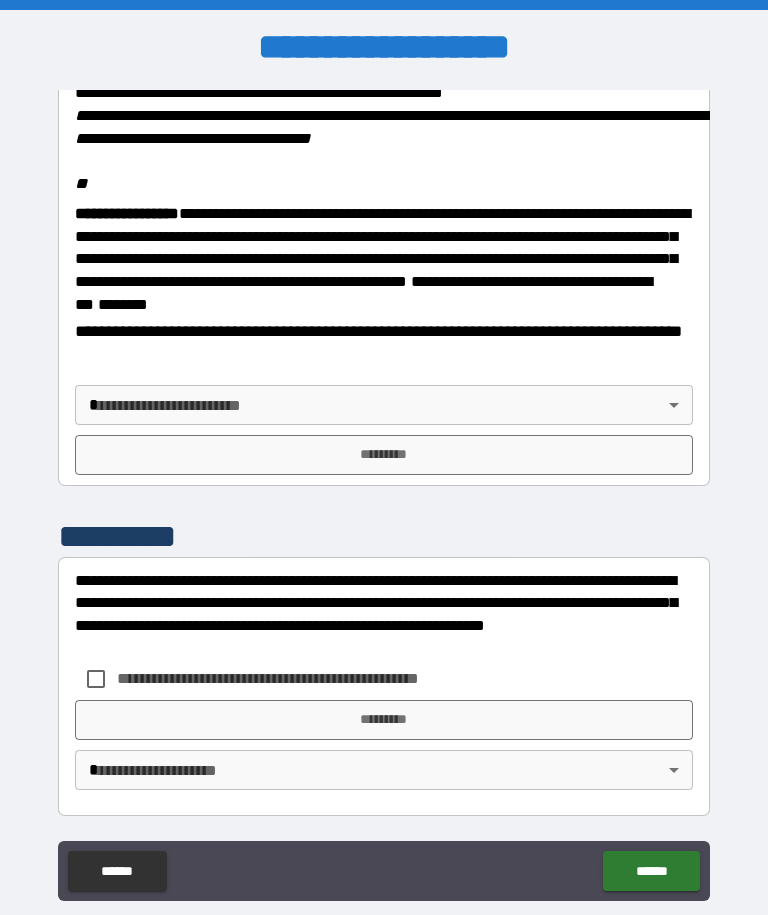 scroll, scrollTop: 2451, scrollLeft: 0, axis: vertical 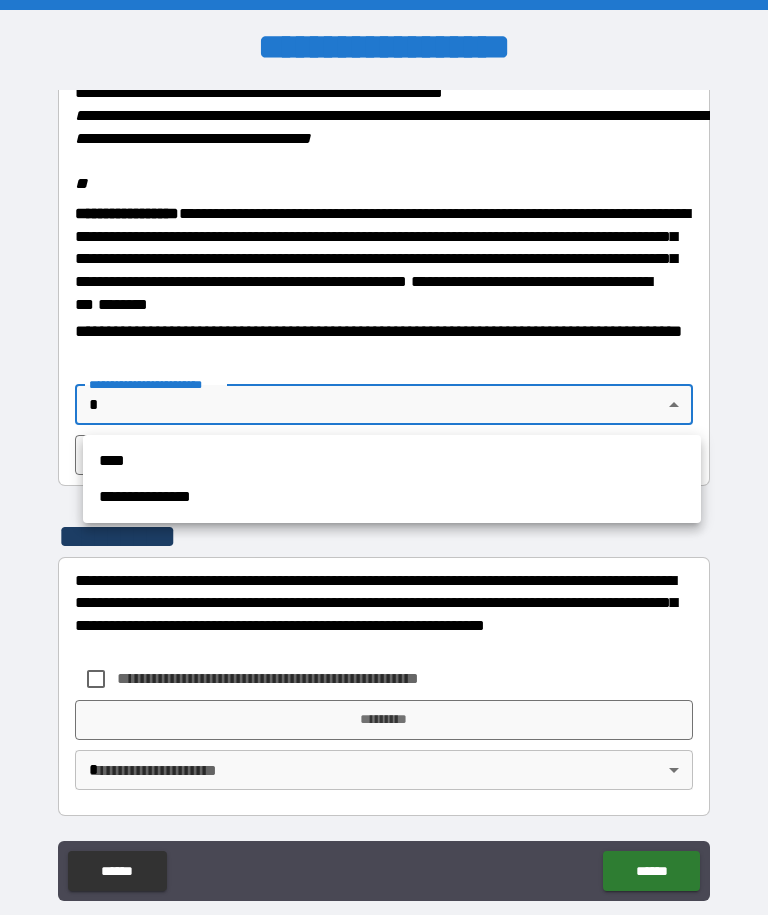 click on "****" at bounding box center [392, 461] 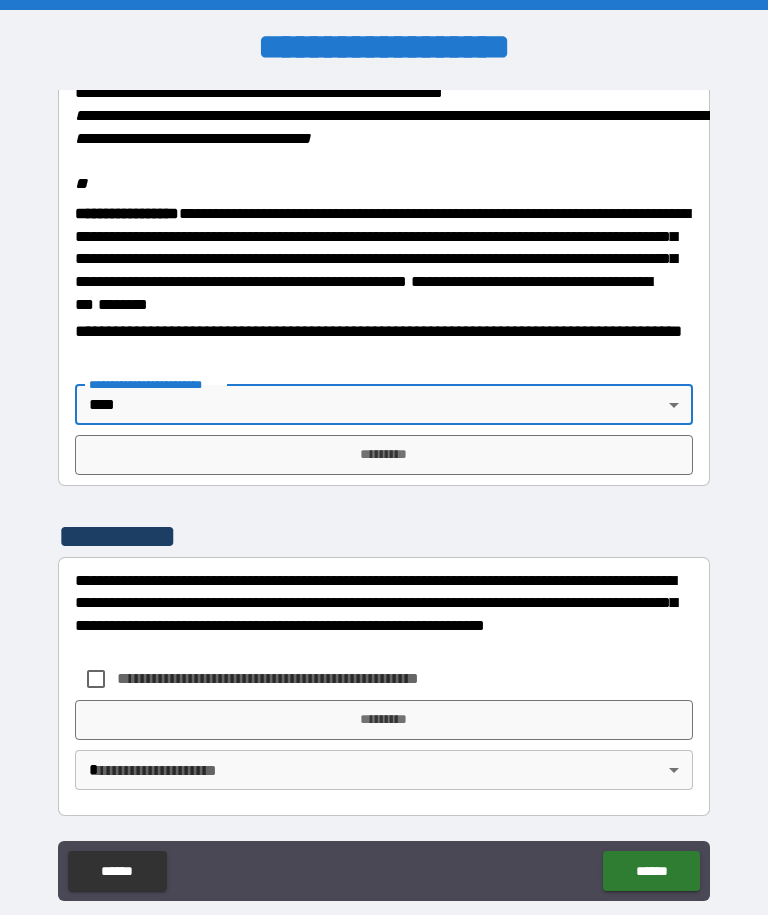 click on "*********" at bounding box center [384, 455] 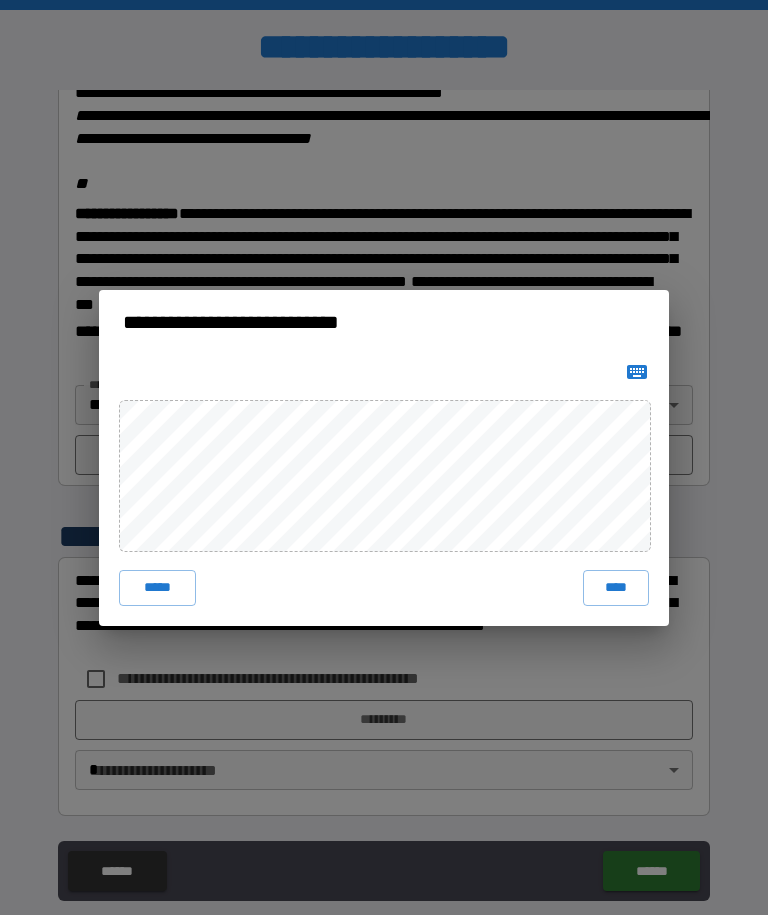 click on "****" at bounding box center [616, 588] 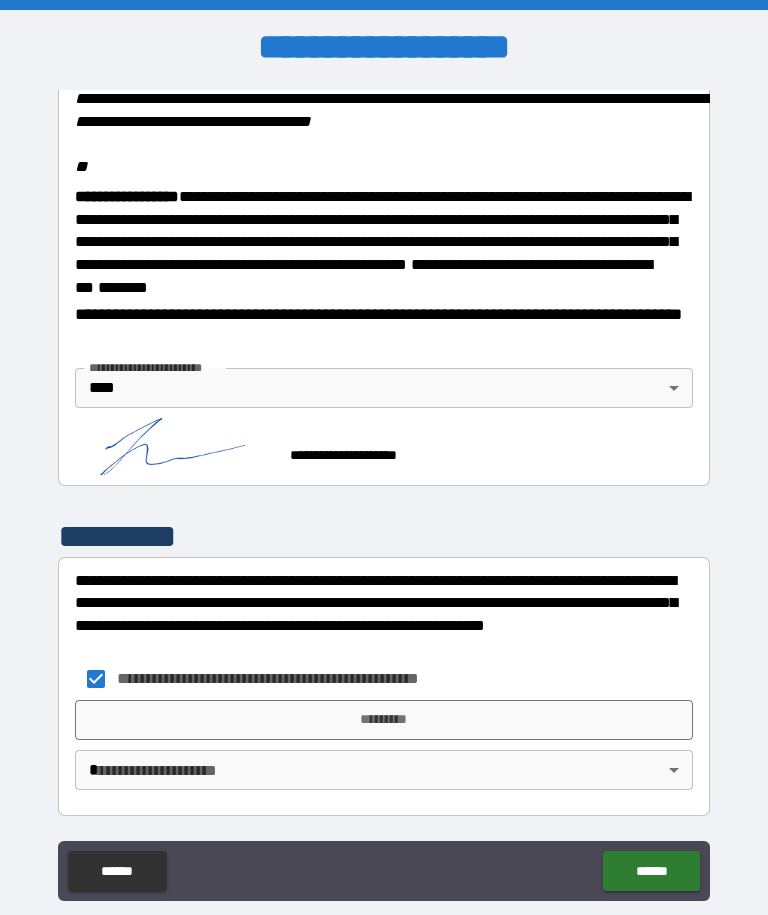 scroll, scrollTop: 2468, scrollLeft: 0, axis: vertical 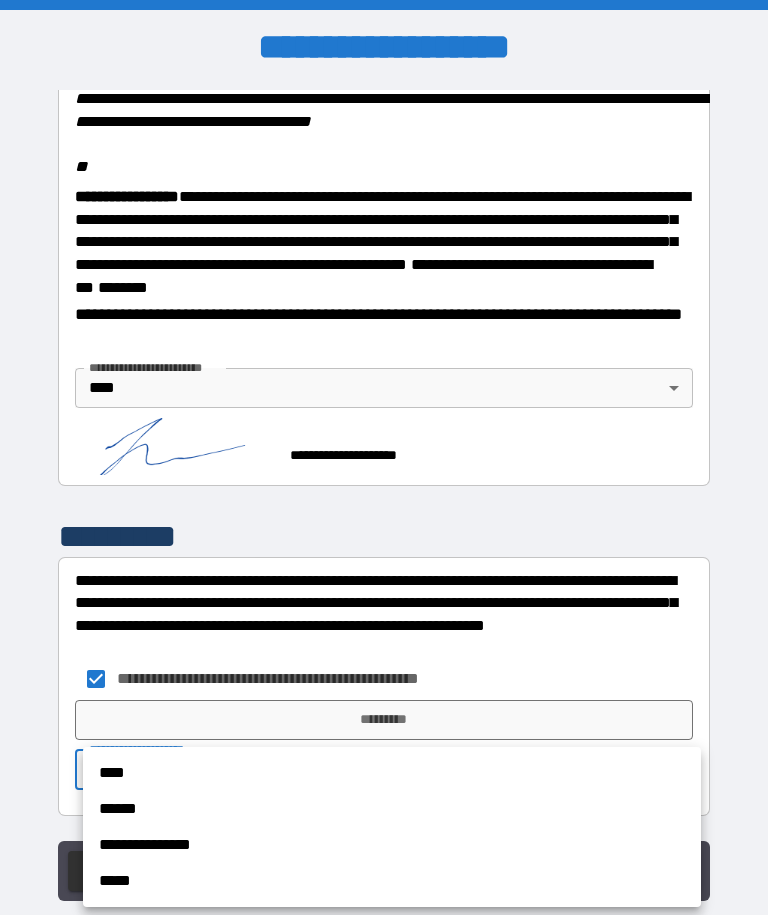 click on "****" at bounding box center (392, 773) 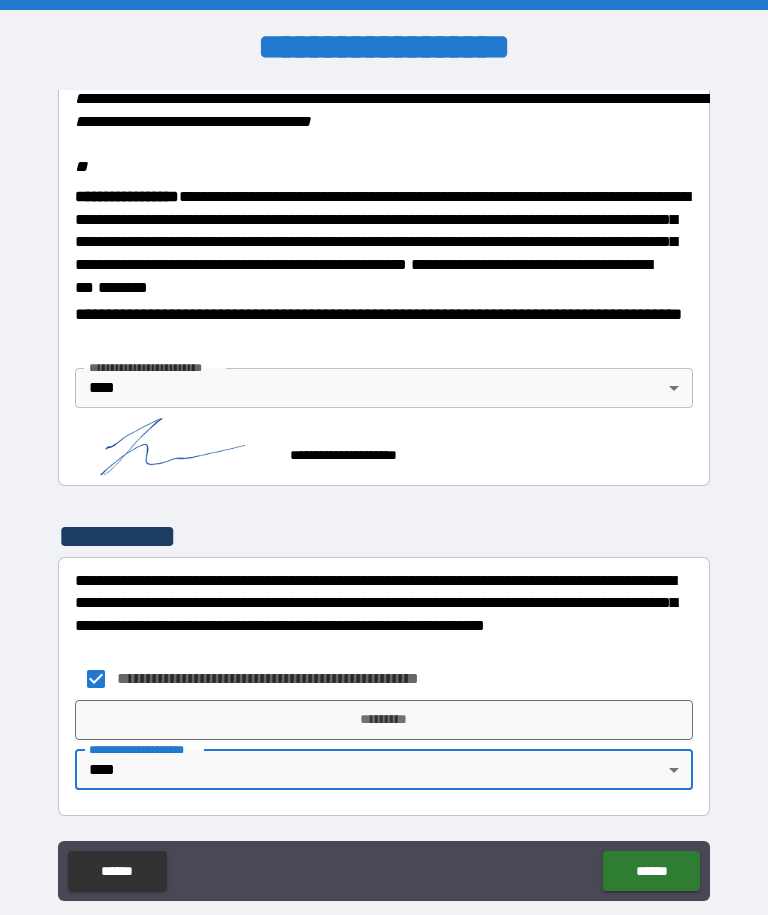 click on "*********" at bounding box center [384, 720] 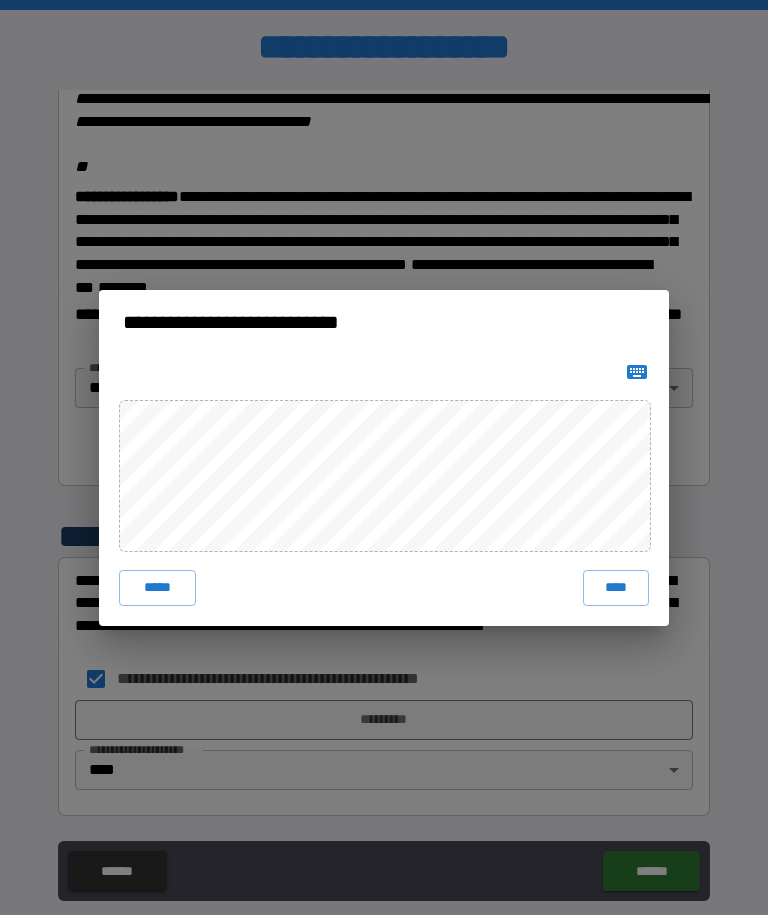 click on "****" at bounding box center (616, 588) 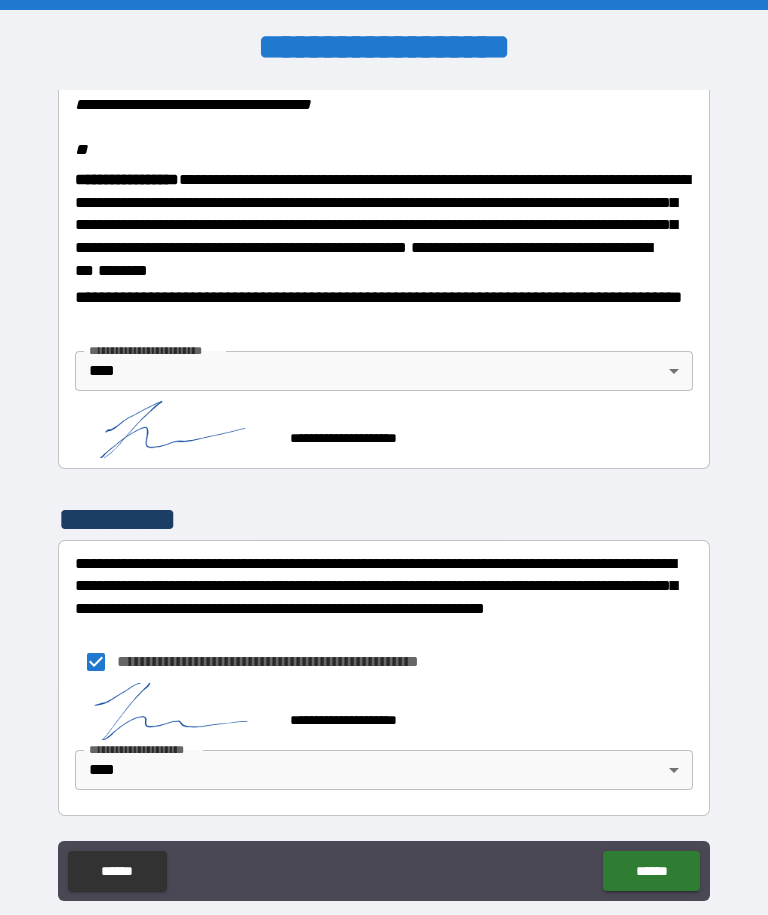scroll, scrollTop: 2486, scrollLeft: 0, axis: vertical 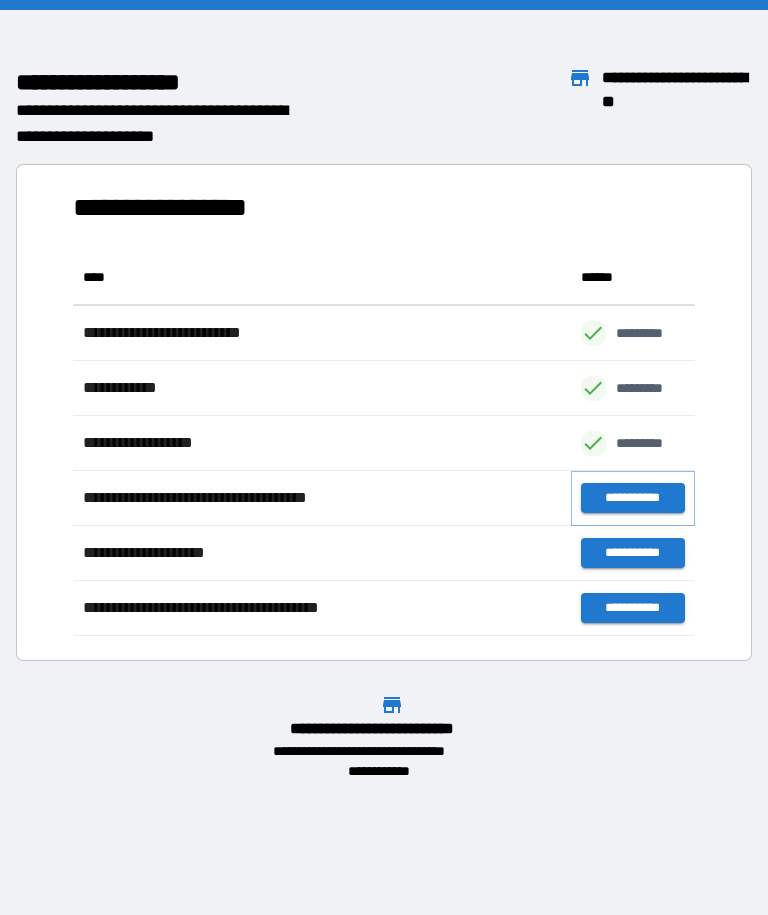 click on "**********" at bounding box center (633, 498) 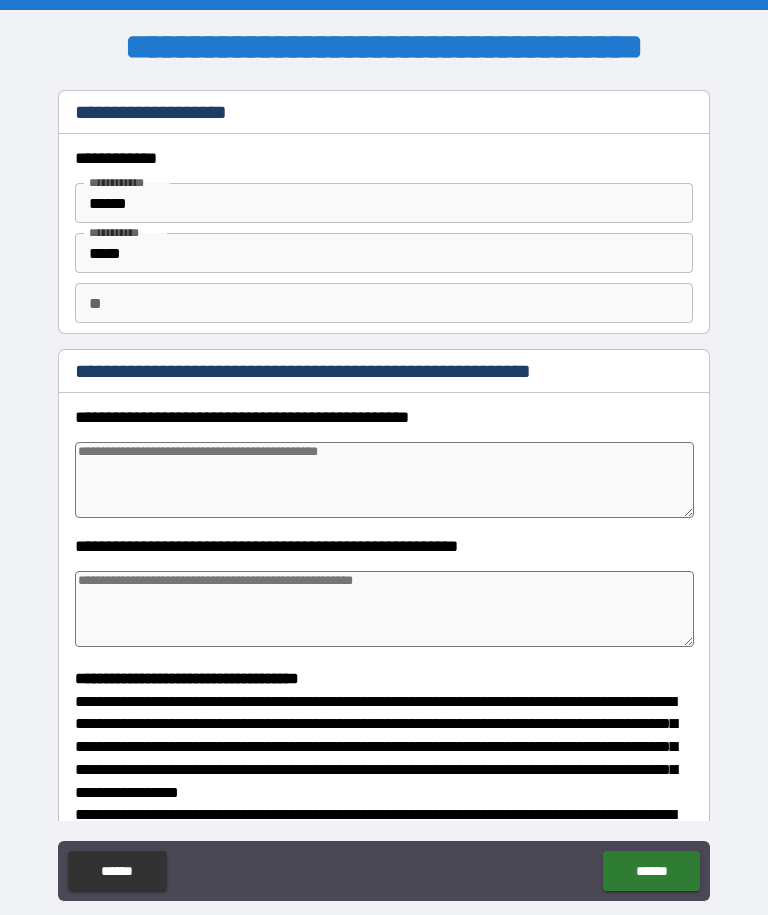 type on "*" 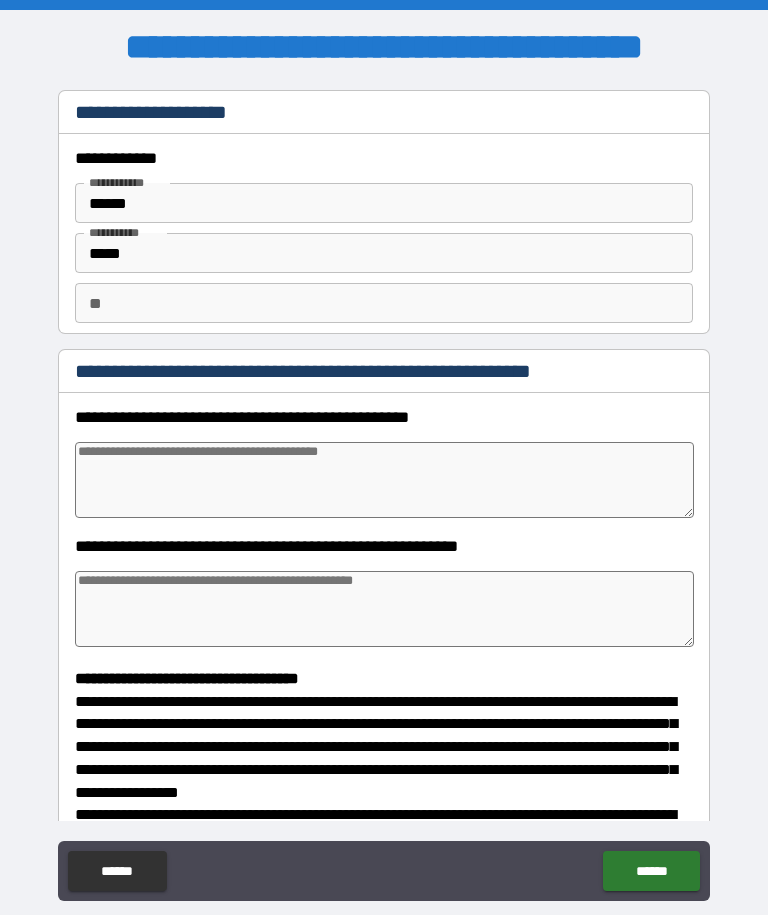 type on "*" 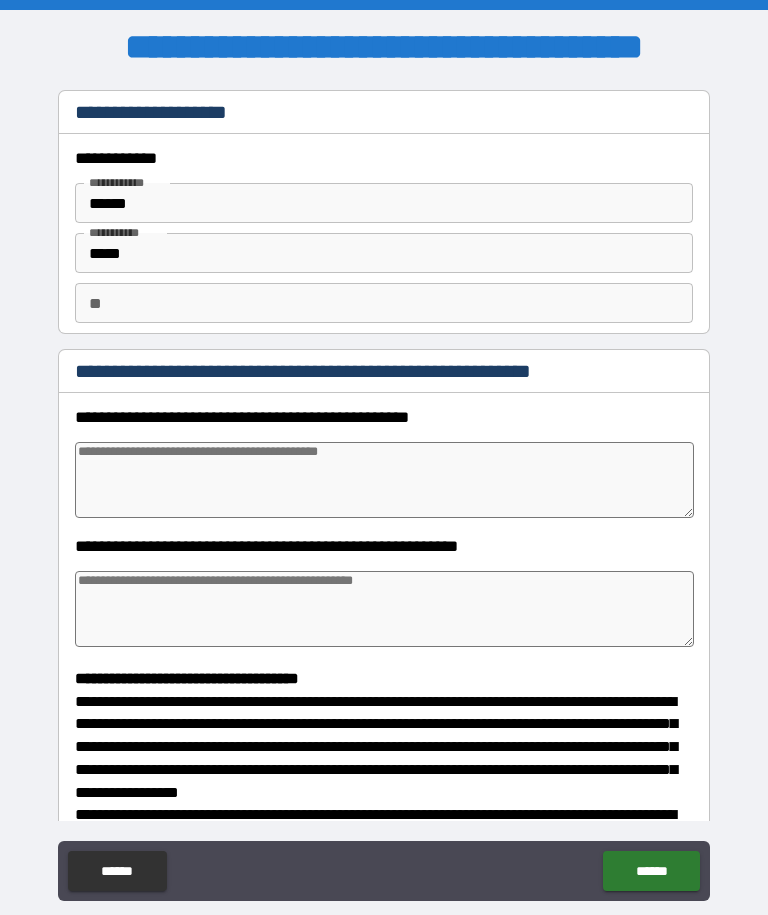 type on "*" 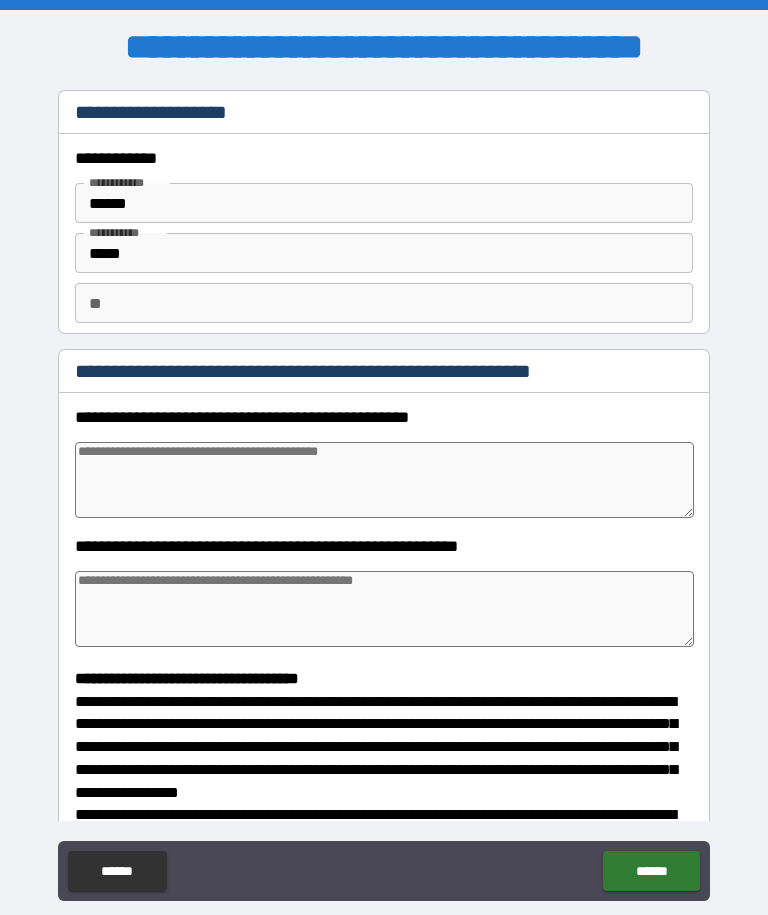 type on "*" 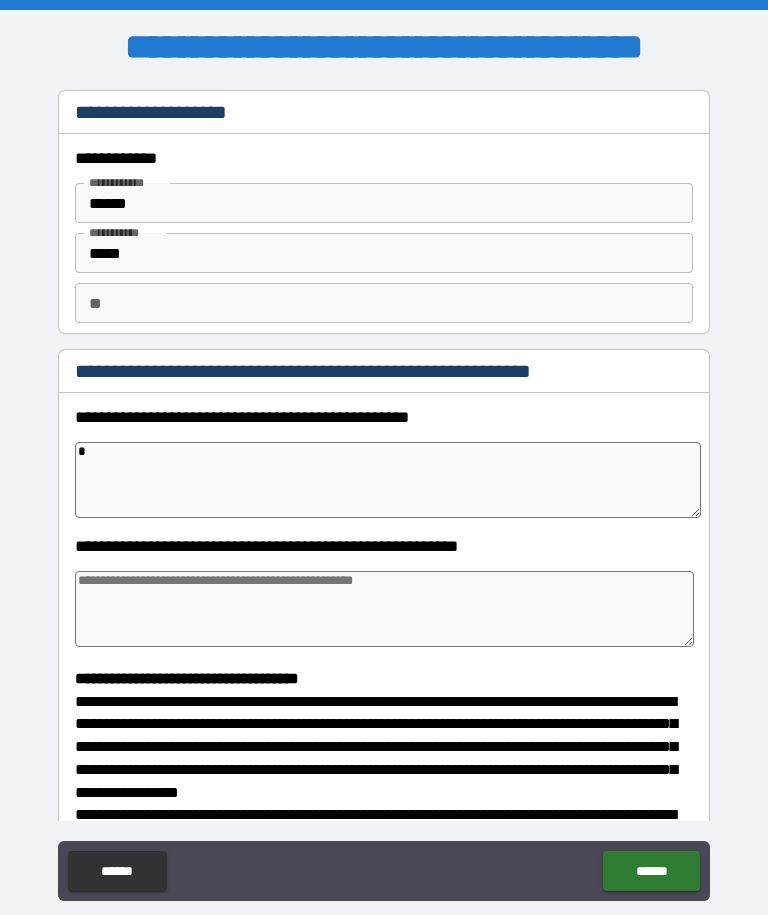 type on "*" 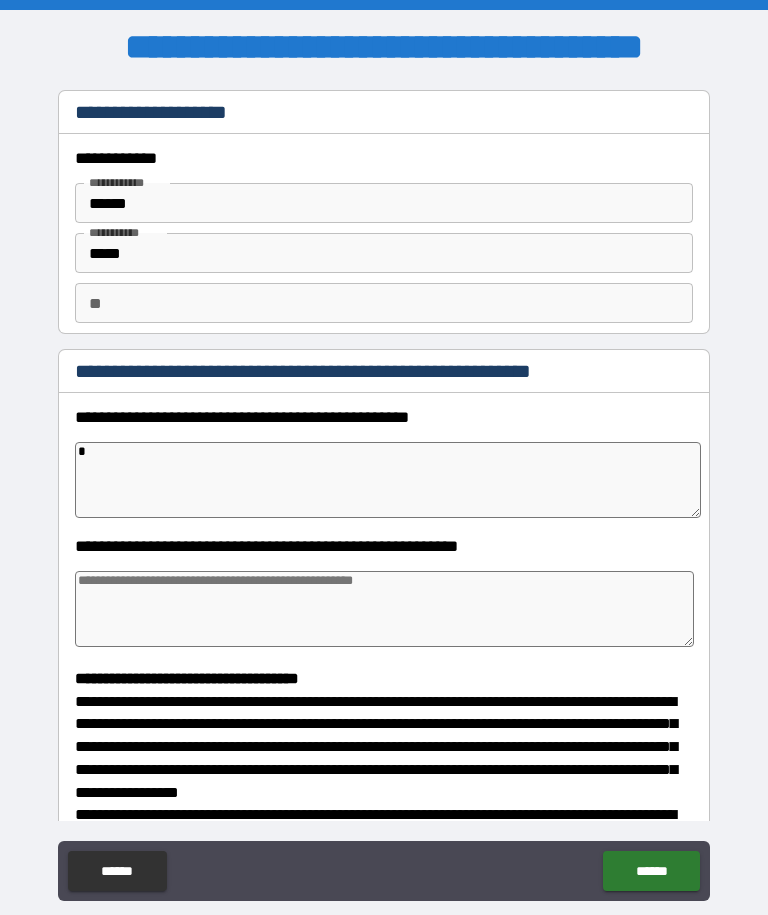 type on "*" 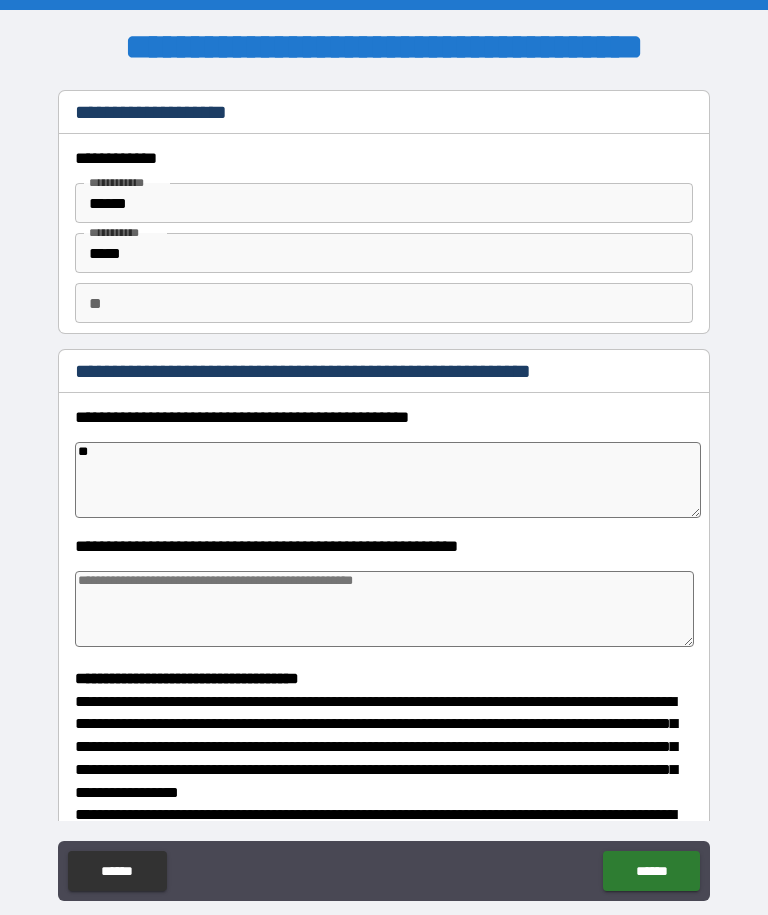 type on "*" 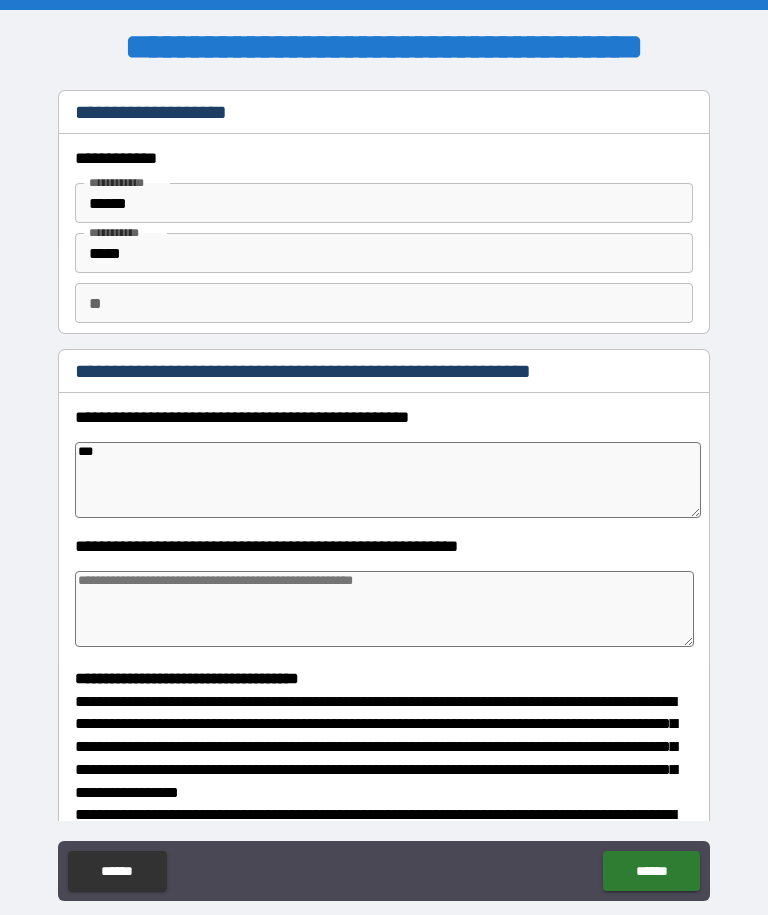 type on "*" 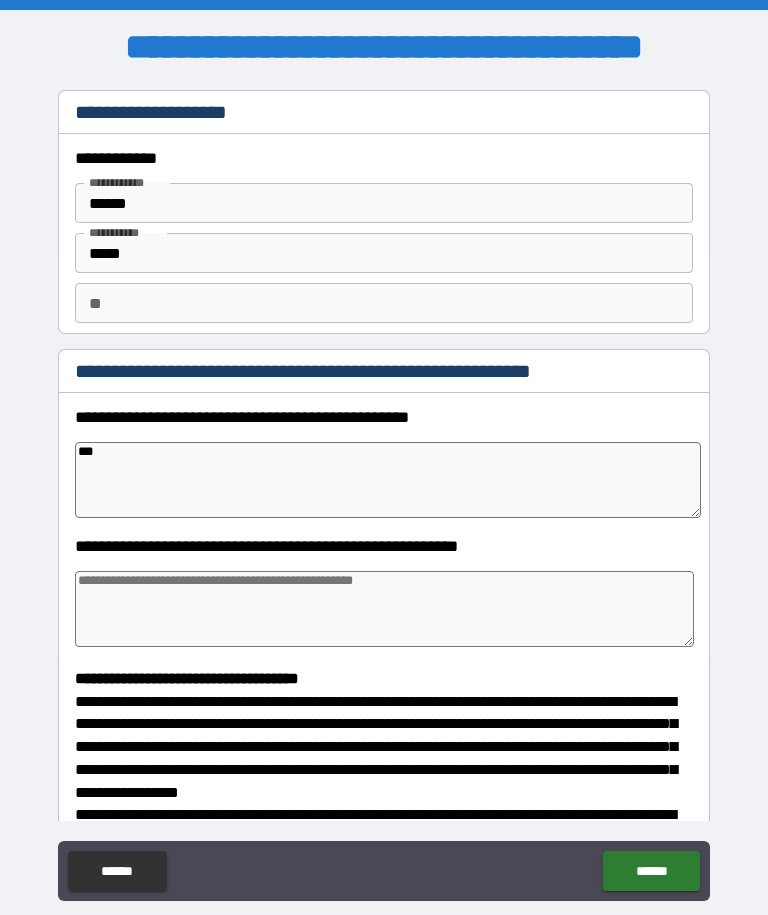 type on "****" 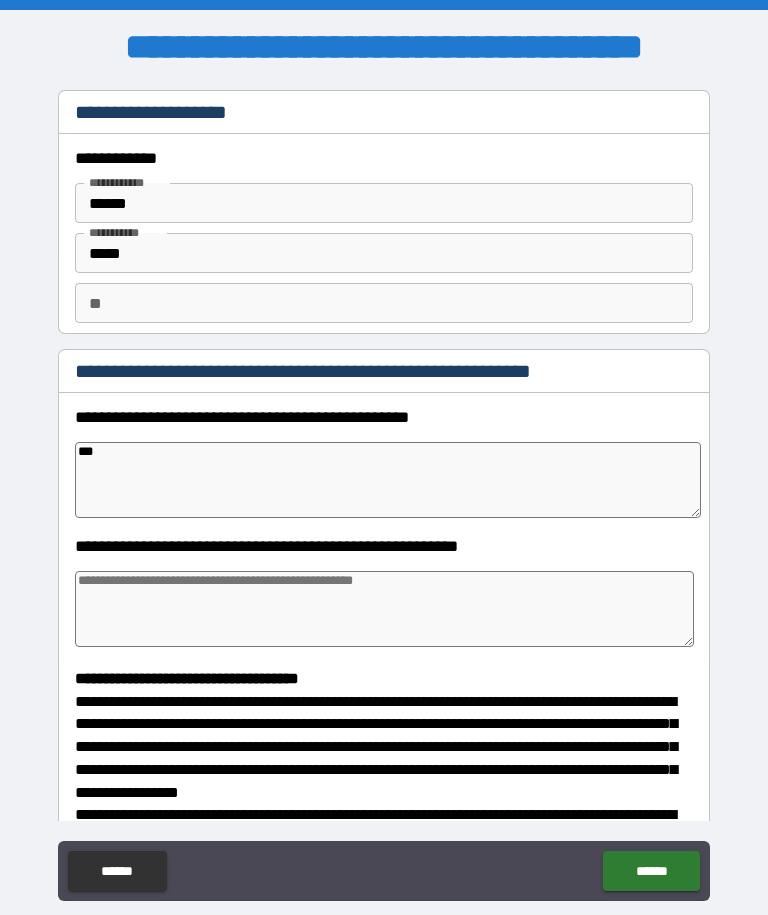 type on "*" 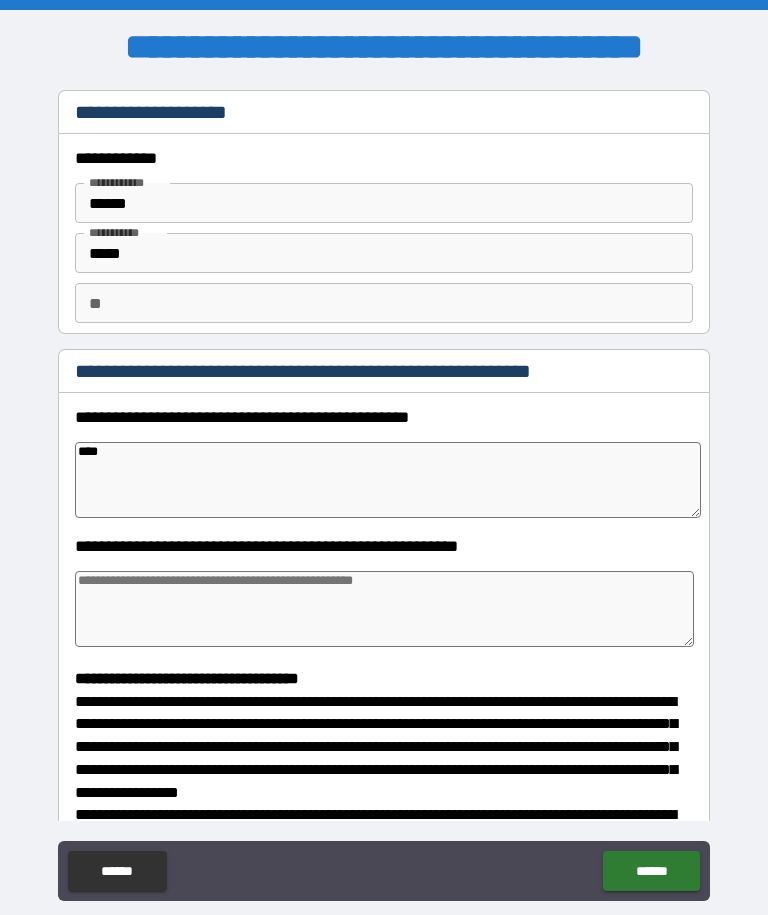 type on "*" 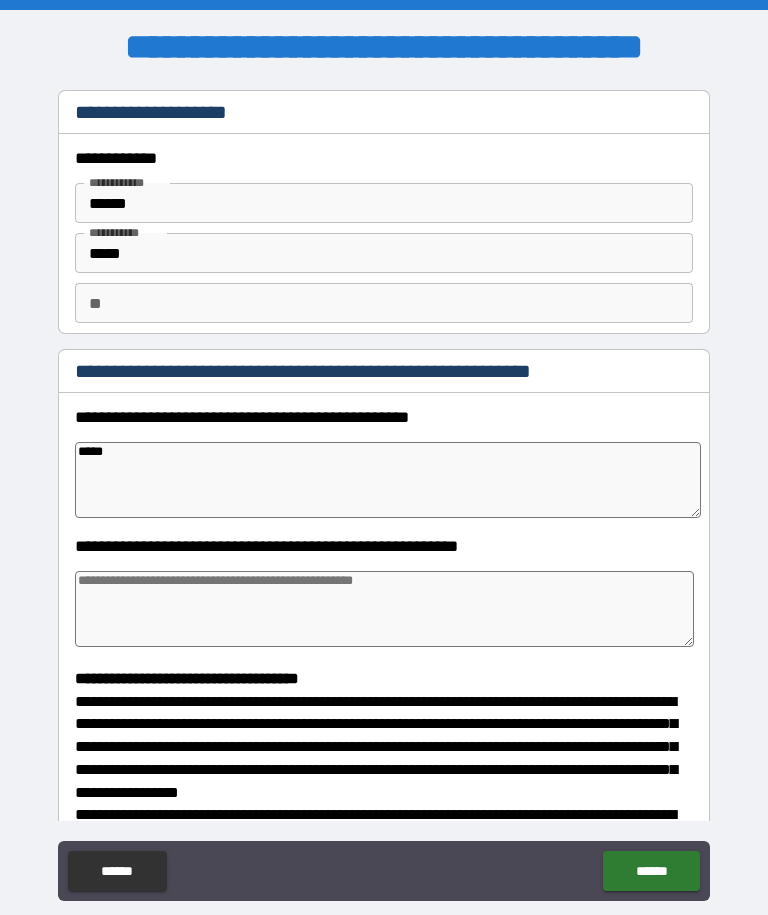 type on "*" 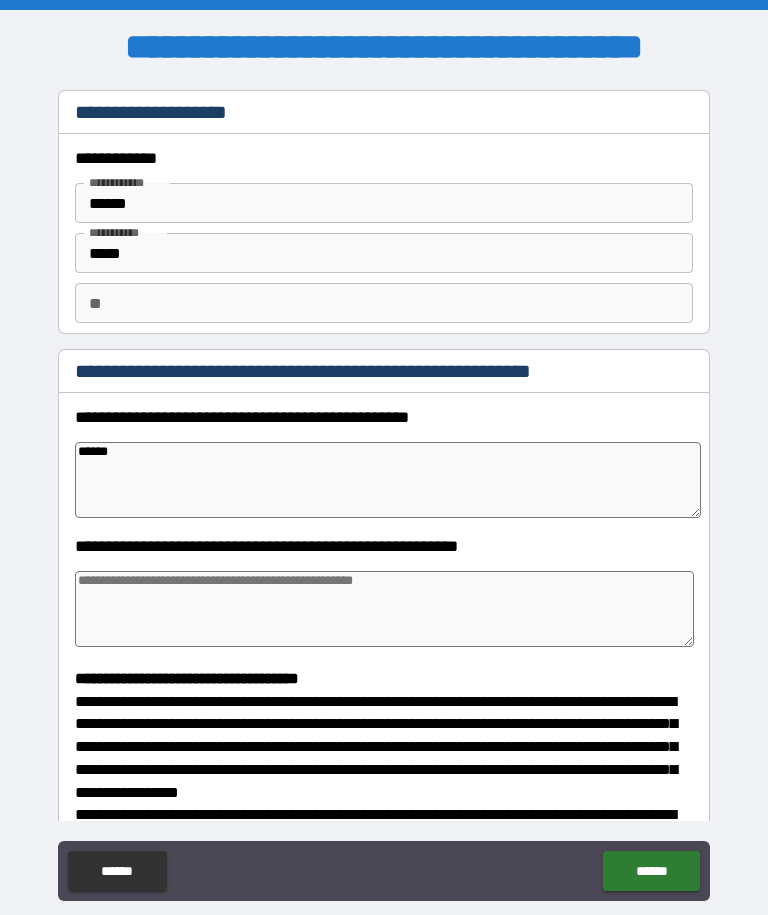 type on "*" 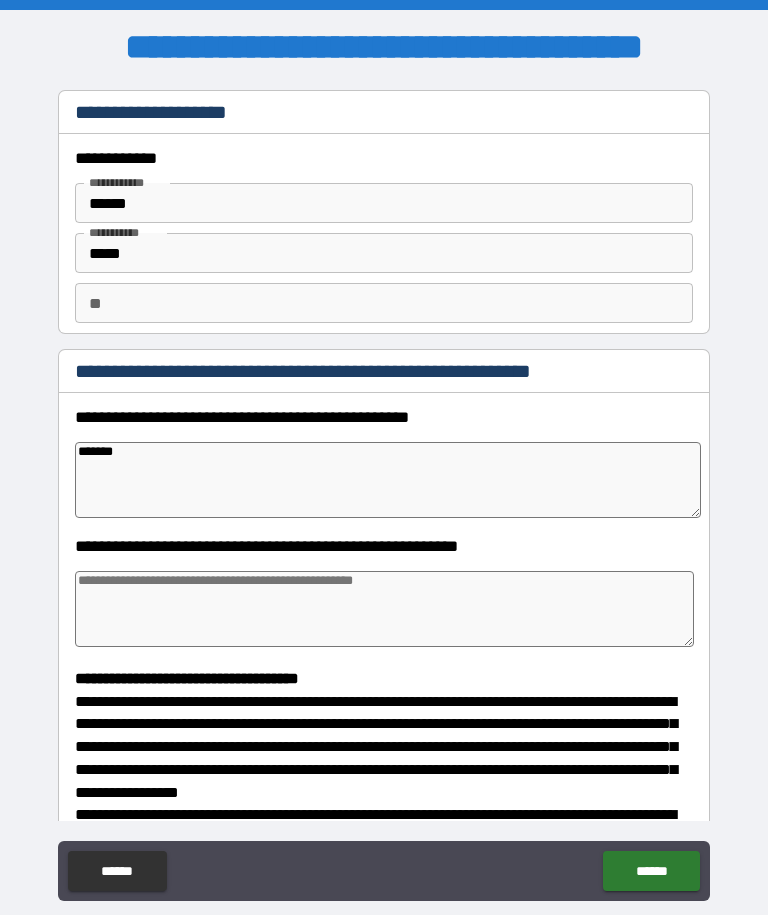 type on "*" 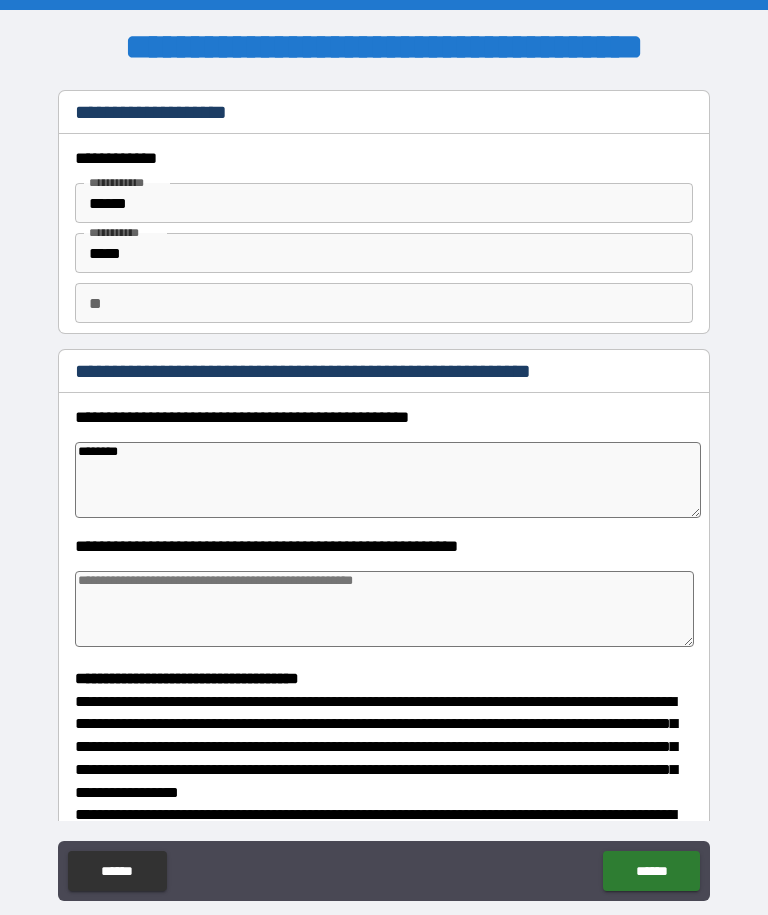 type on "*" 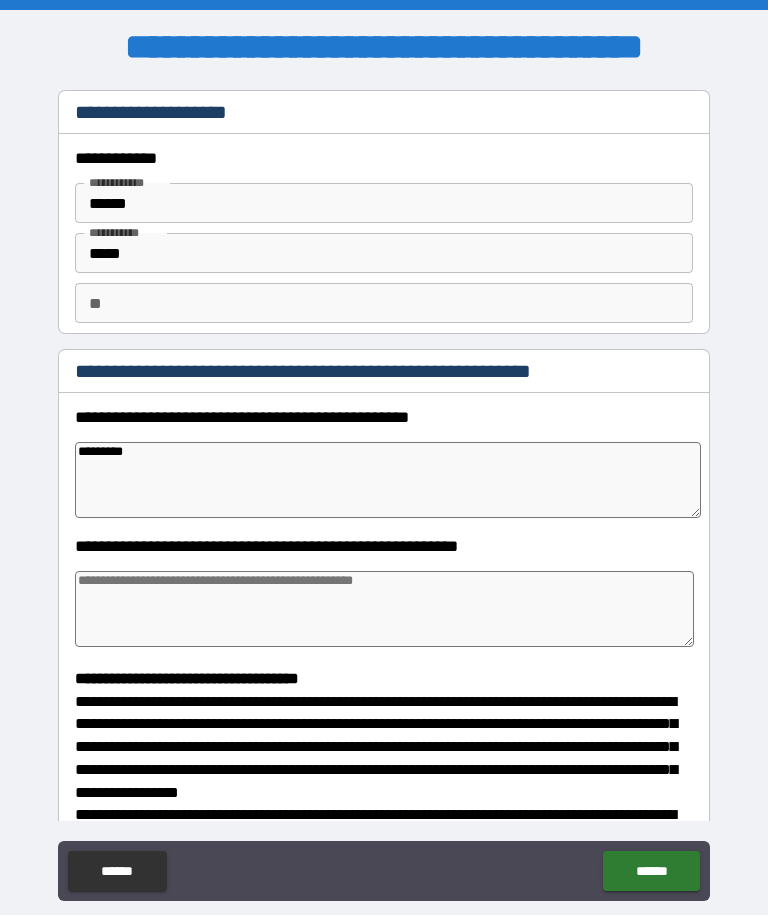 type on "*" 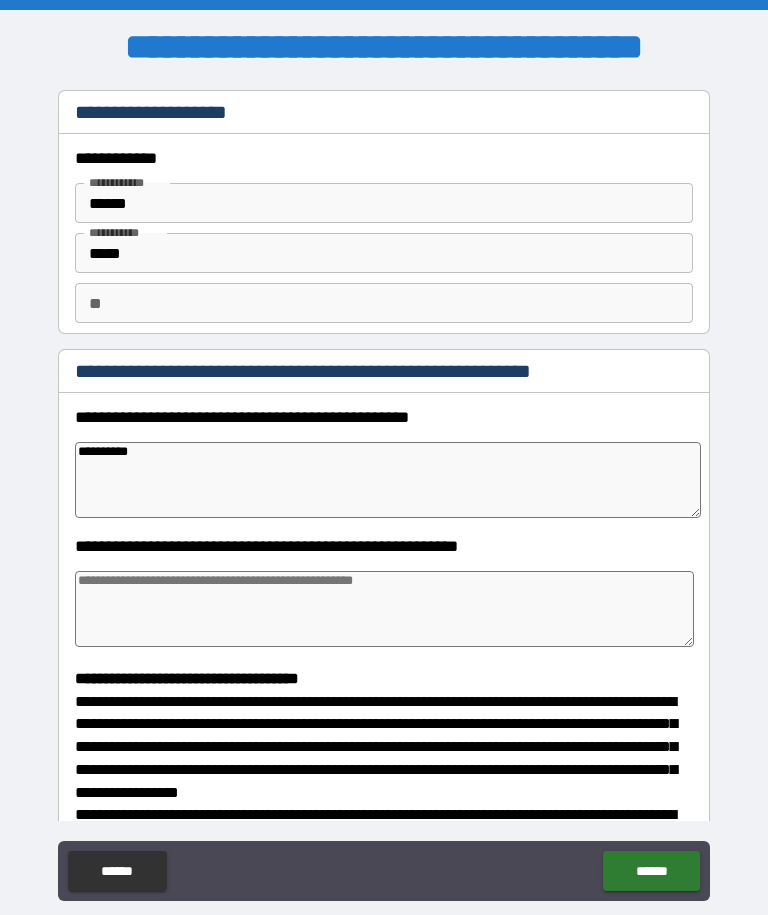 type on "*" 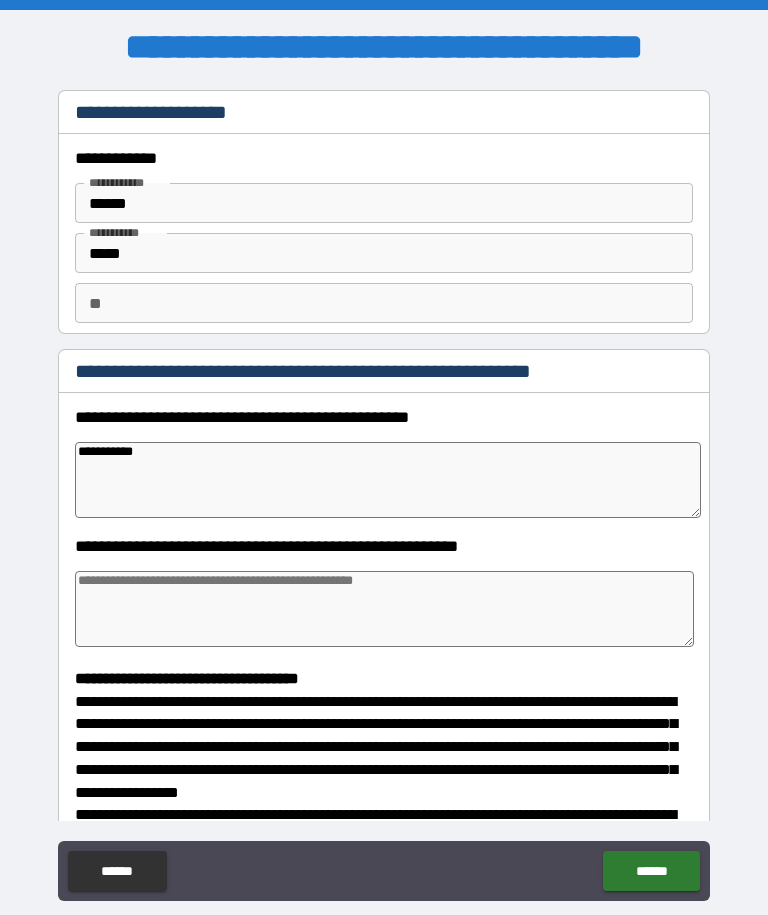type on "*" 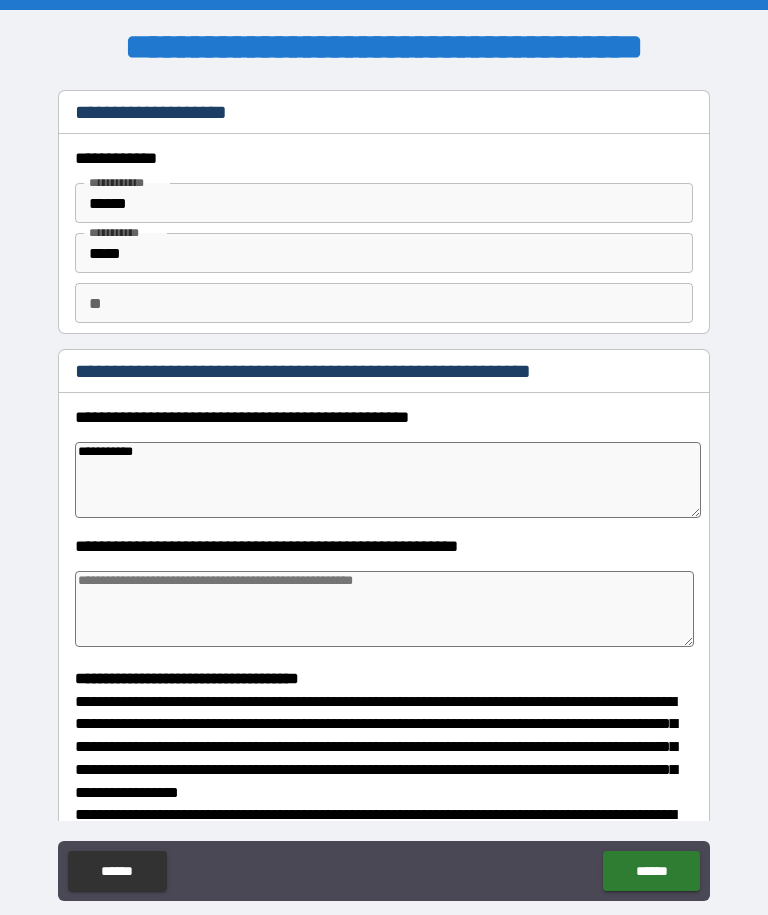 type on "**********" 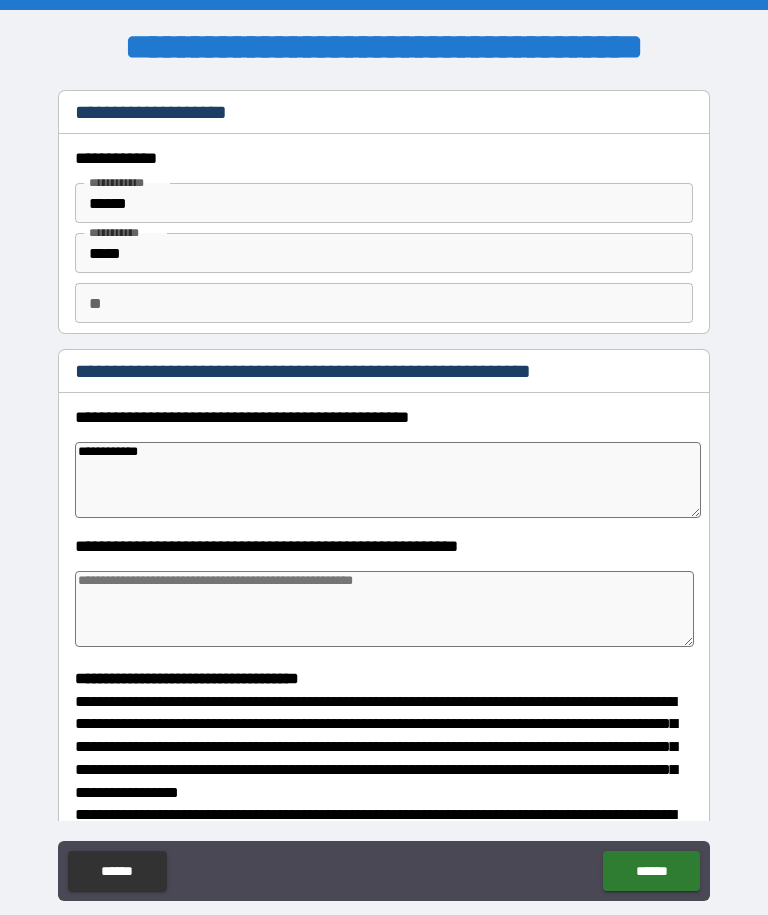 type on "*" 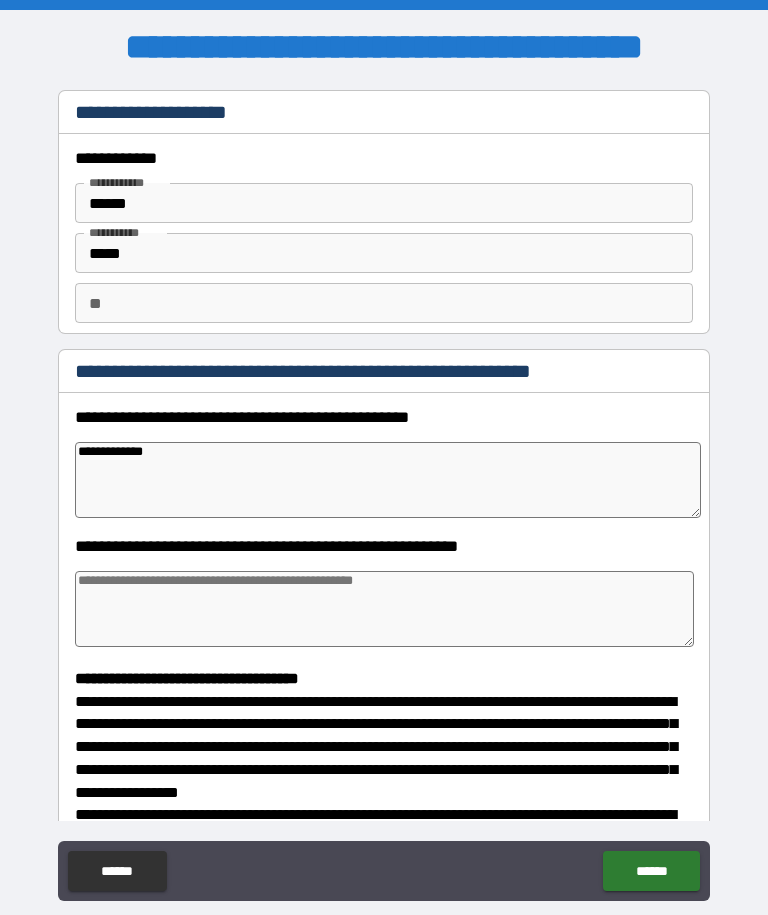 type on "*" 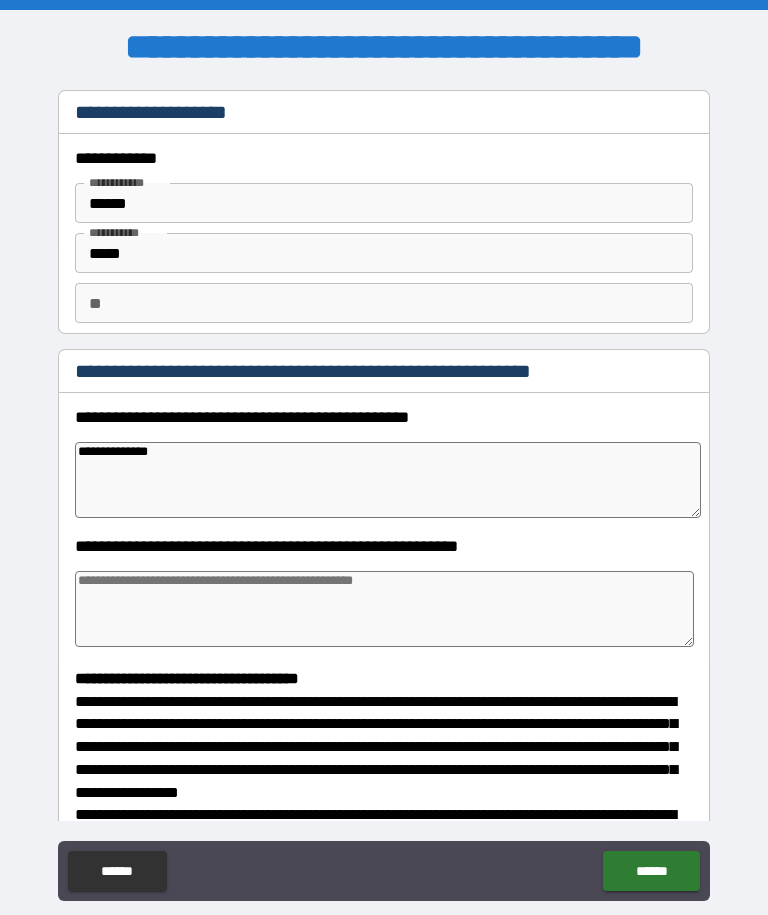 type on "*" 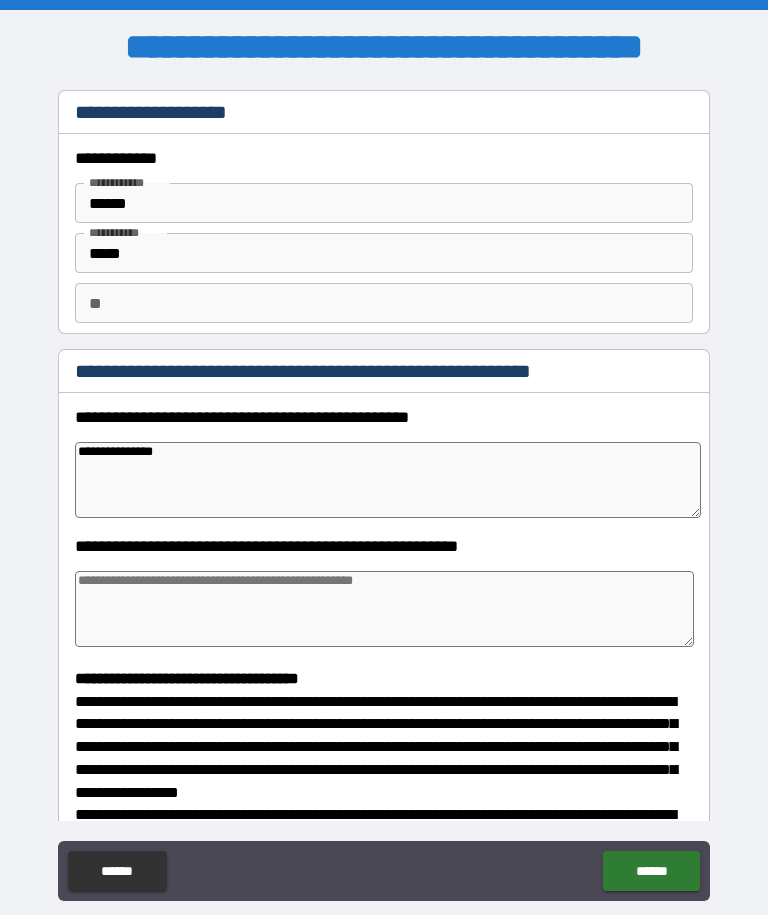 type on "*" 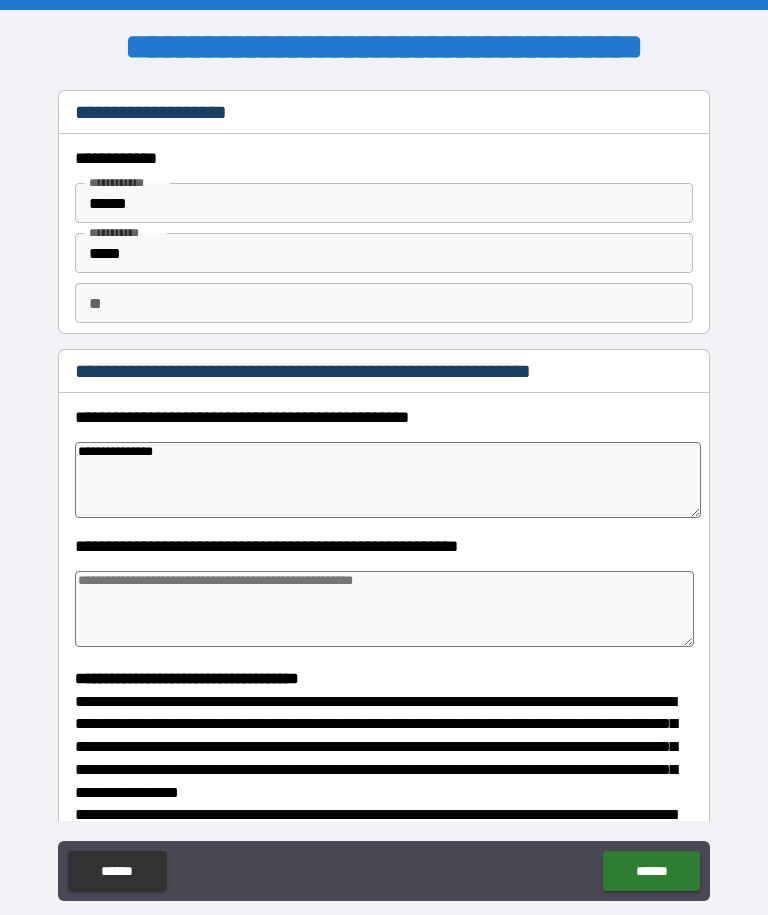 type on "**********" 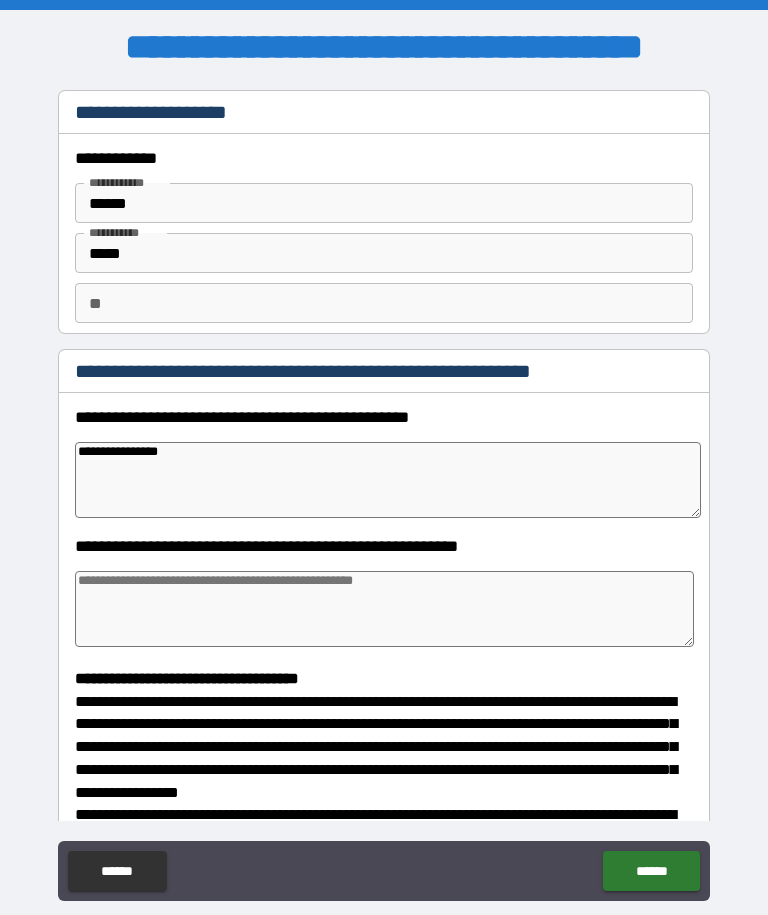 type on "*" 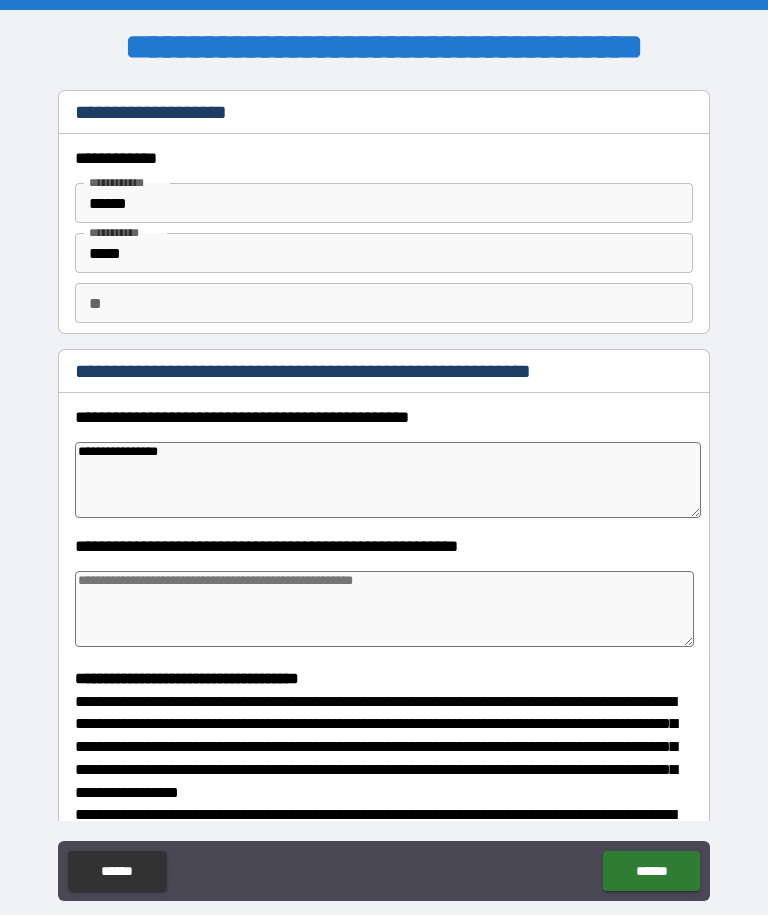 type on "**********" 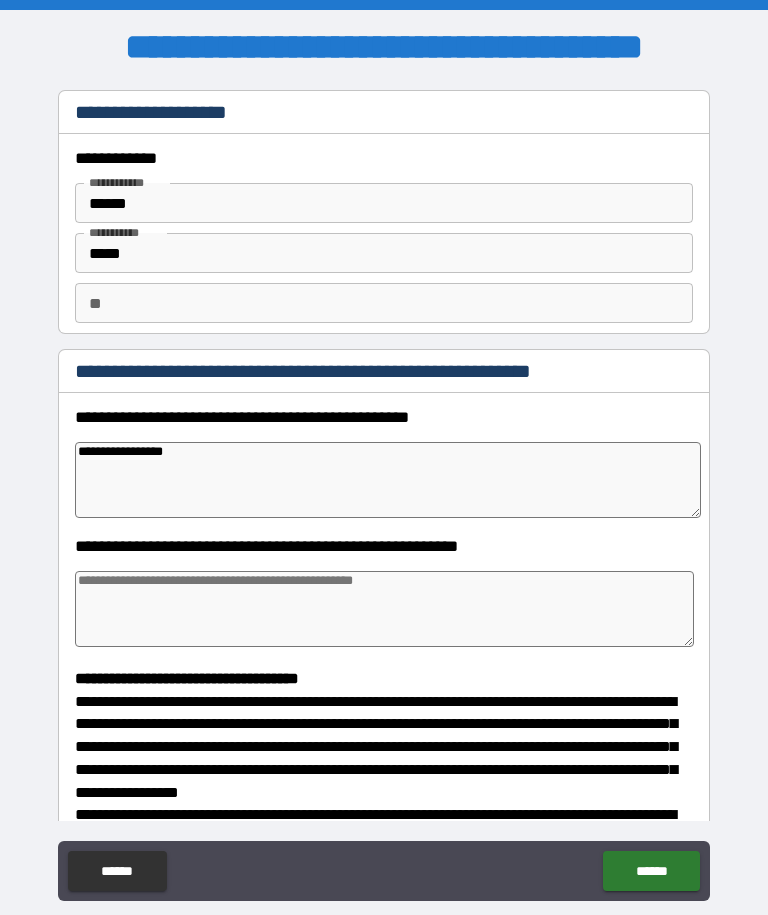 type on "*" 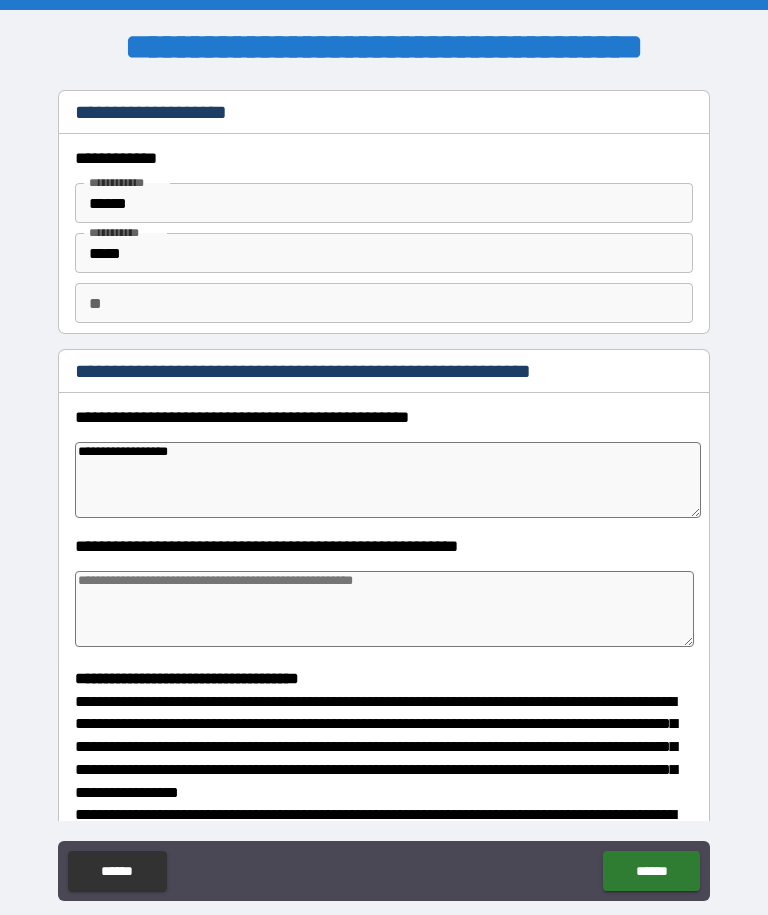 type on "*" 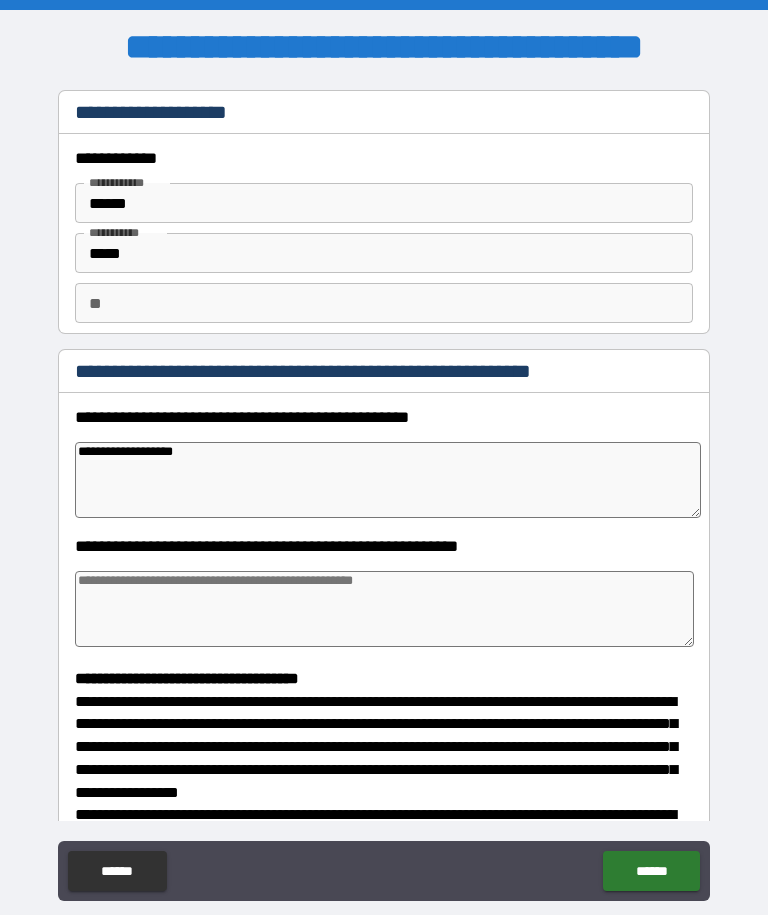 type on "*" 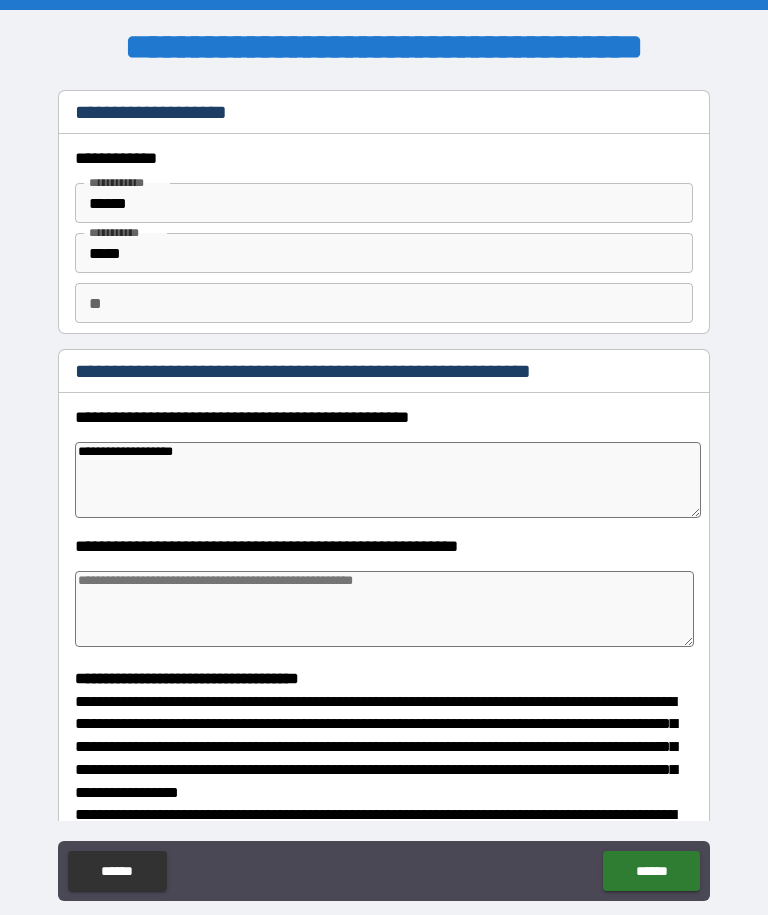 type on "**********" 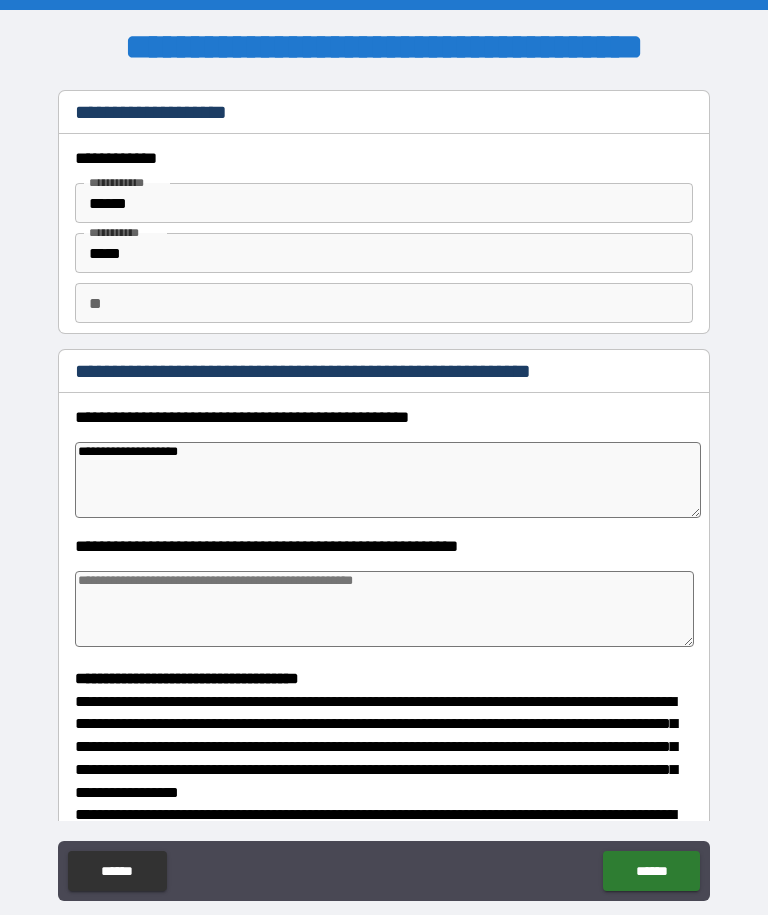 type on "*" 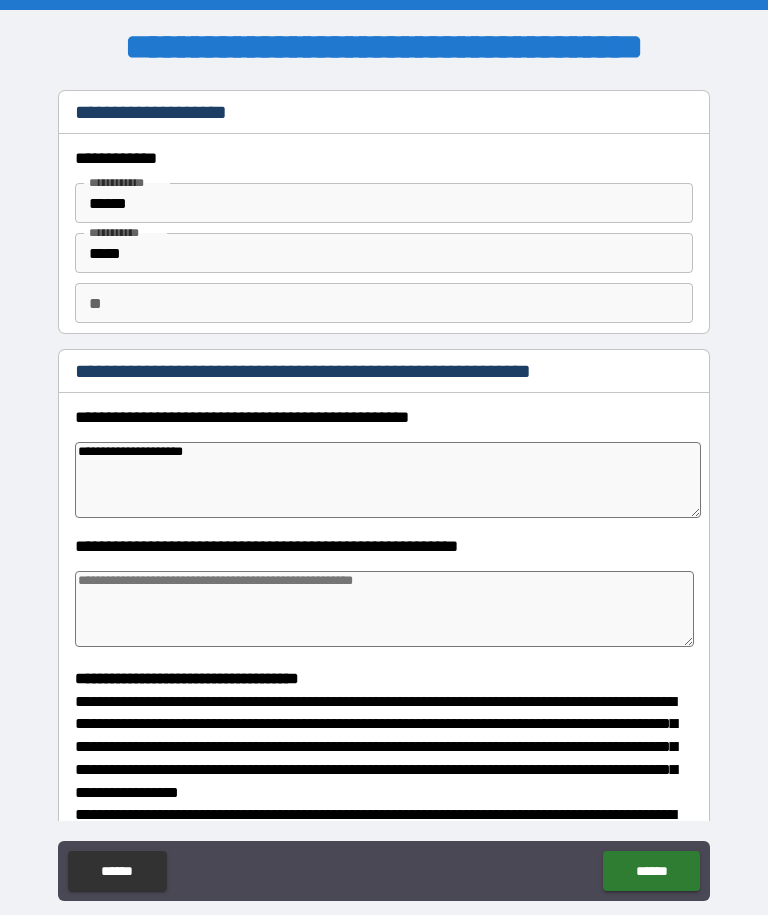 type on "*" 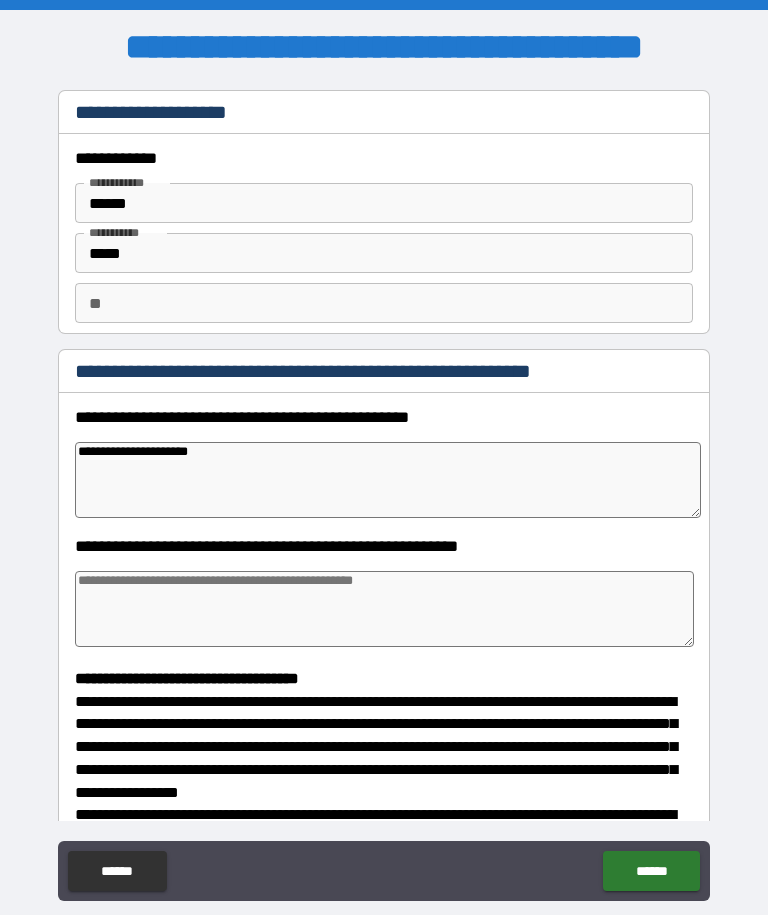 type on "*" 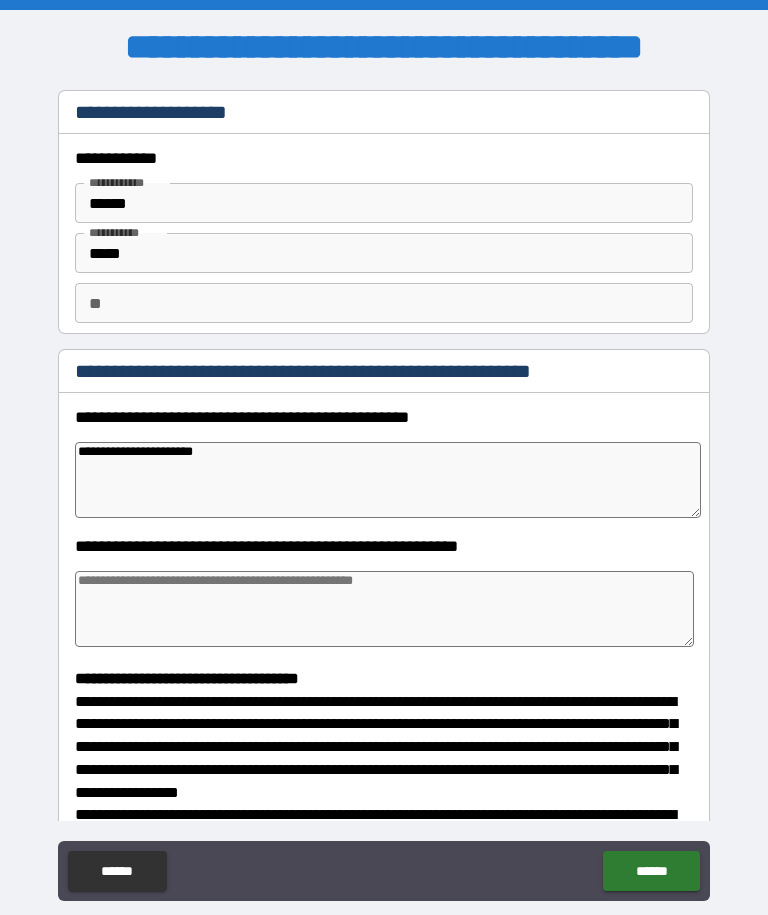 type on "*" 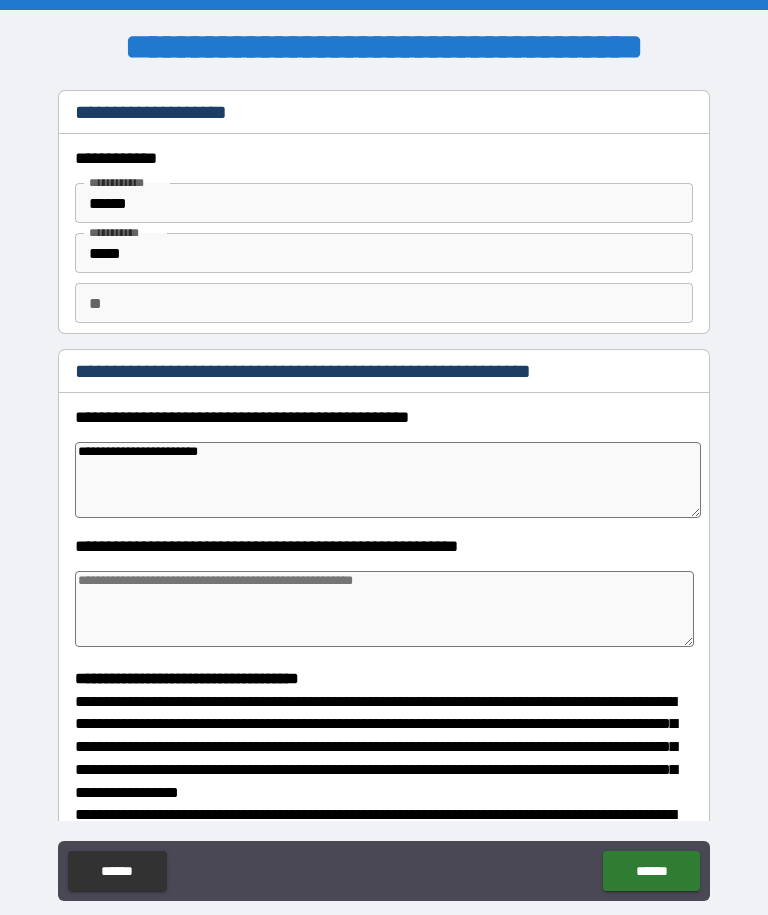 type on "*" 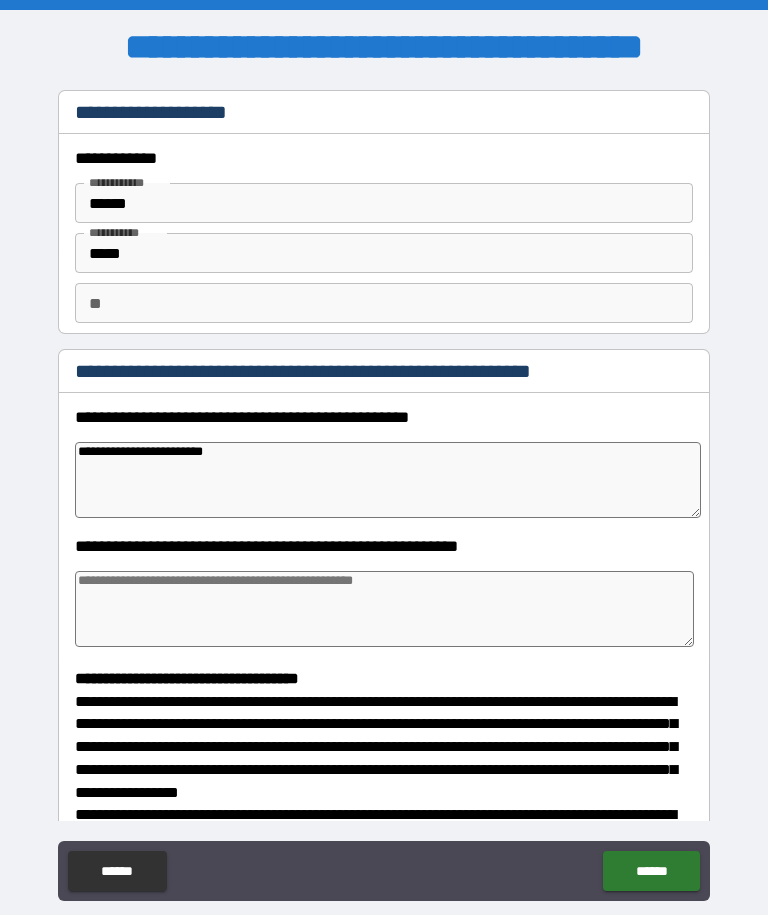 type on "*" 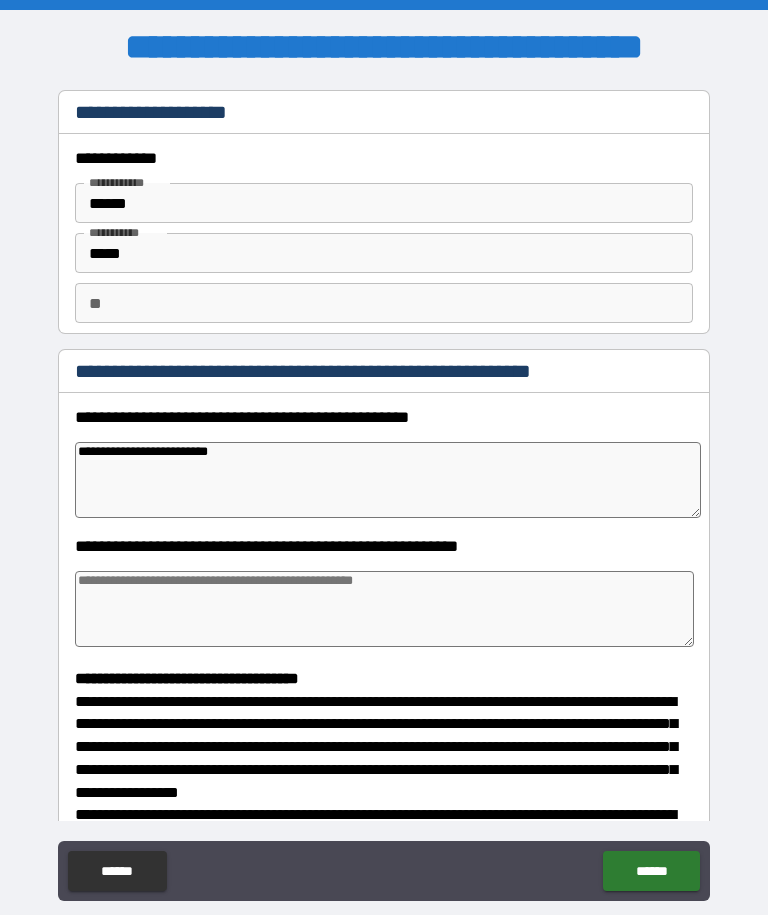 type on "*" 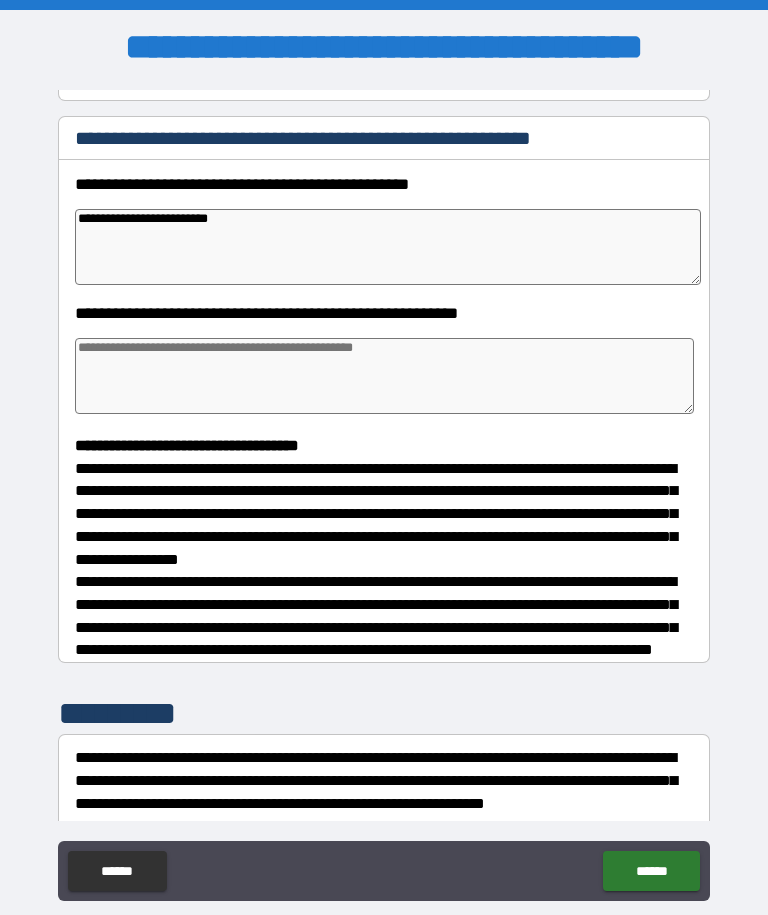 scroll, scrollTop: 234, scrollLeft: 0, axis: vertical 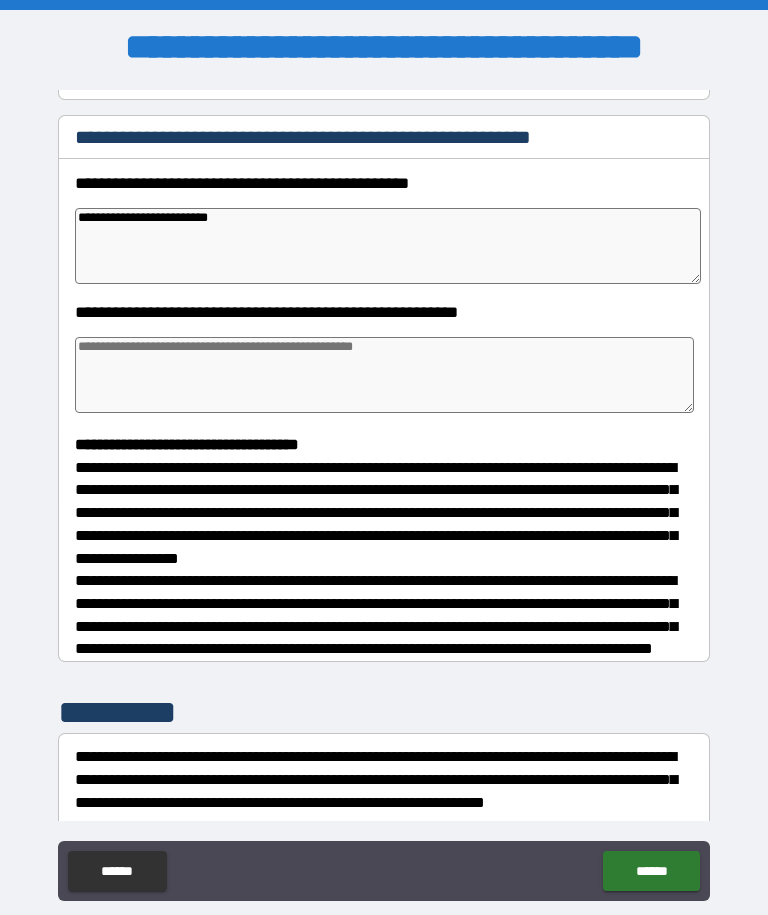type on "**********" 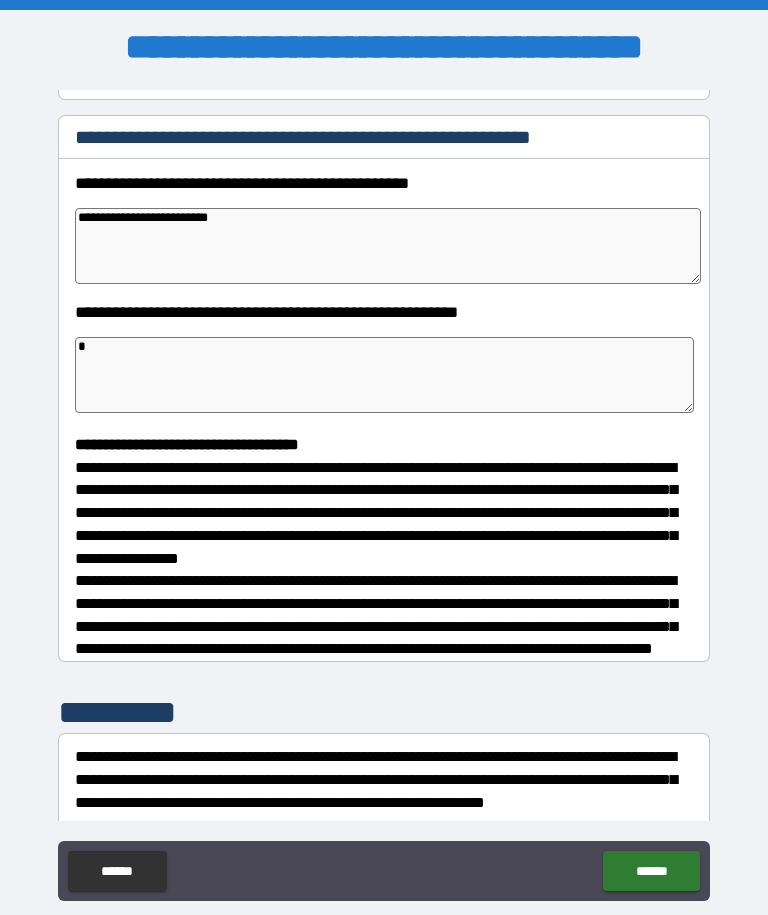 type on "*" 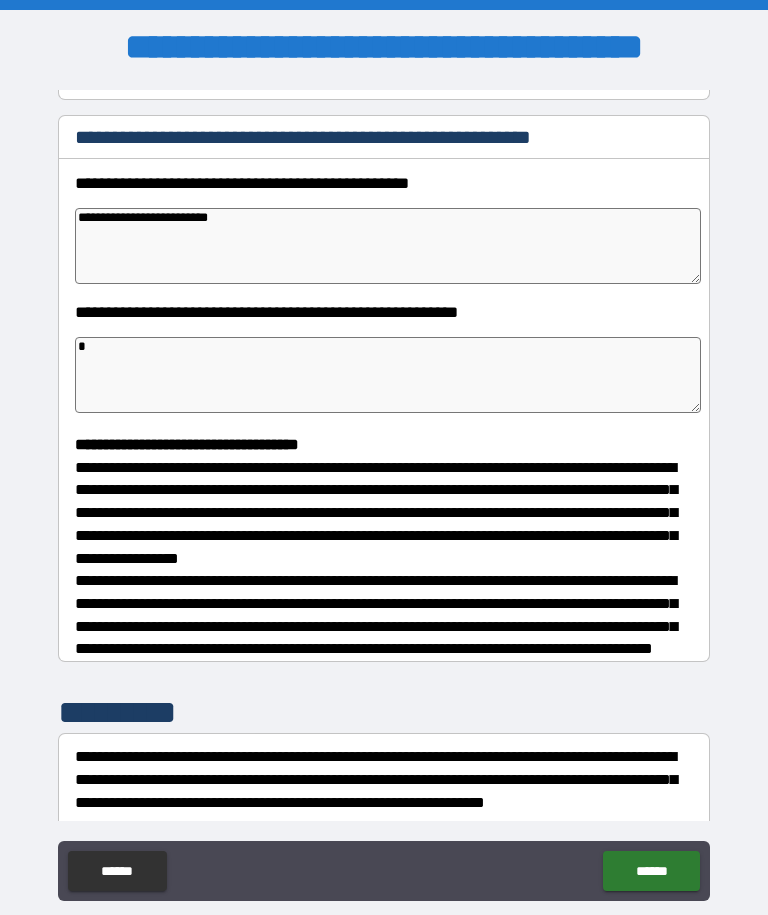 type on "*" 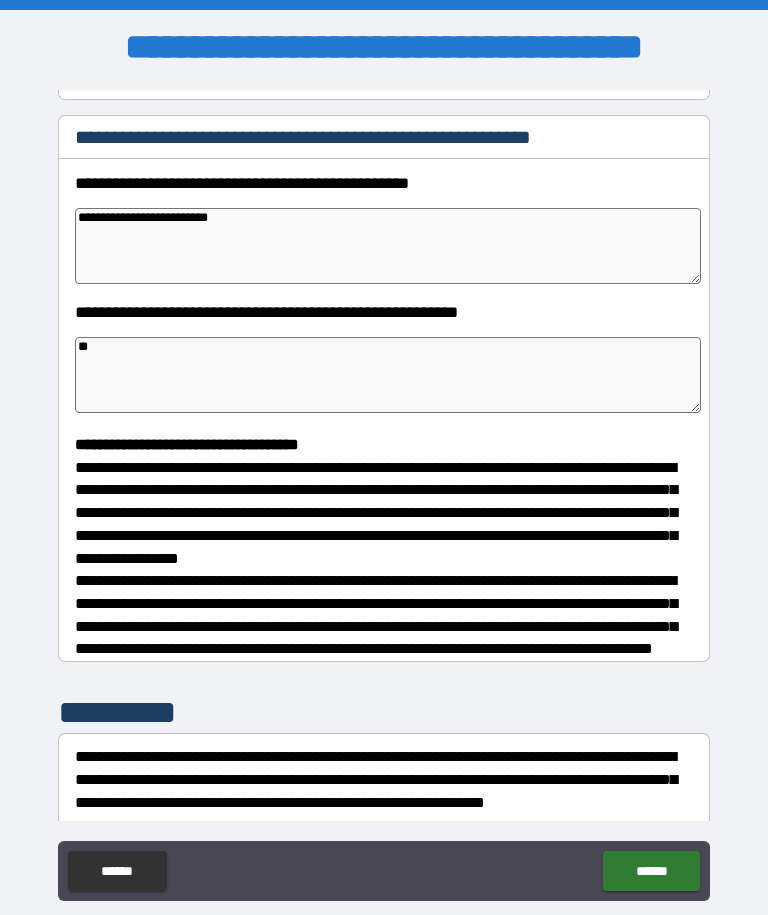 type on "*" 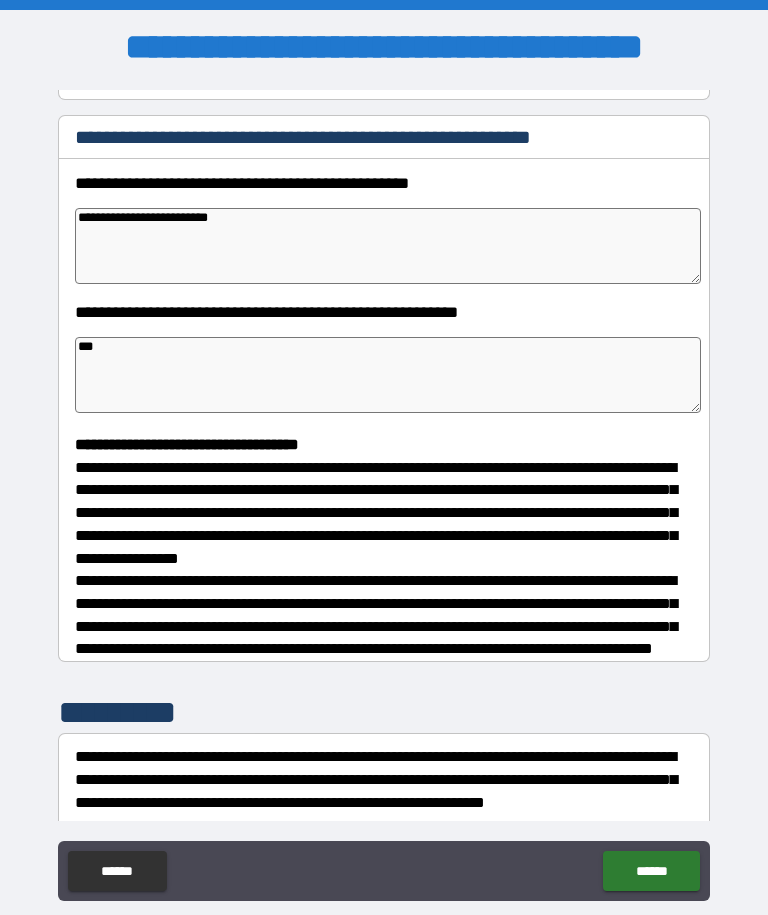 type on "*" 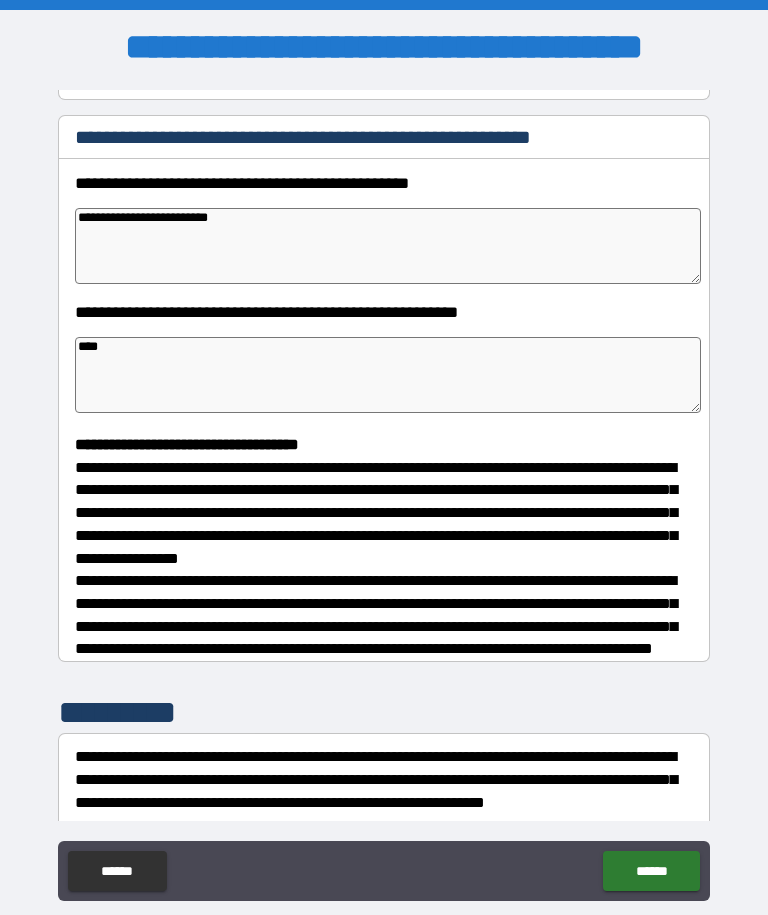 type on "*" 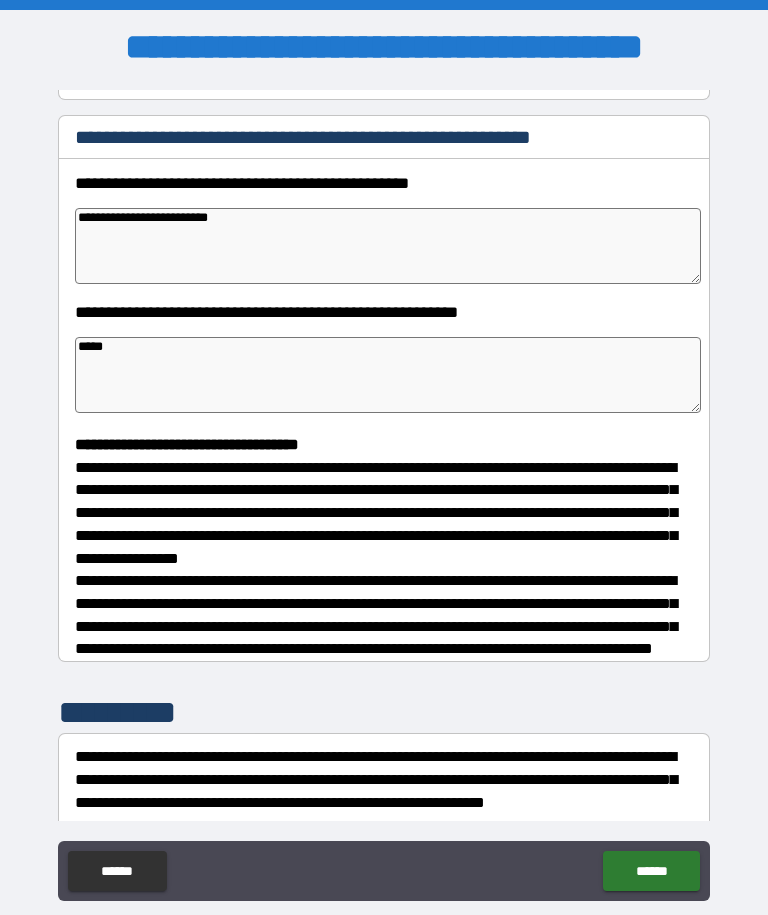 type on "*" 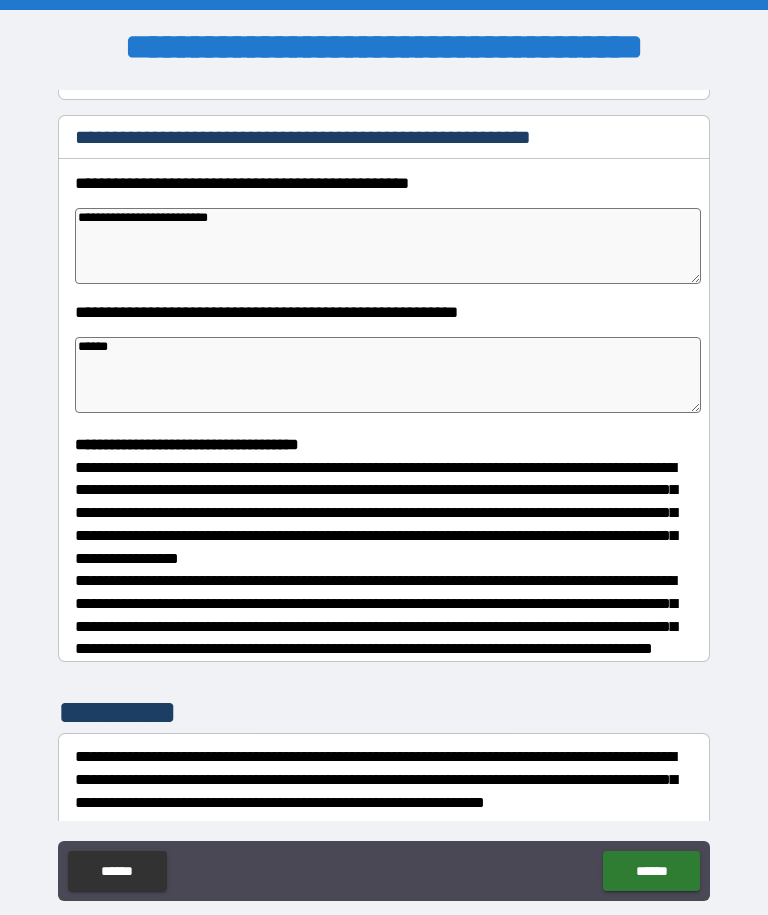 type on "*" 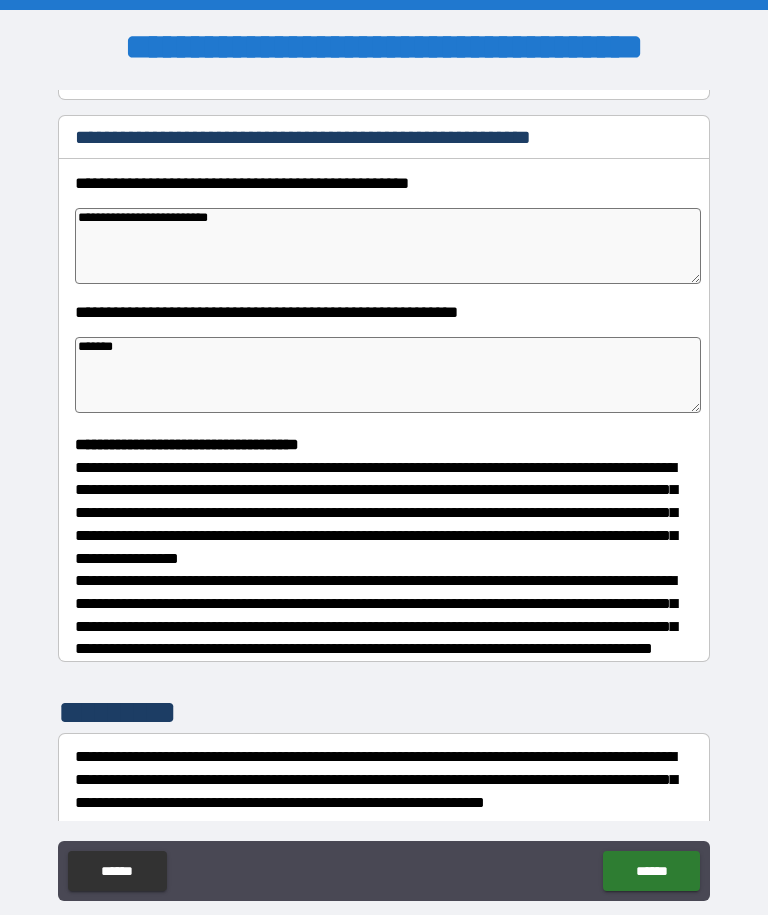 type on "*" 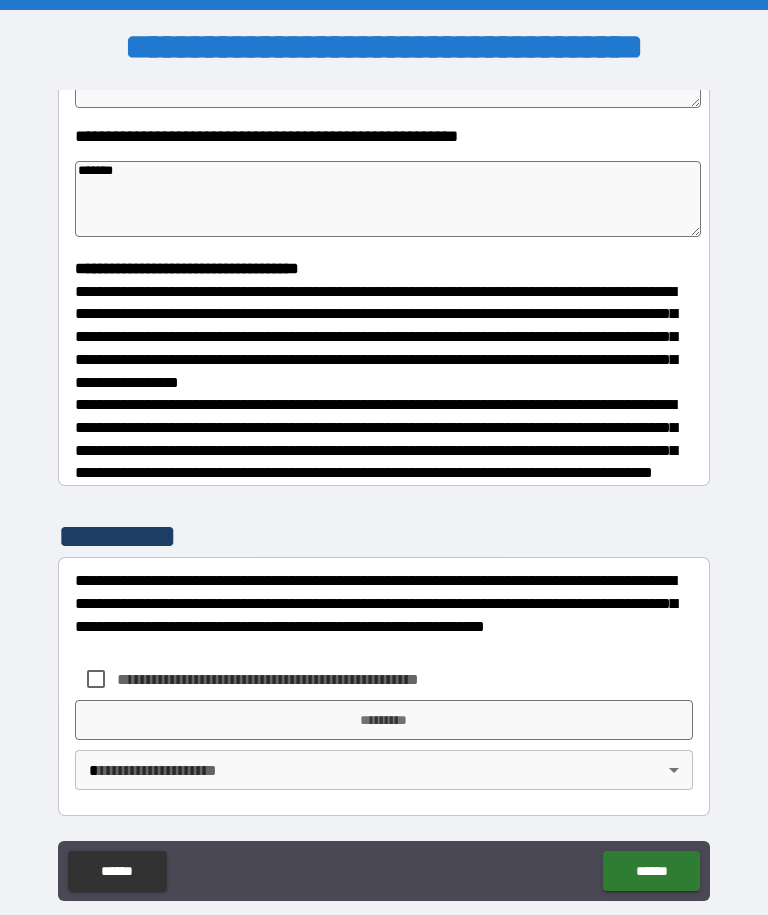 scroll, scrollTop: 425, scrollLeft: 0, axis: vertical 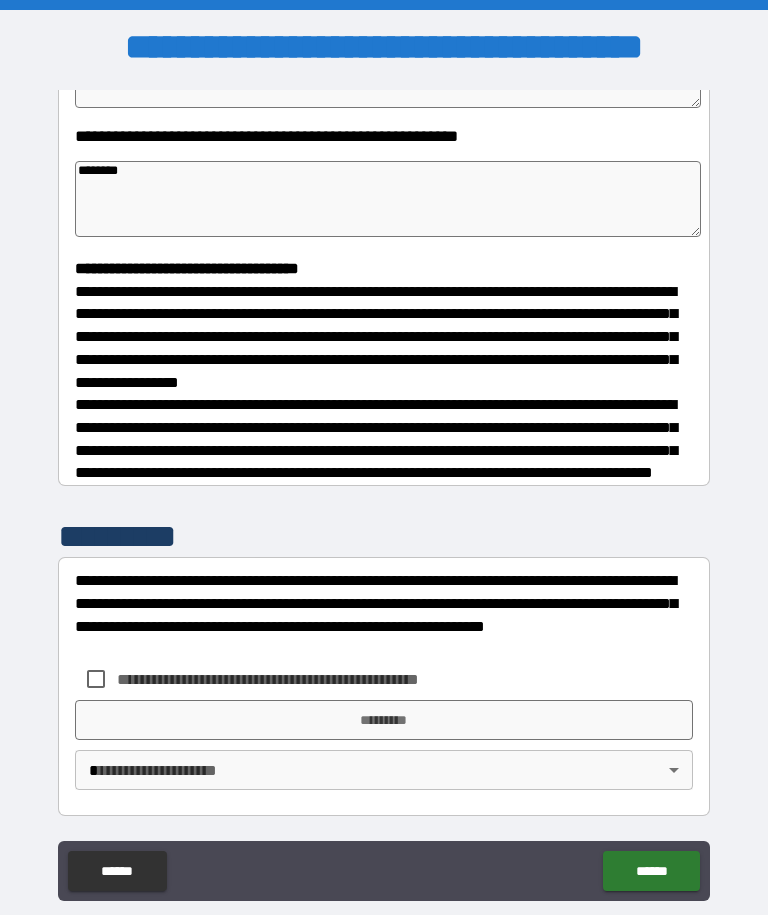 type on "*" 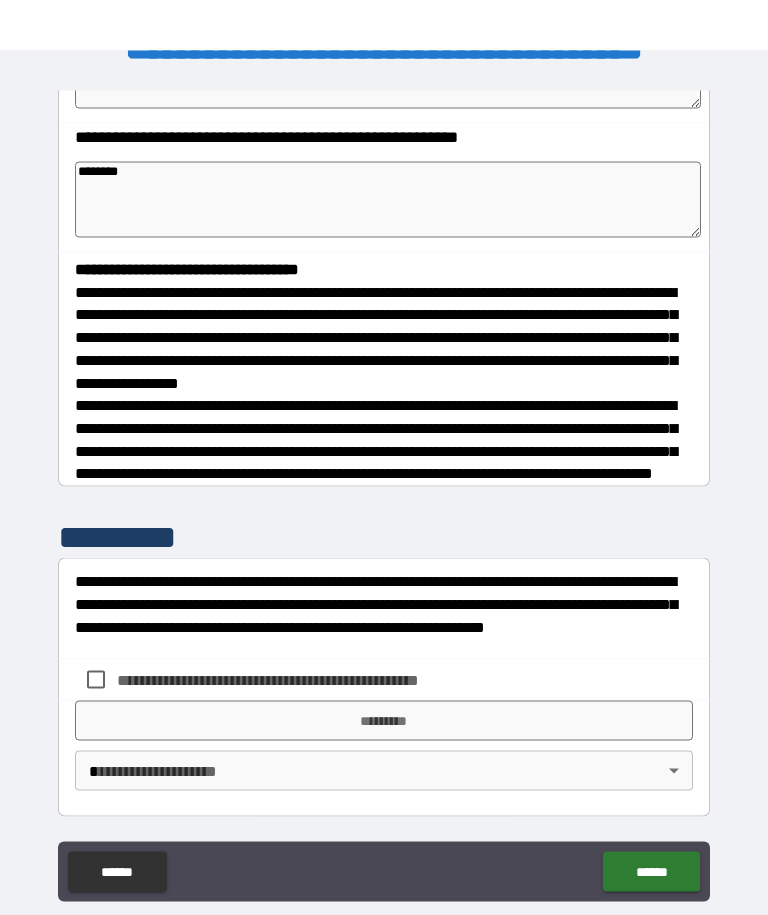 scroll, scrollTop: 66, scrollLeft: 0, axis: vertical 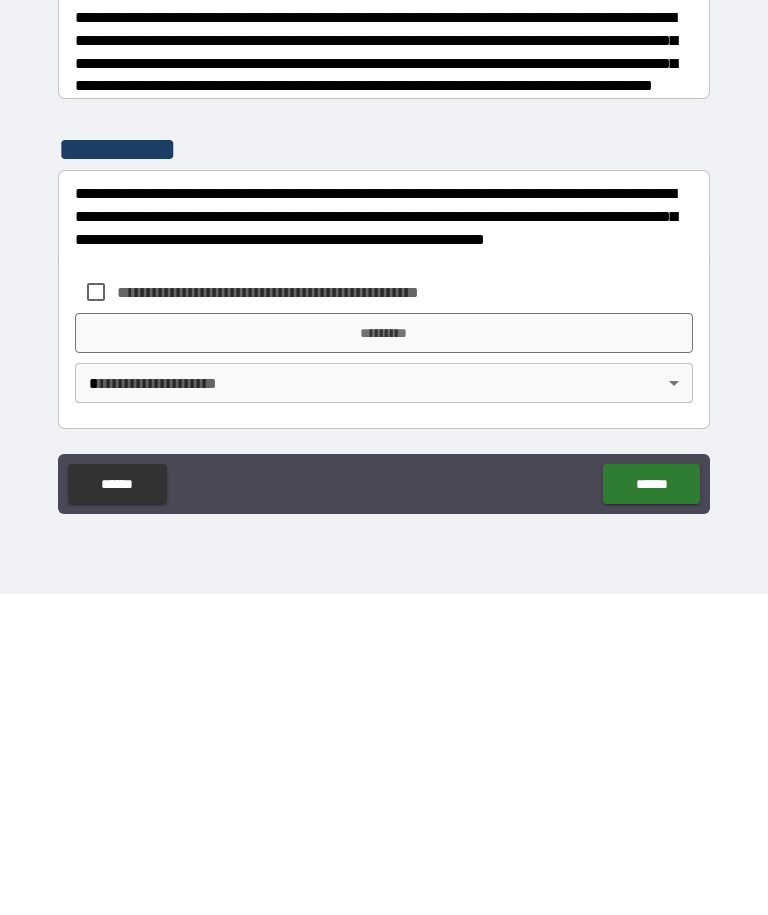 type on "*******" 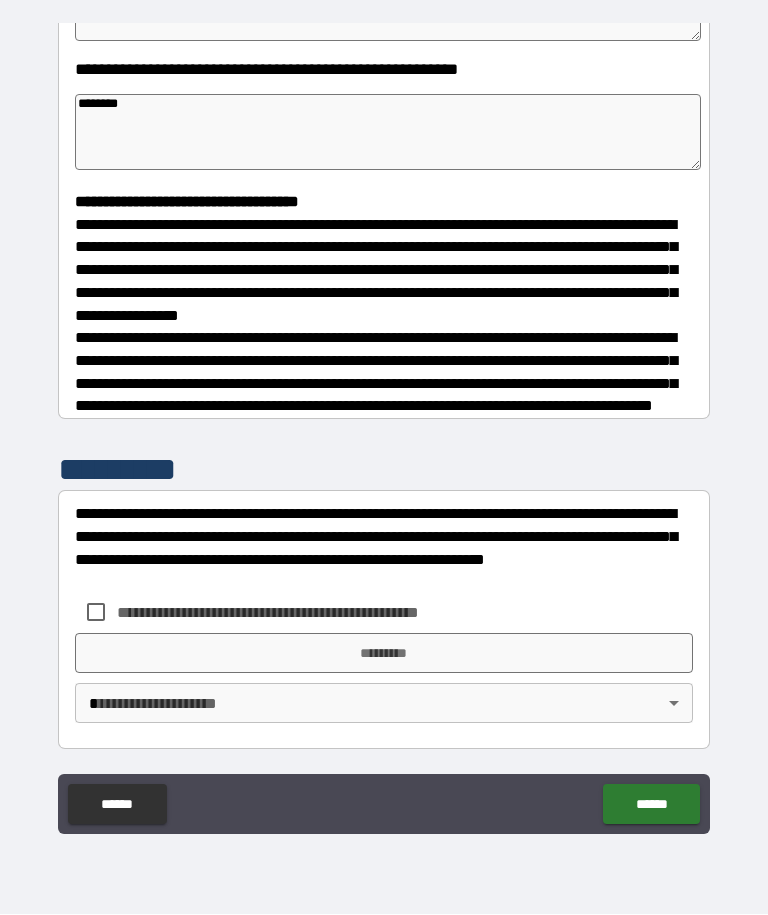 type on "*" 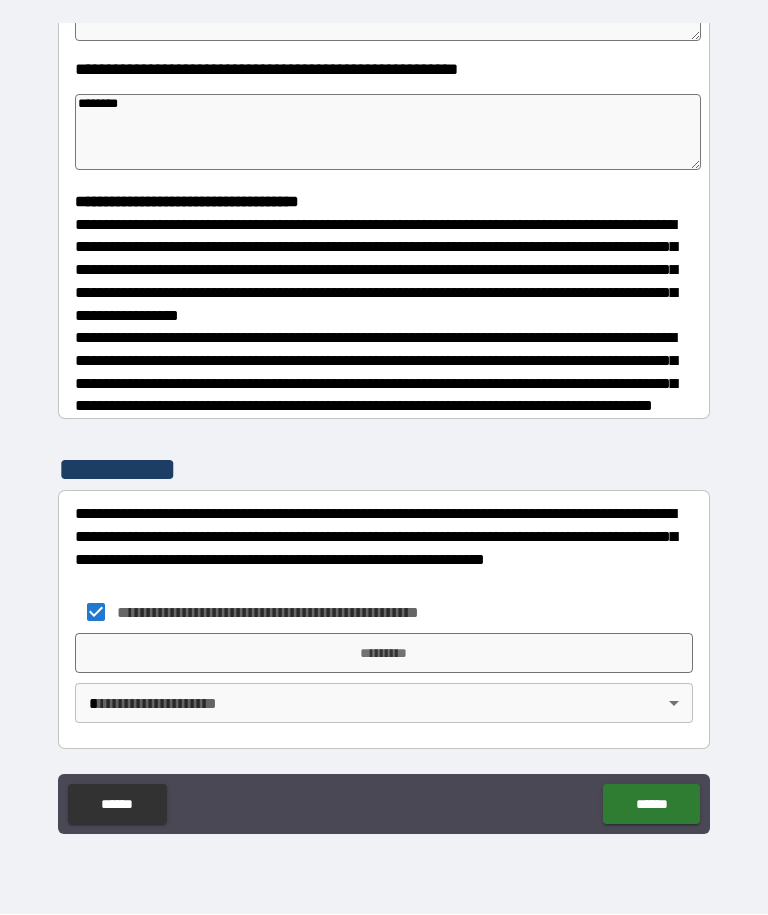 click on "**********" at bounding box center (384, 424) 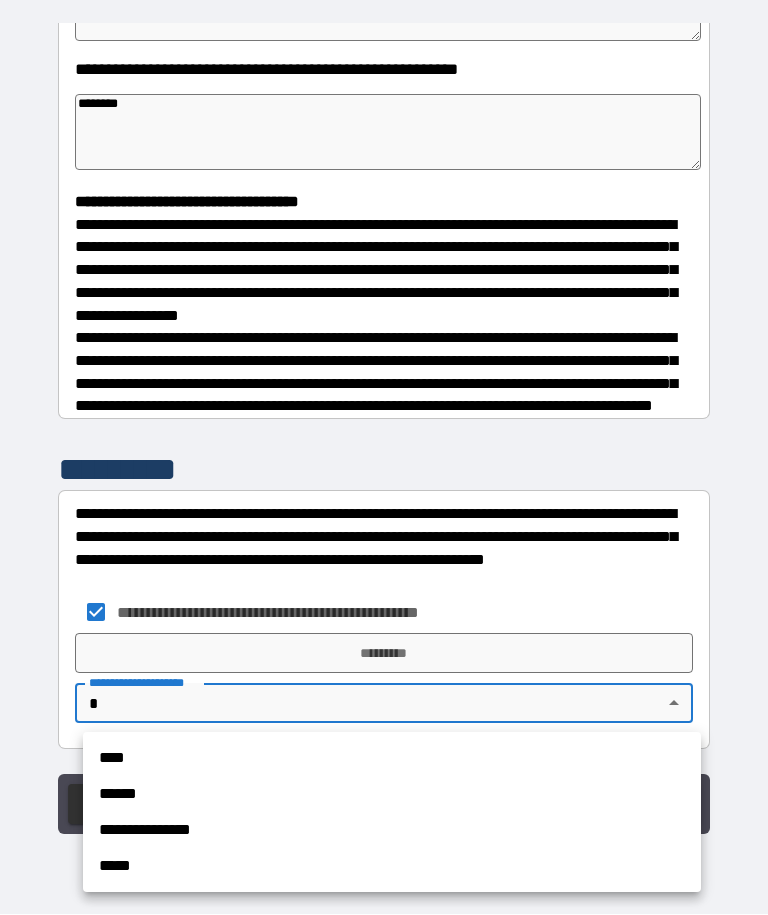 click on "****" at bounding box center (392, 759) 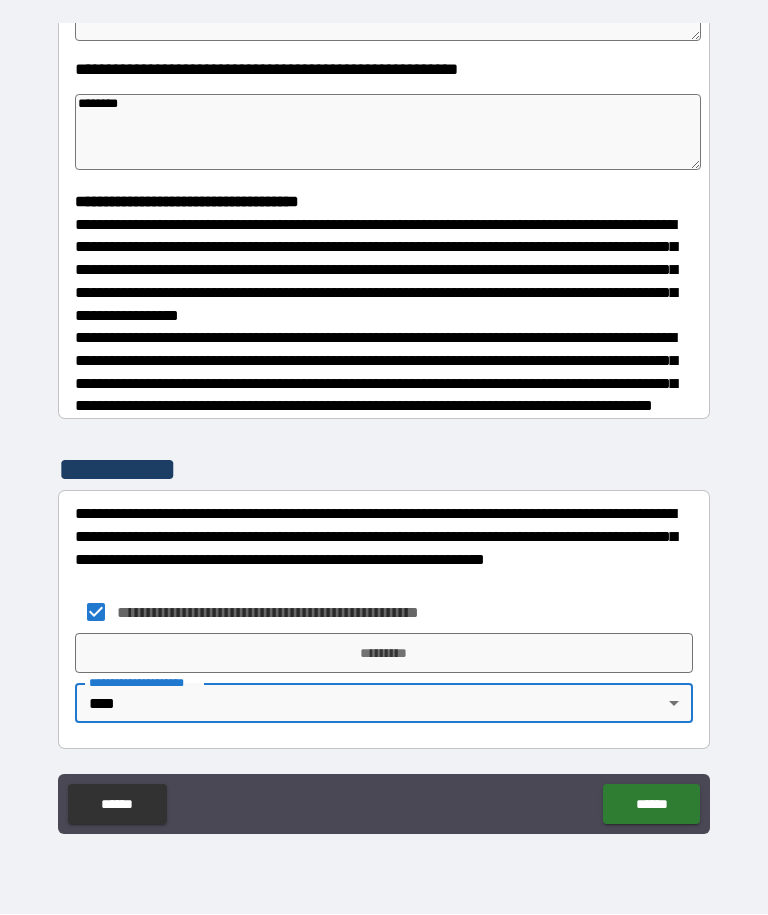 type on "*" 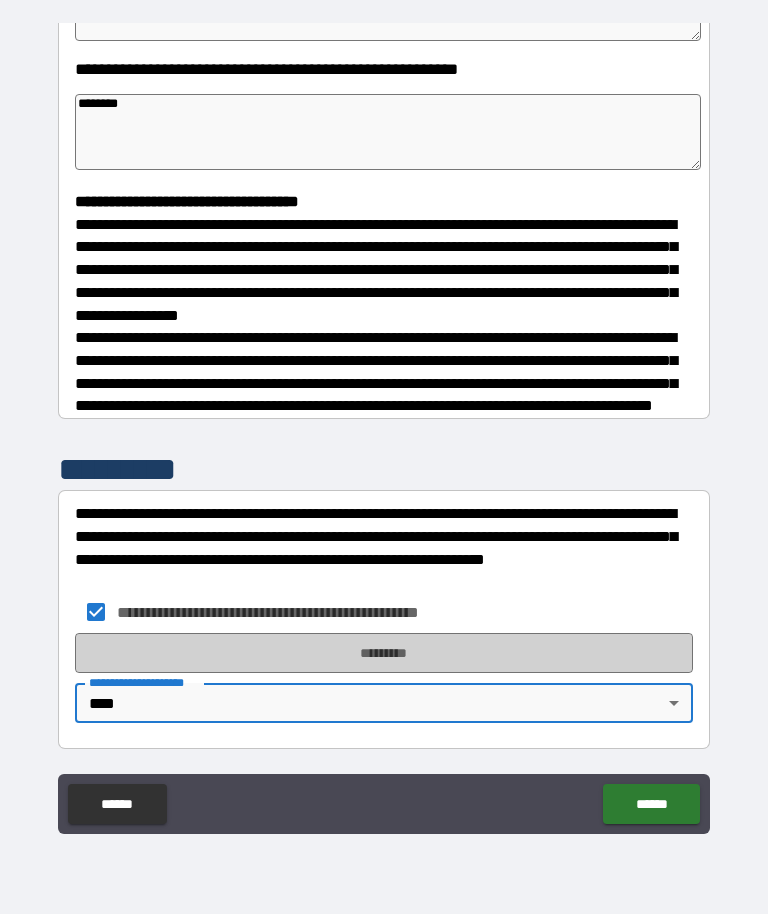 click on "*********" at bounding box center (384, 654) 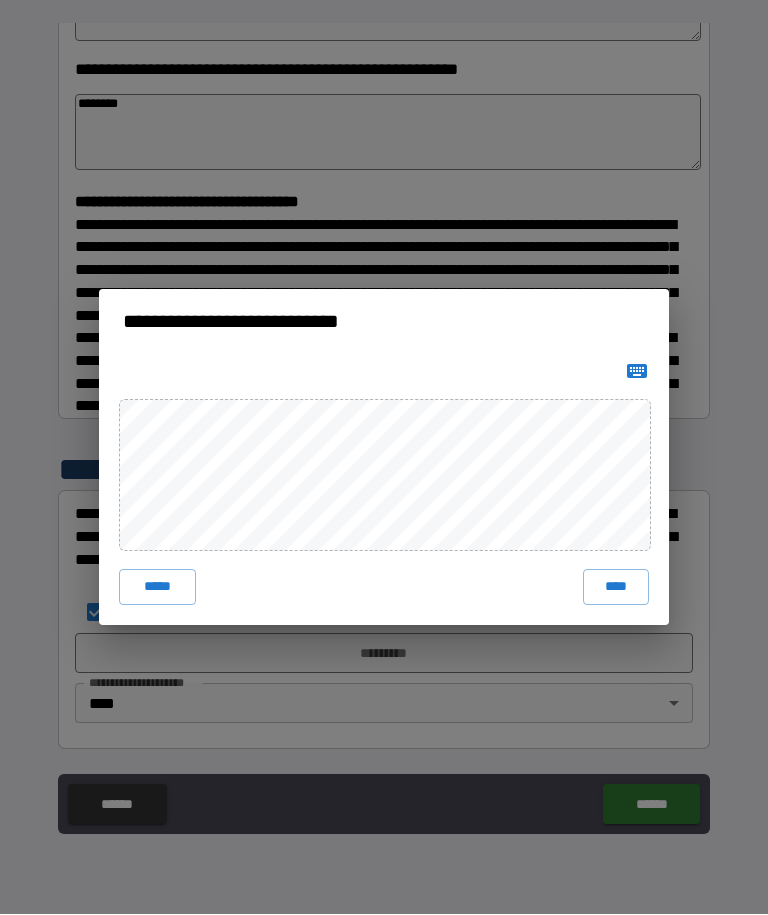 click on "****" at bounding box center (616, 588) 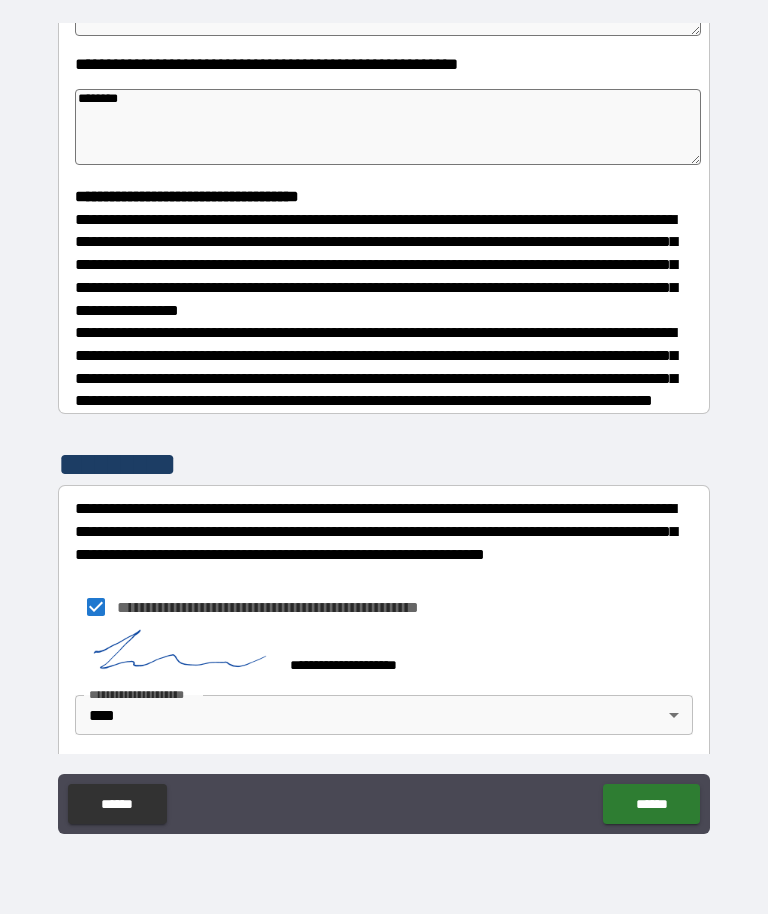 type on "*" 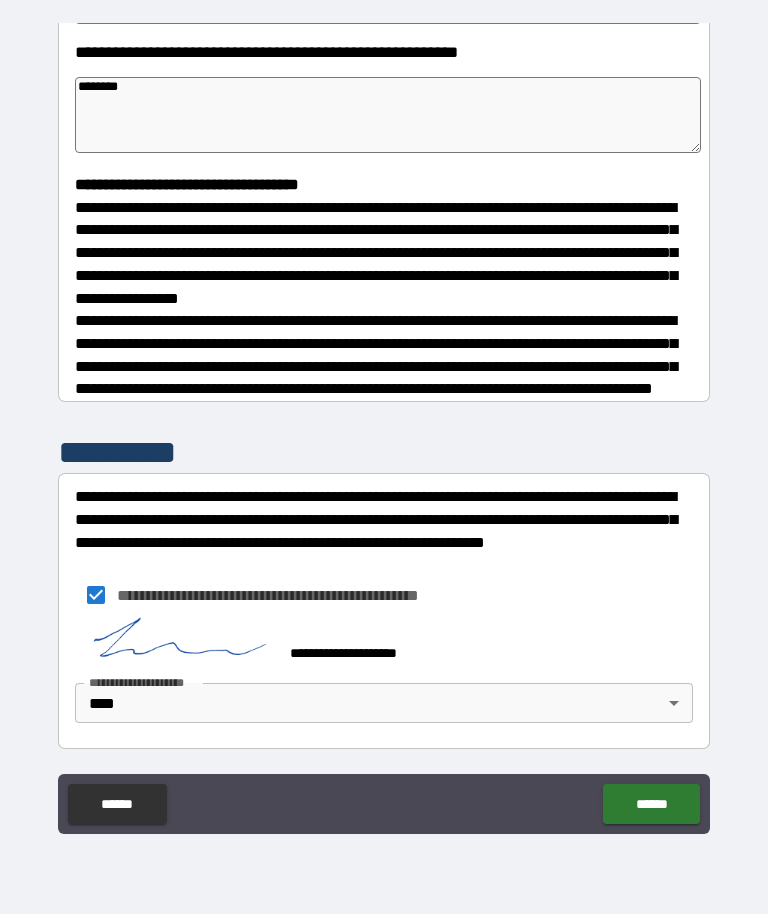 scroll, scrollTop: 0, scrollLeft: 0, axis: both 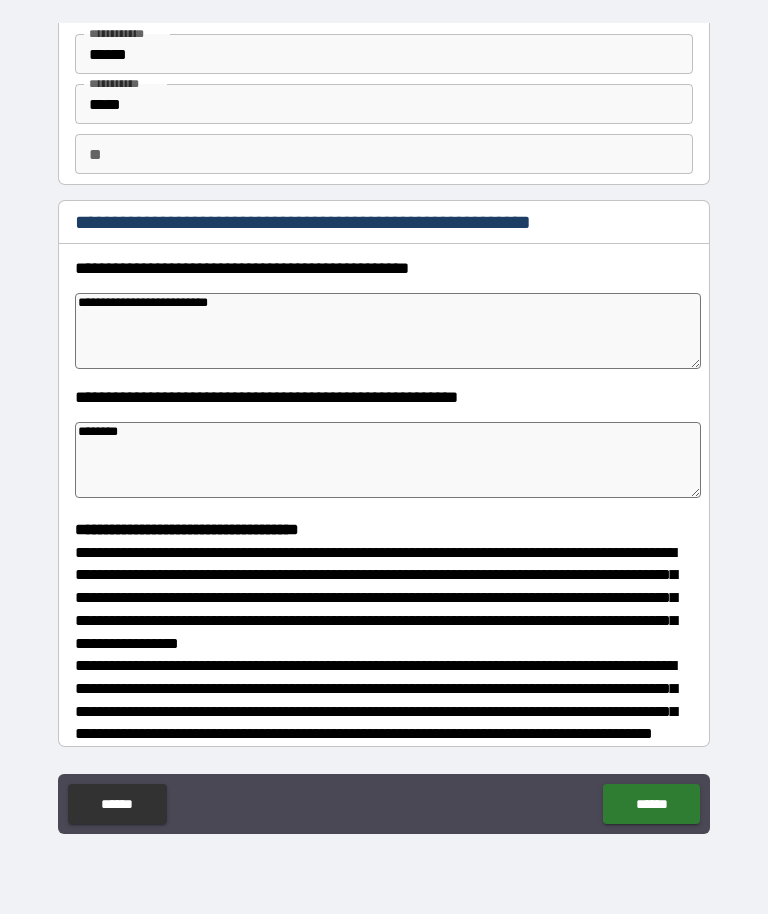 click on "******" at bounding box center (651, 805) 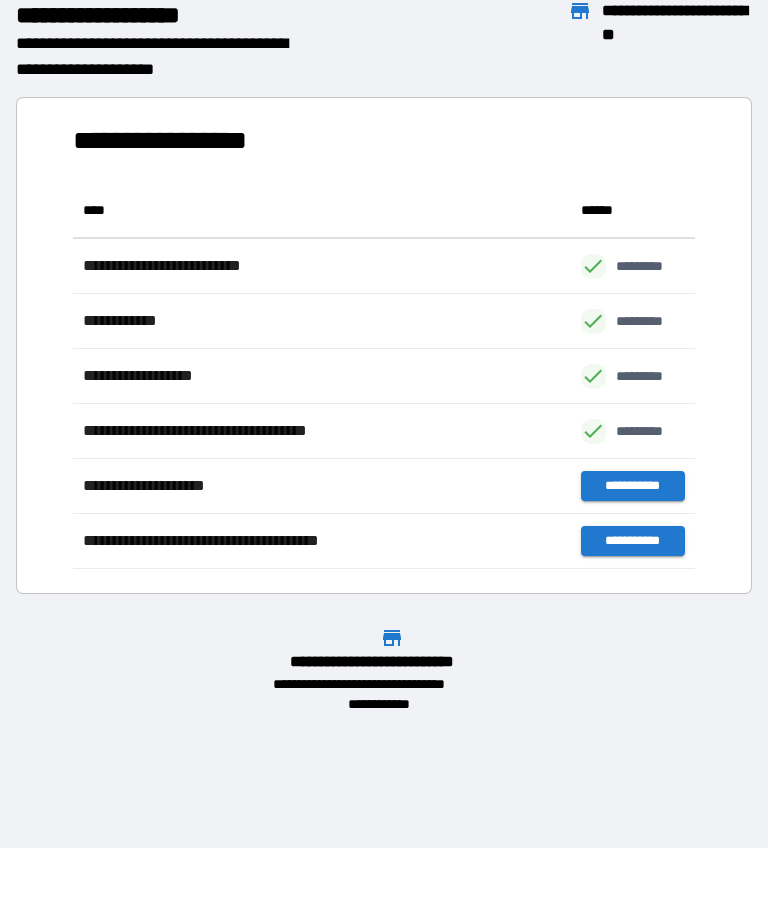 scroll, scrollTop: 1, scrollLeft: 1, axis: both 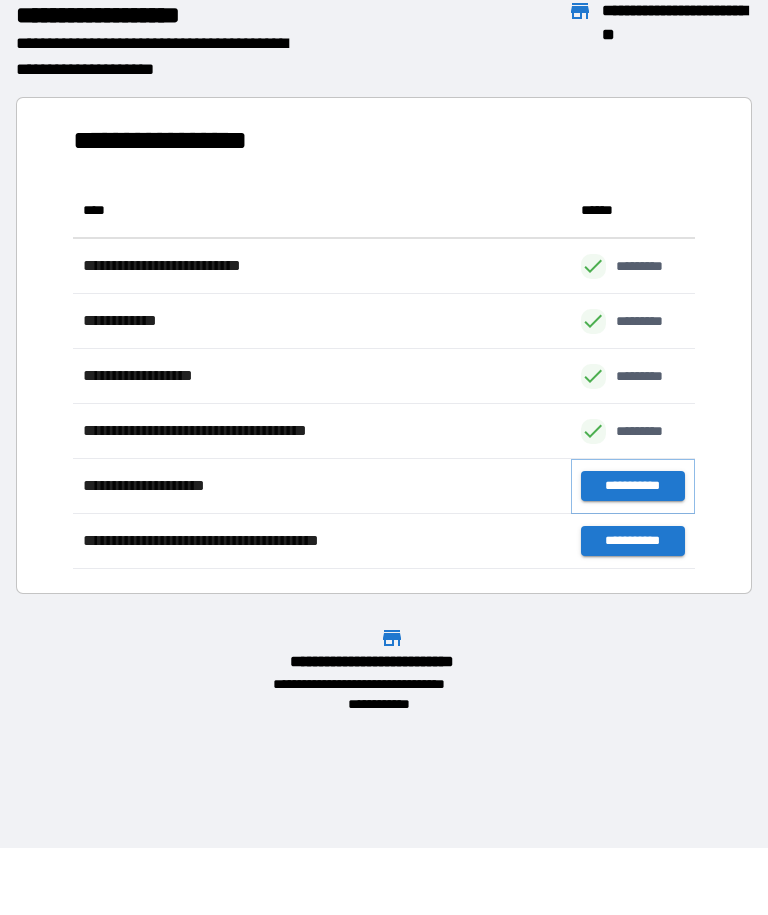 click on "**********" at bounding box center [633, 487] 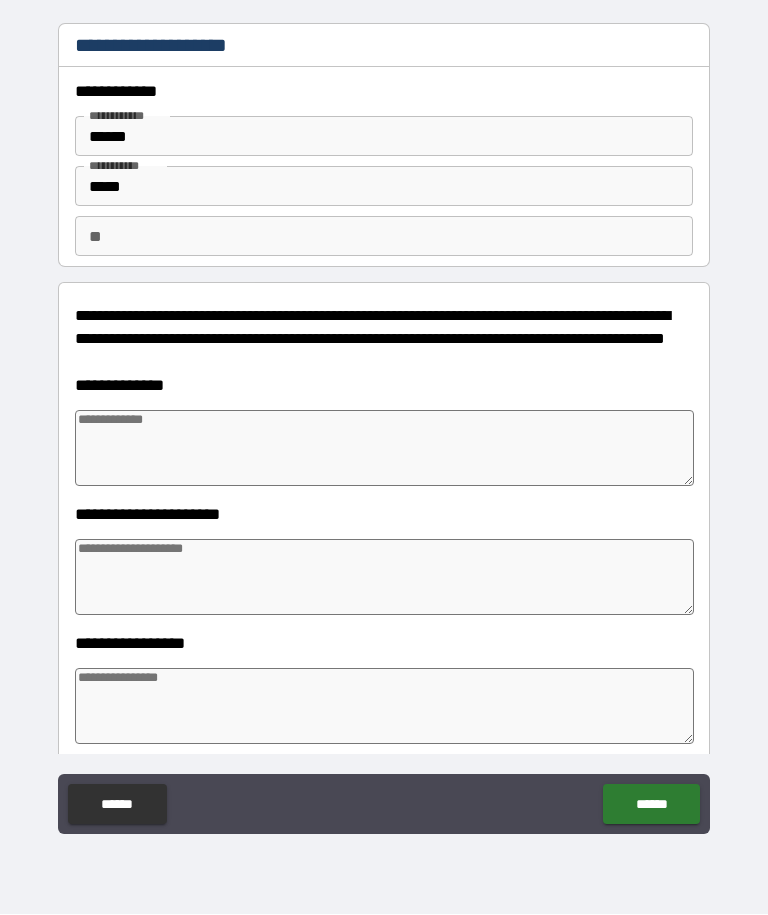 type on "*" 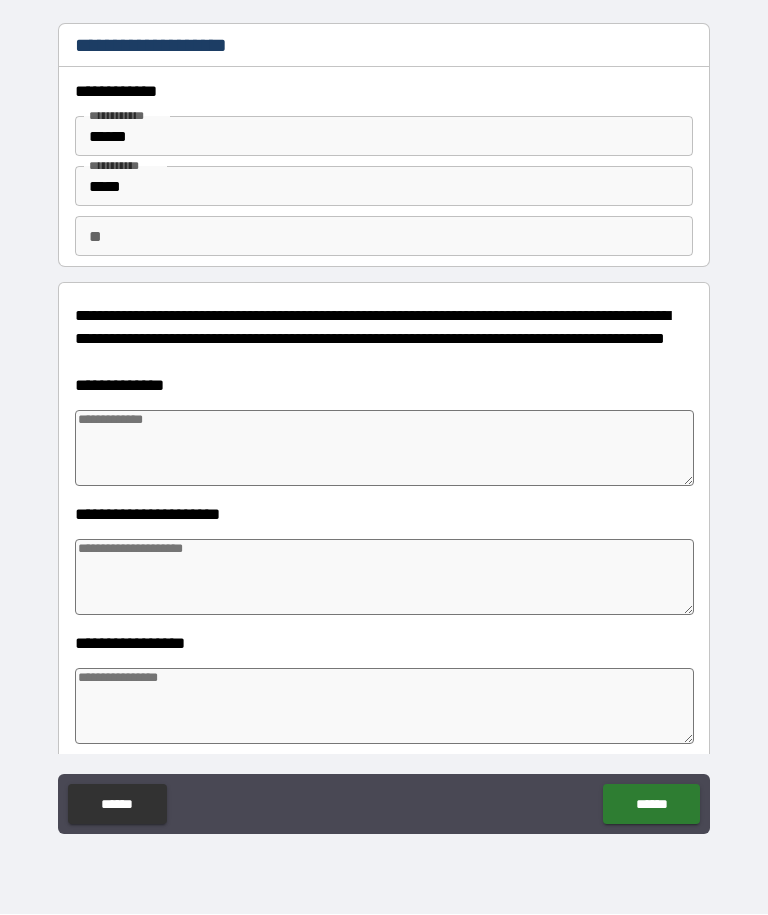 type on "*" 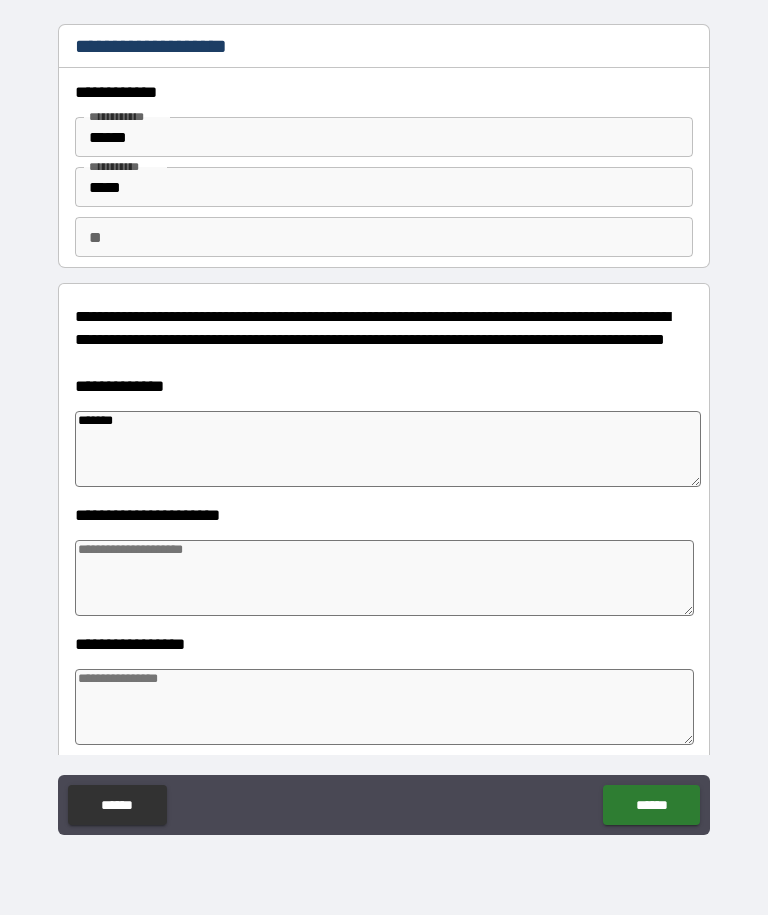 click at bounding box center [384, 578] 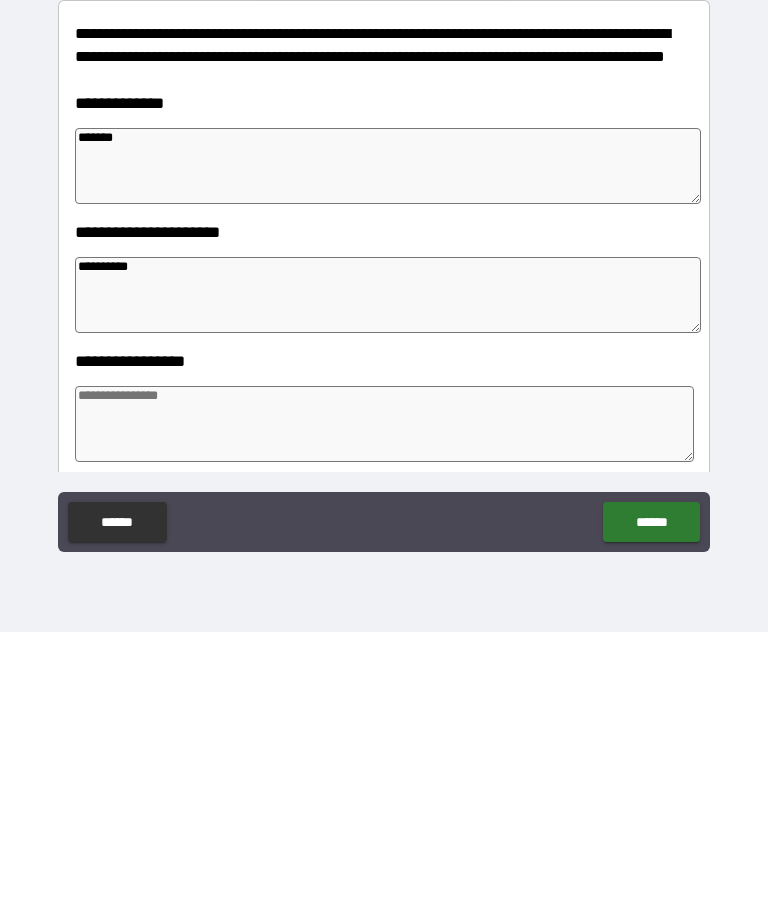 click at bounding box center (384, 707) 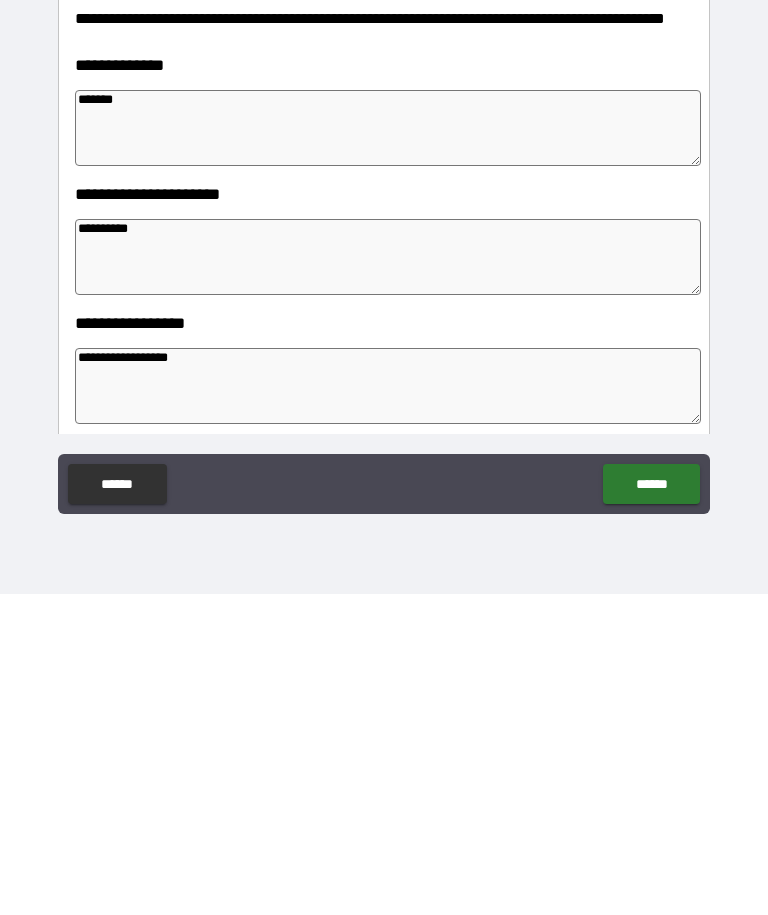 click on "******" at bounding box center (651, 805) 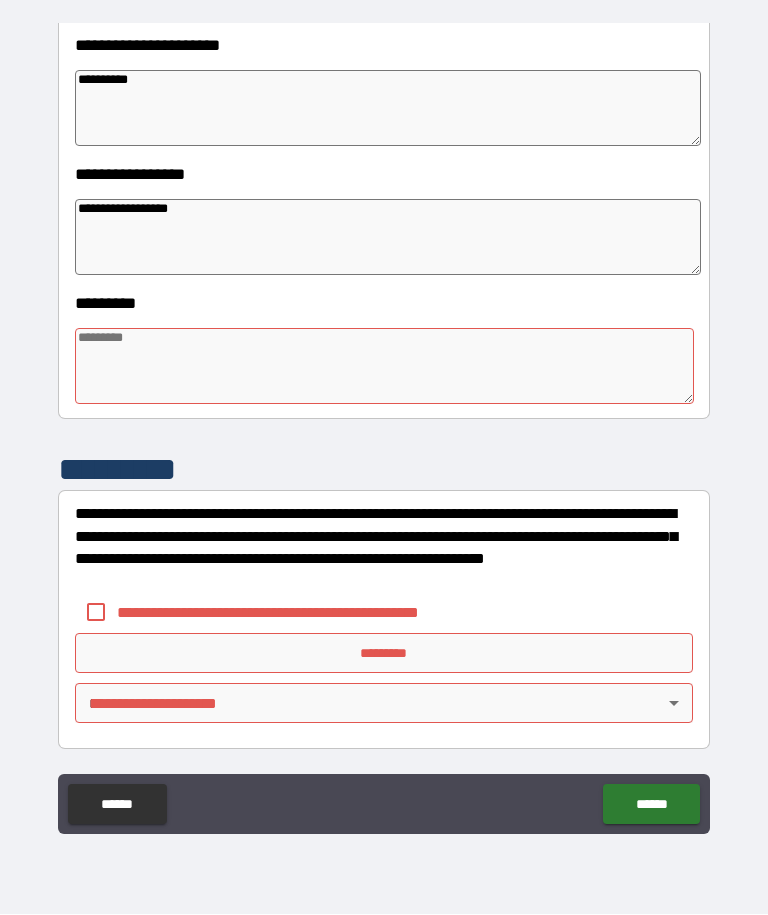 scroll, scrollTop: 469, scrollLeft: 0, axis: vertical 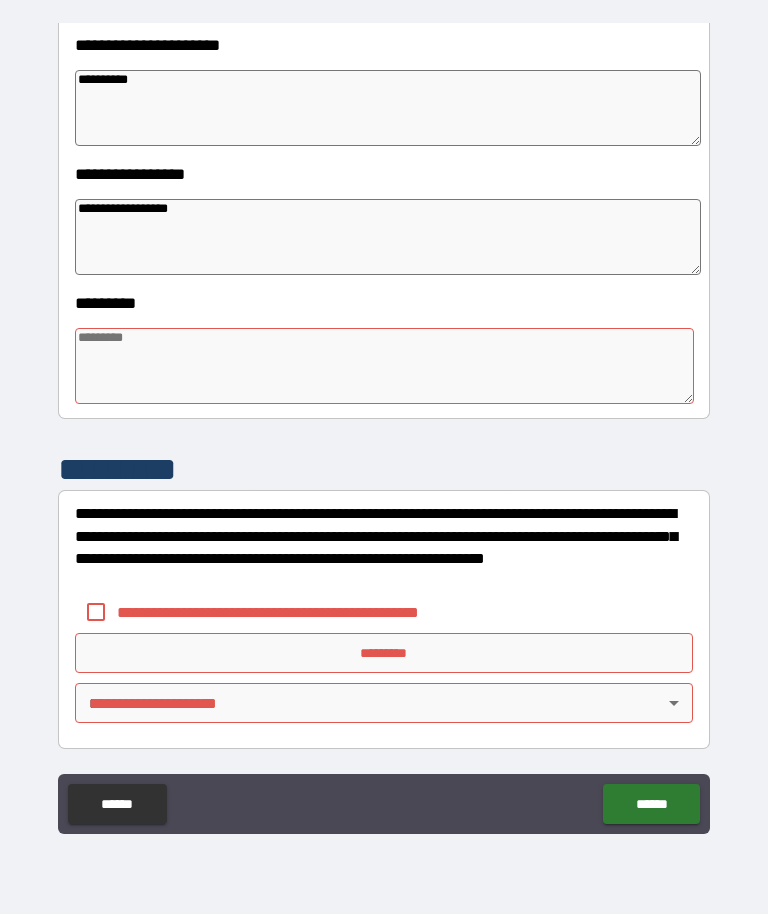 click at bounding box center [384, 367] 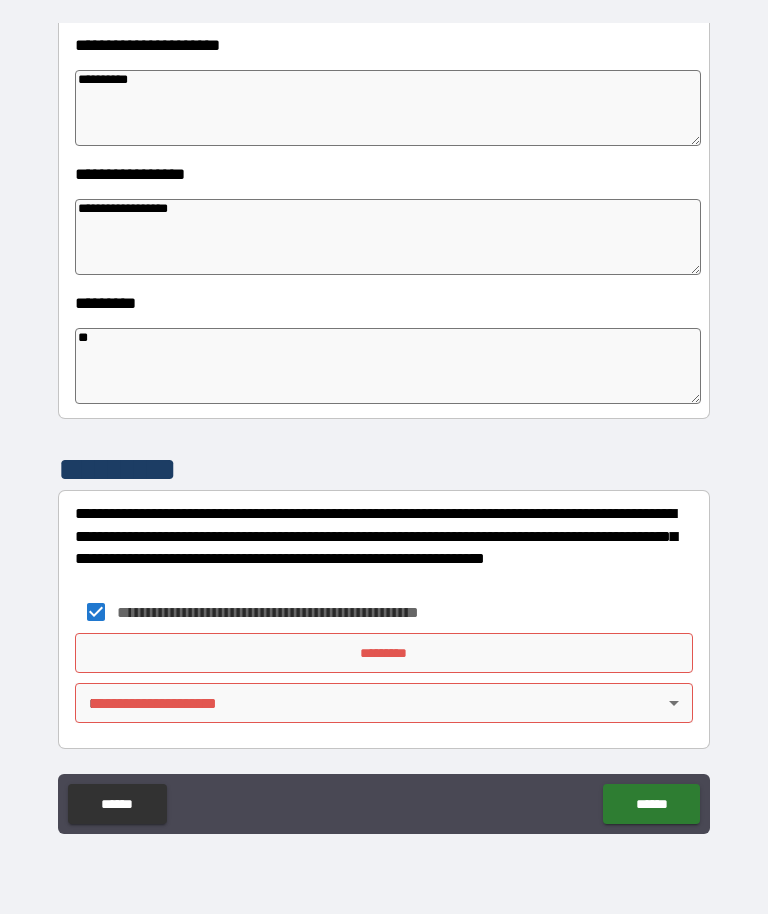 click on "**********" at bounding box center (384, 424) 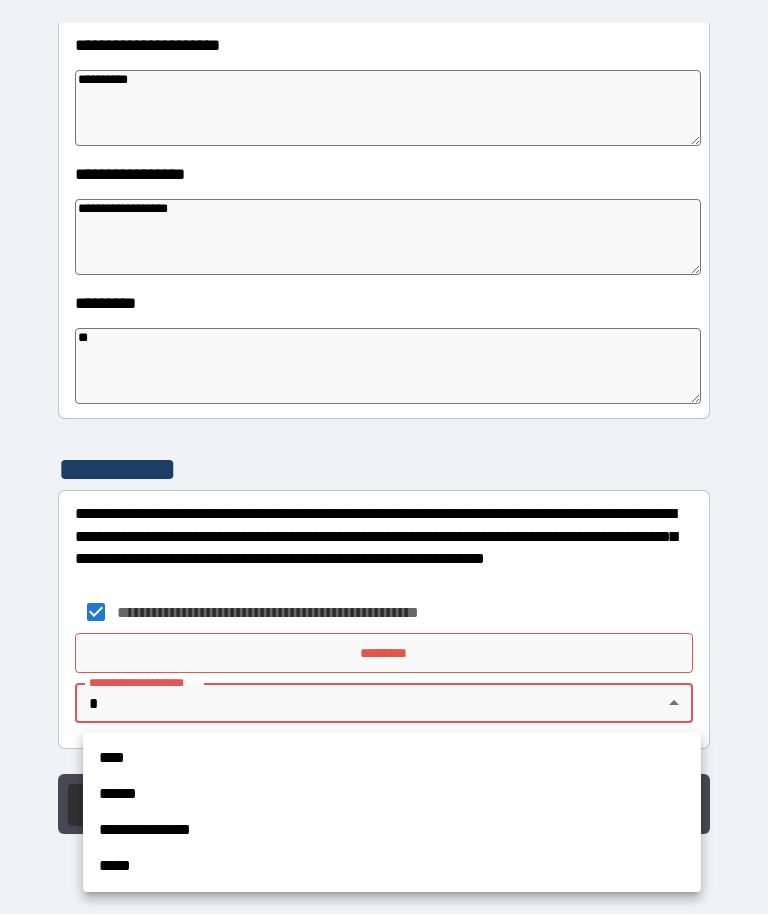 click on "****" at bounding box center [392, 759] 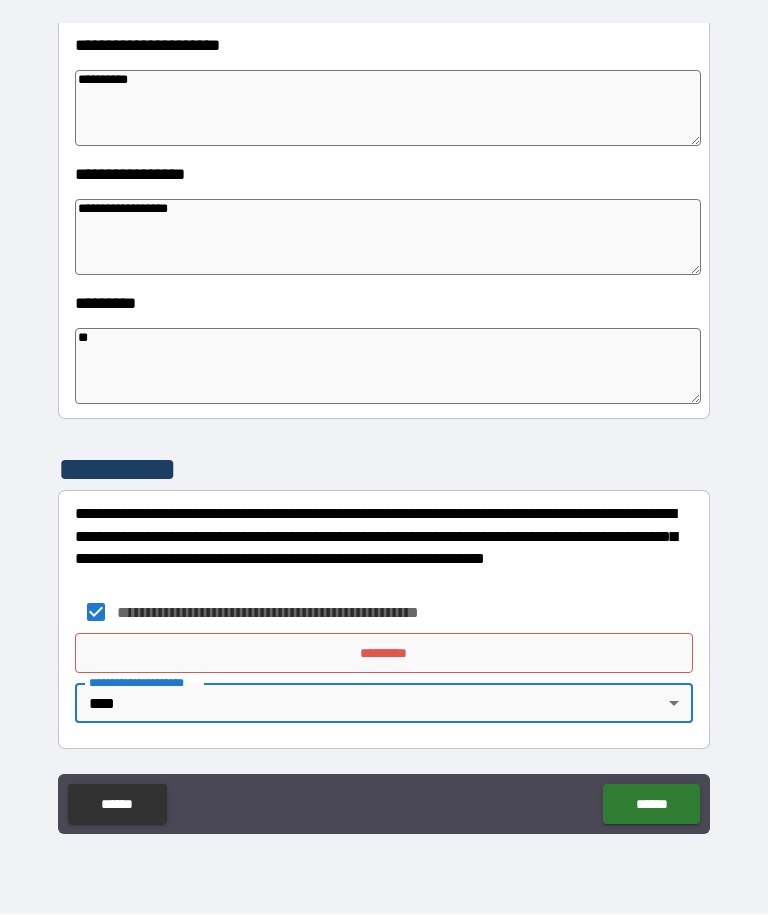click on "*********" at bounding box center [384, 654] 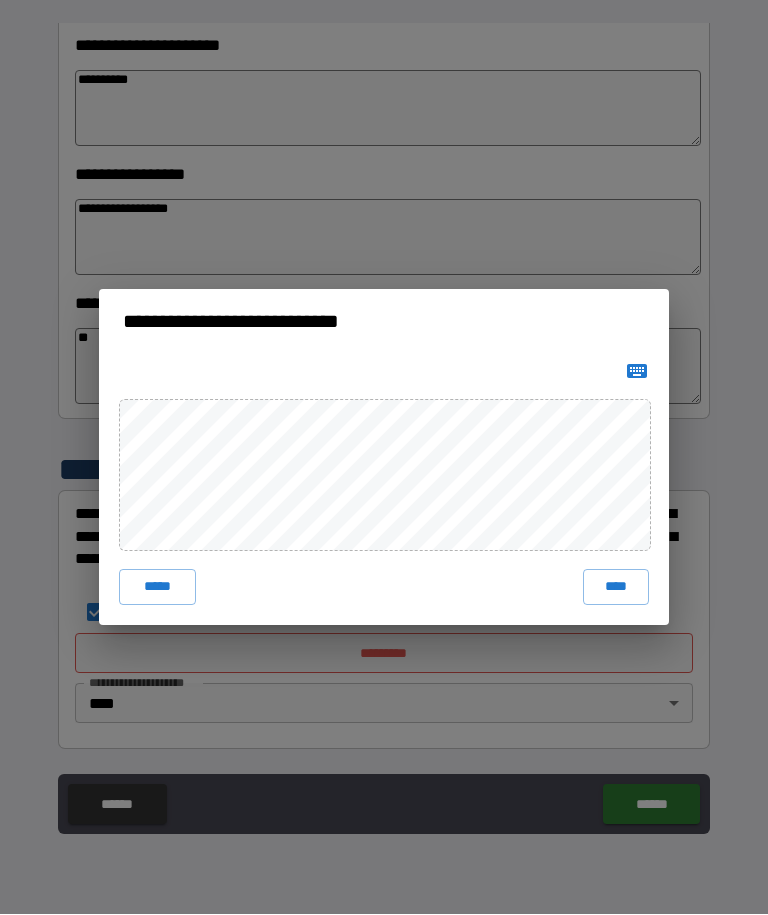 click on "****" at bounding box center (616, 588) 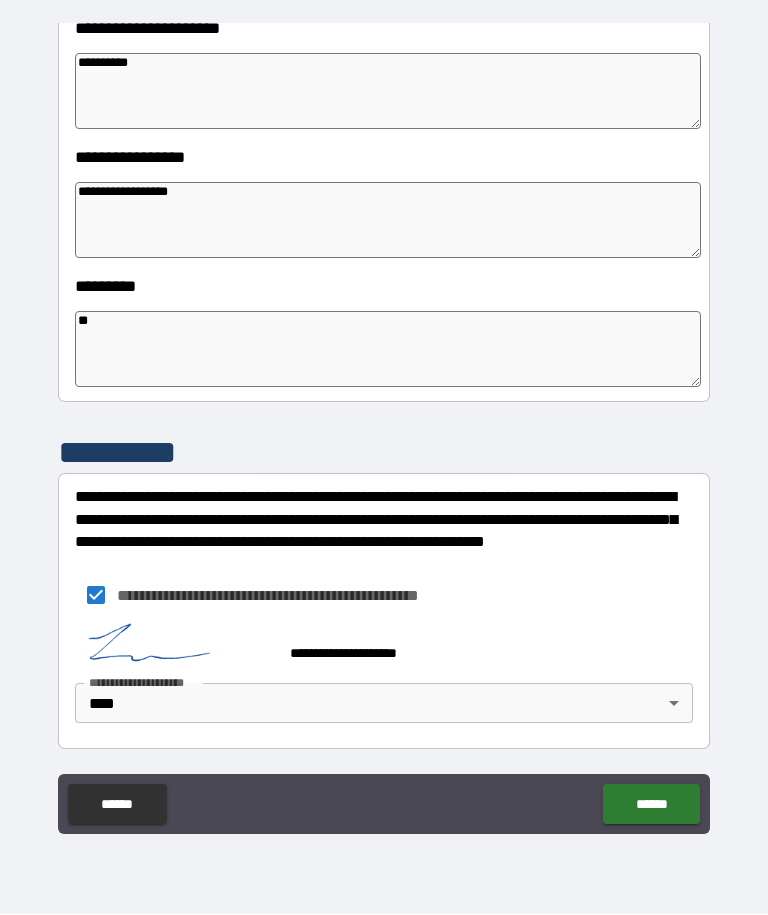scroll, scrollTop: 486, scrollLeft: 0, axis: vertical 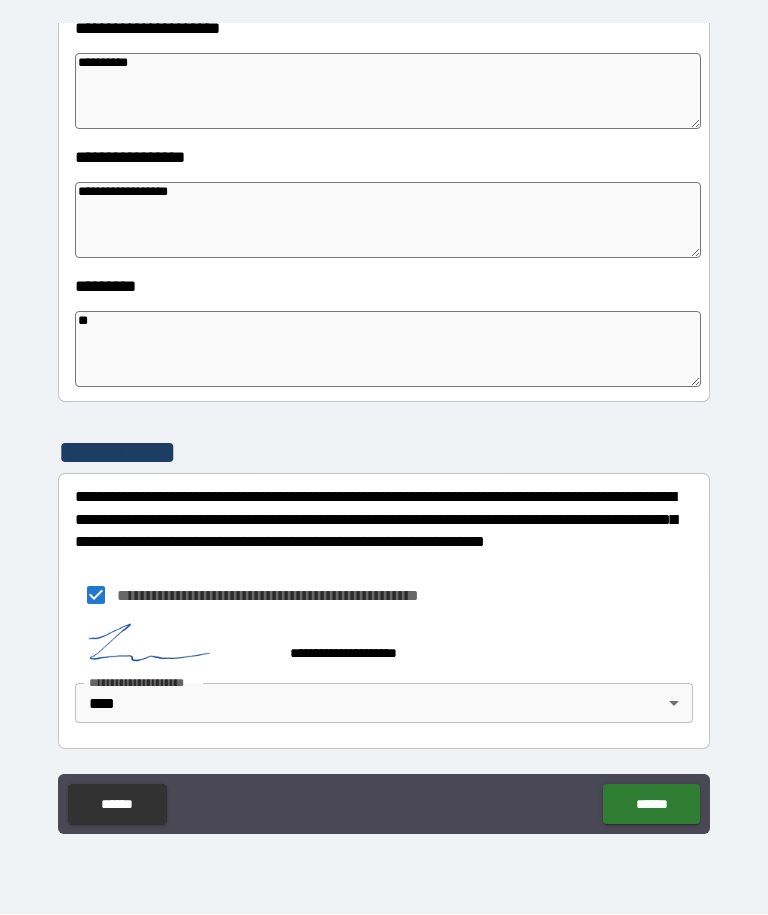 click on "******" at bounding box center (651, 805) 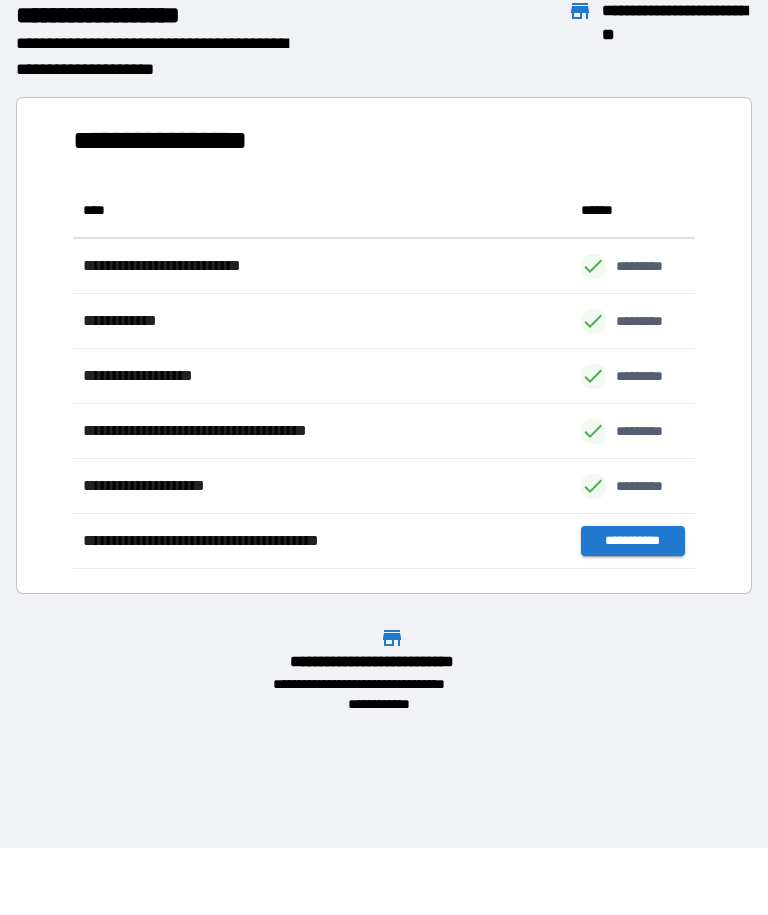 scroll, scrollTop: 1, scrollLeft: 1, axis: both 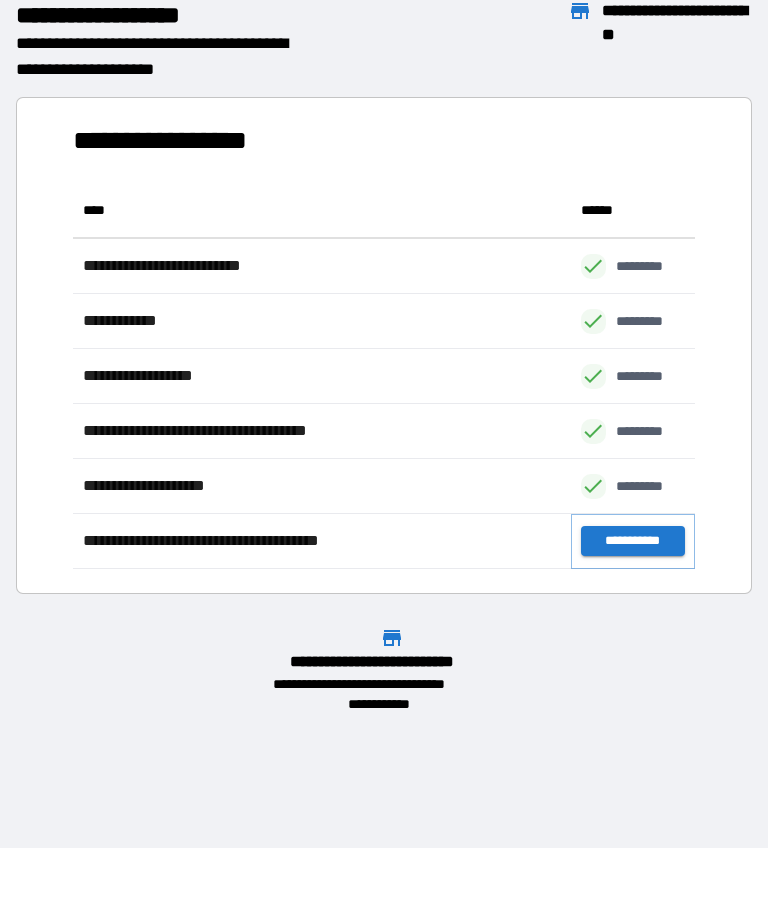 click on "**********" at bounding box center [633, 542] 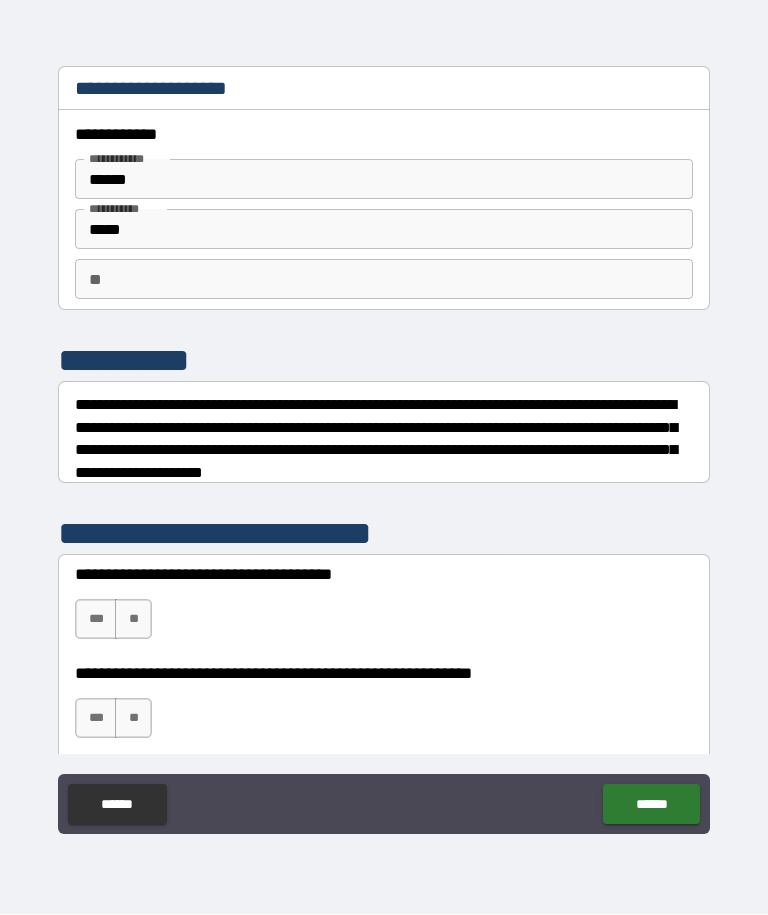 click on "**" at bounding box center [384, 280] 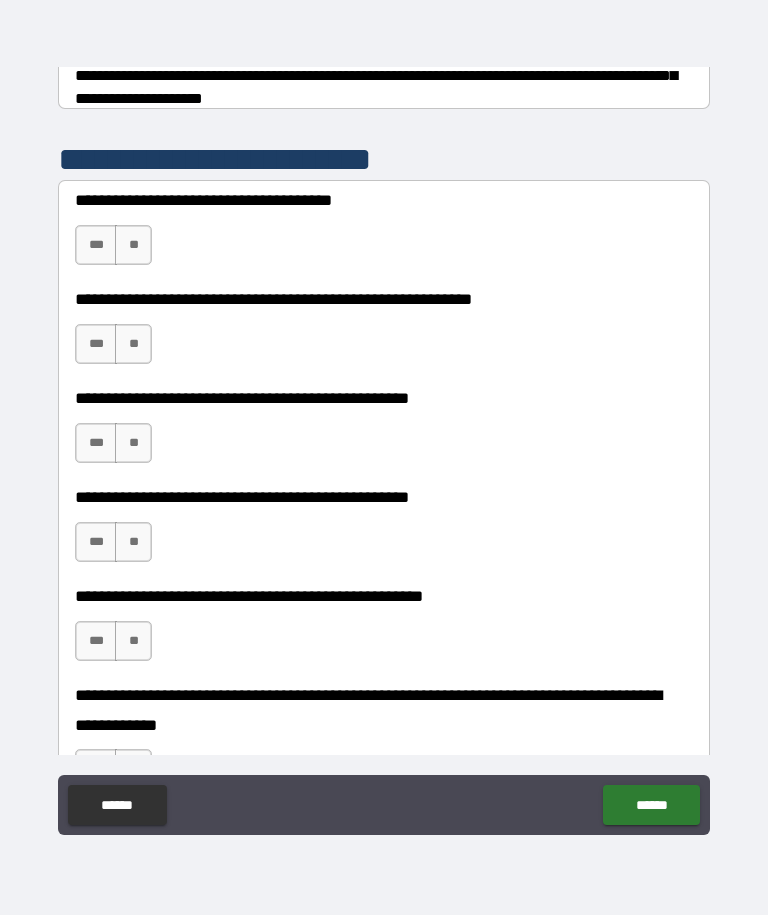 scroll, scrollTop: 374, scrollLeft: 0, axis: vertical 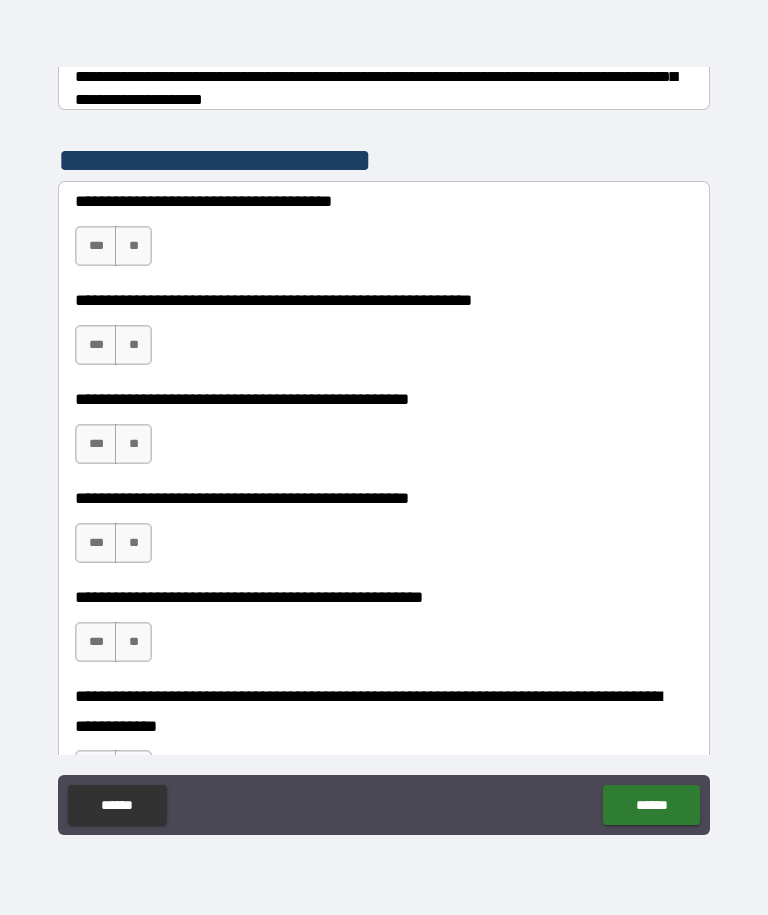 click on "**" at bounding box center (133, 444) 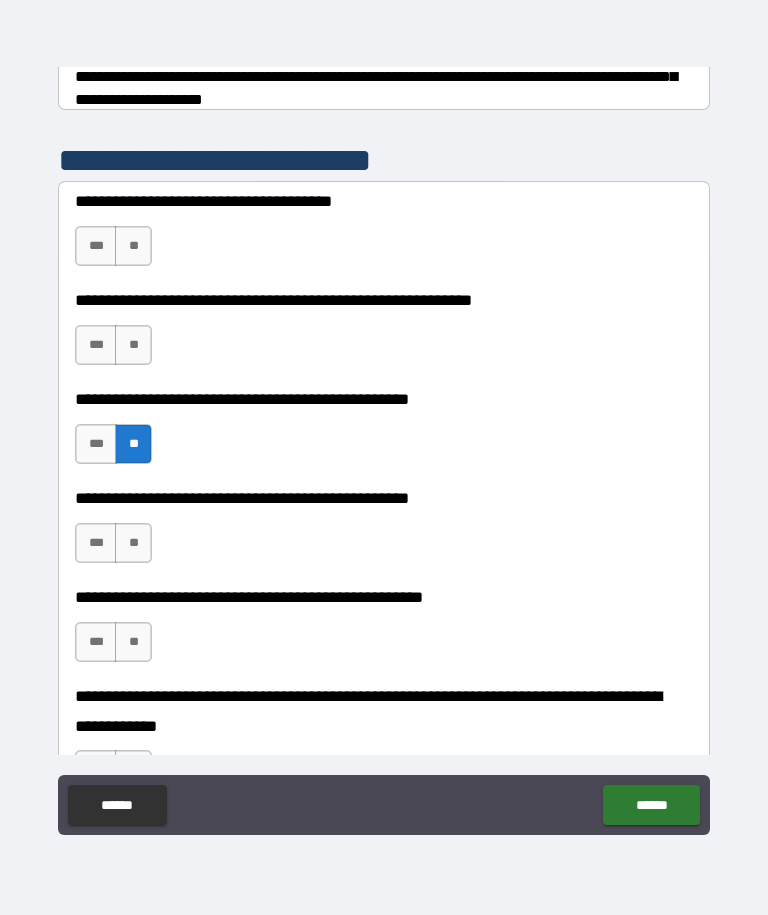 click on "**" at bounding box center (133, 345) 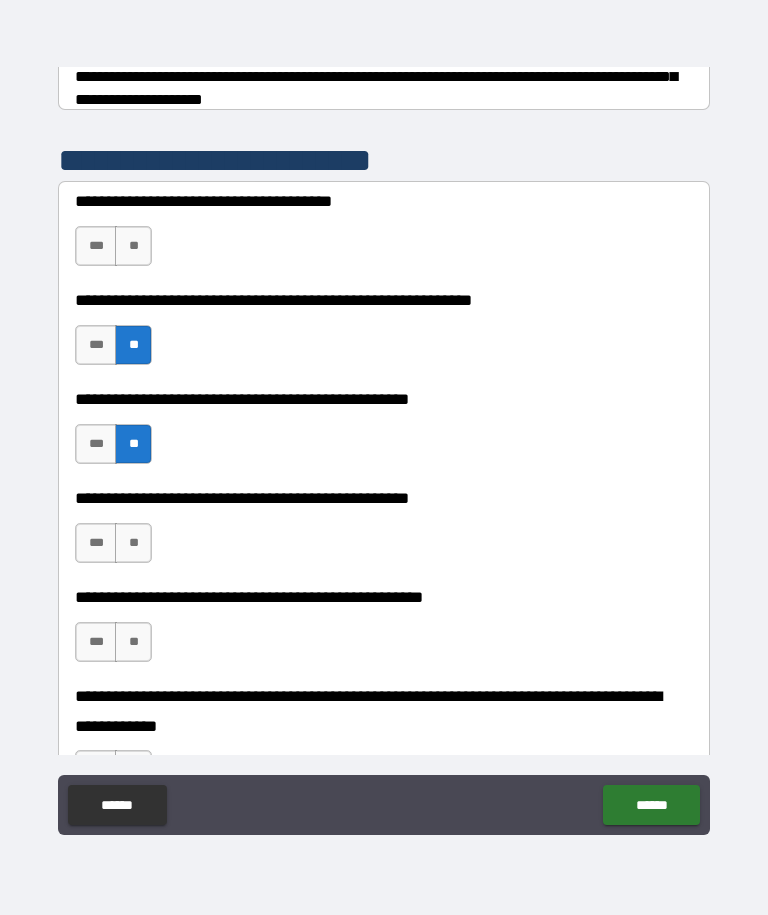 click on "**" at bounding box center (133, 246) 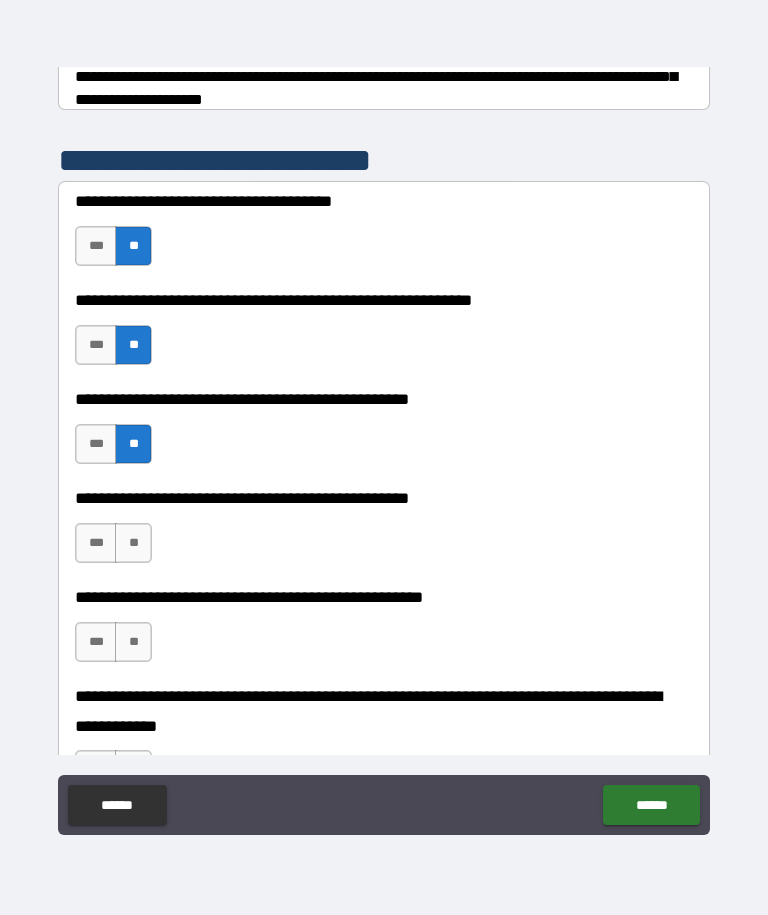 click on "***" at bounding box center (96, 543) 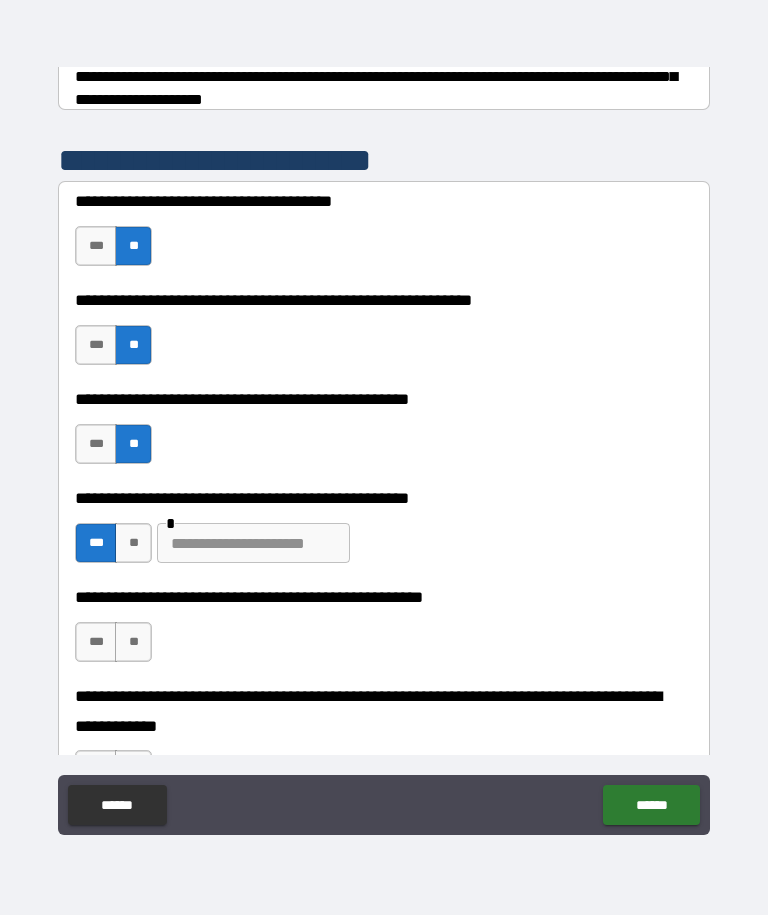 click on "**" at bounding box center (133, 642) 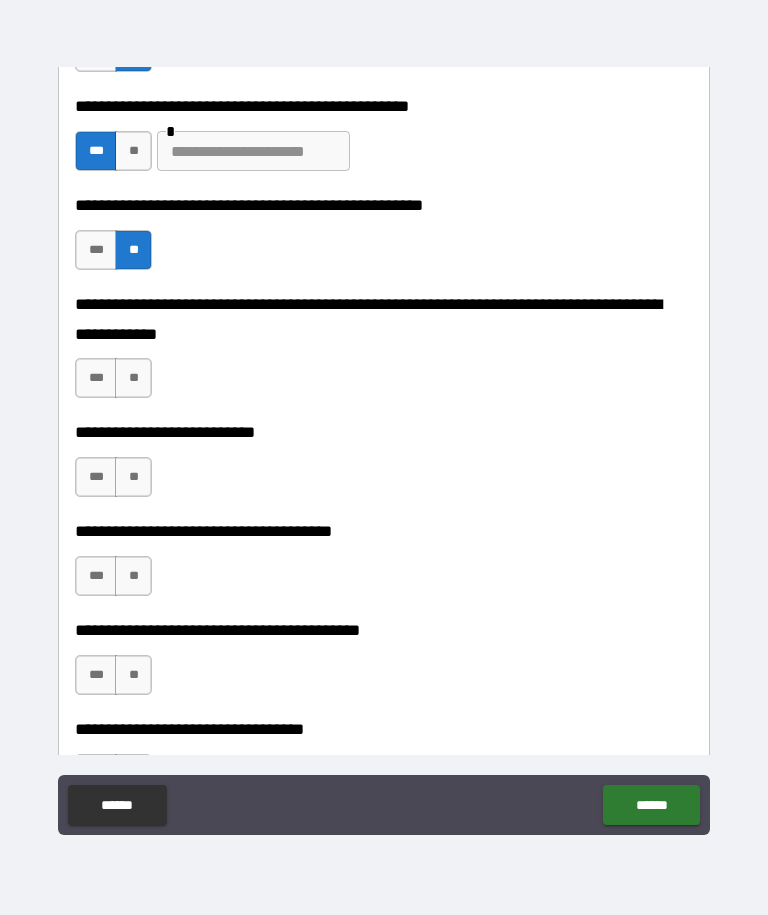 scroll, scrollTop: 766, scrollLeft: 0, axis: vertical 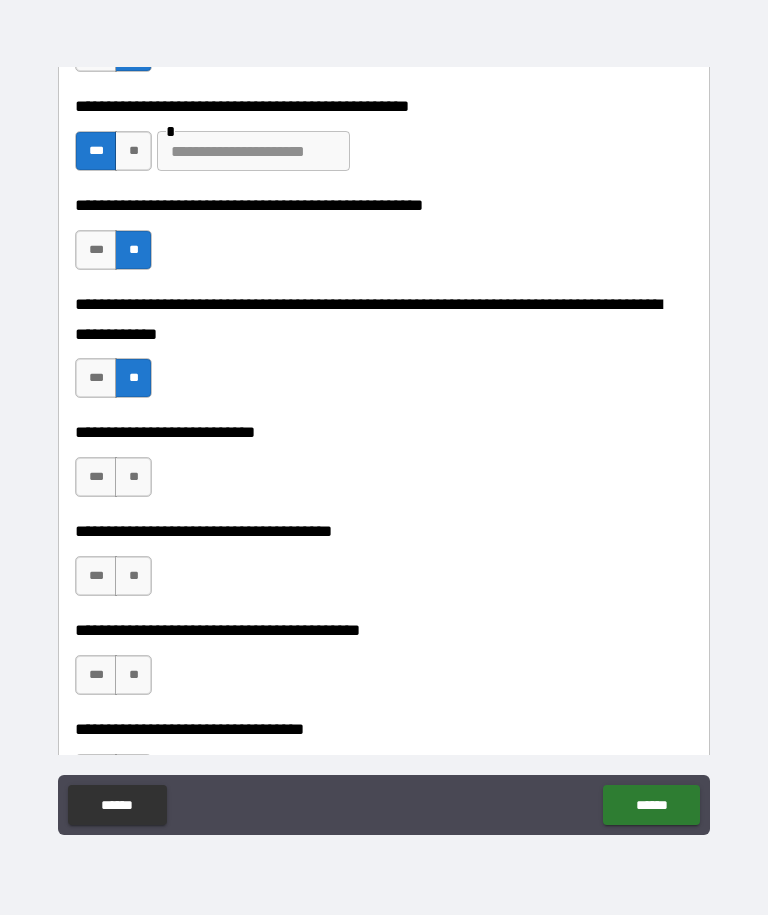 click on "**" at bounding box center [133, 477] 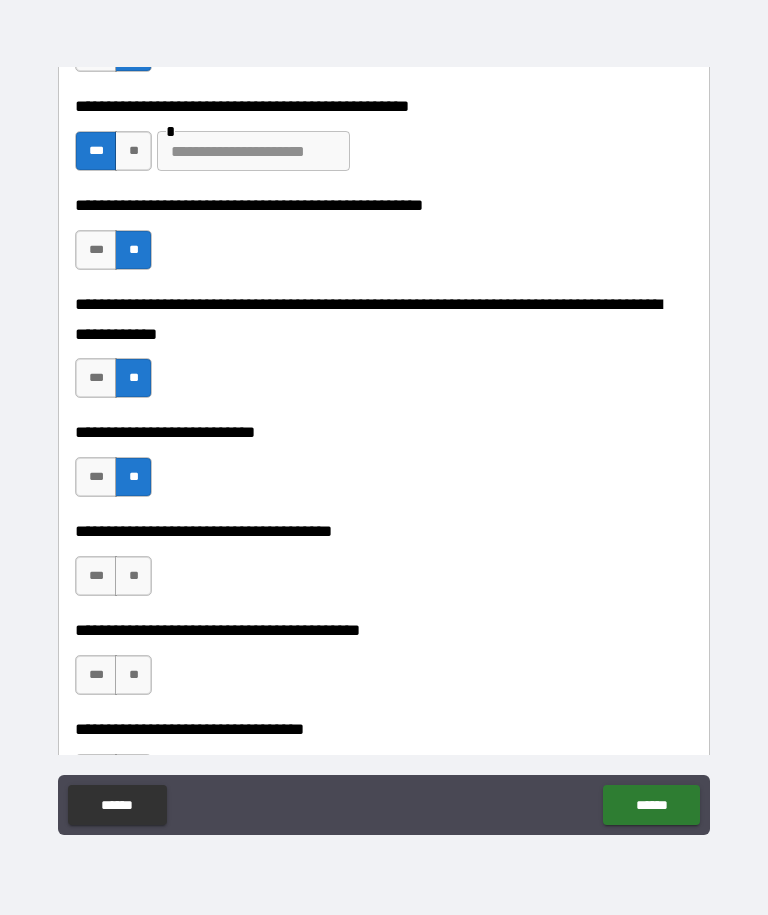 click on "***" at bounding box center [96, 576] 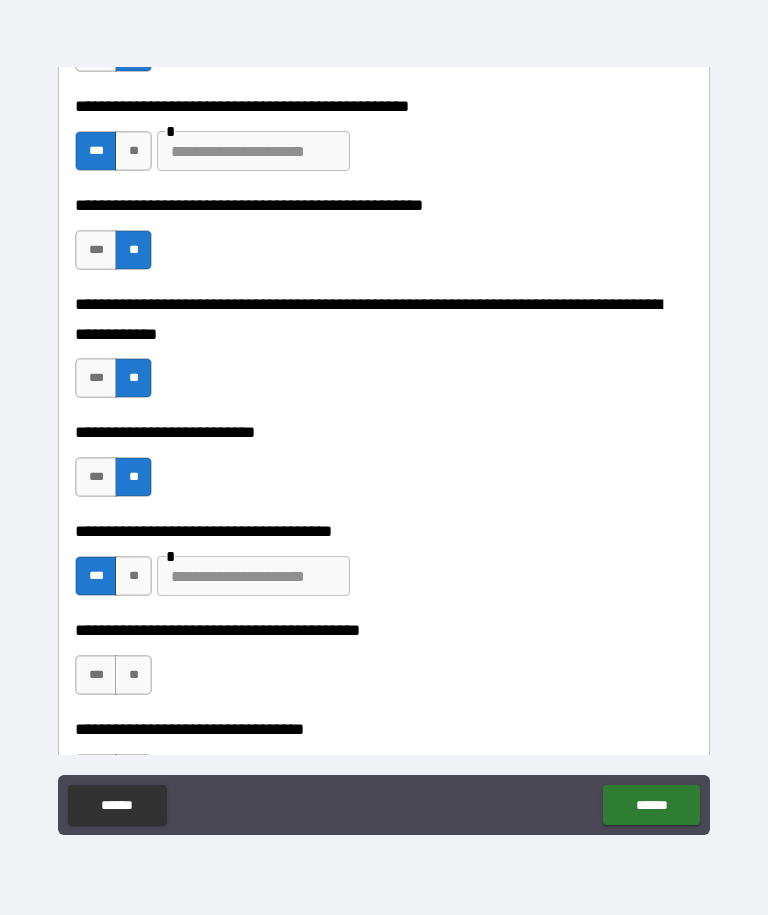 click at bounding box center (253, 576) 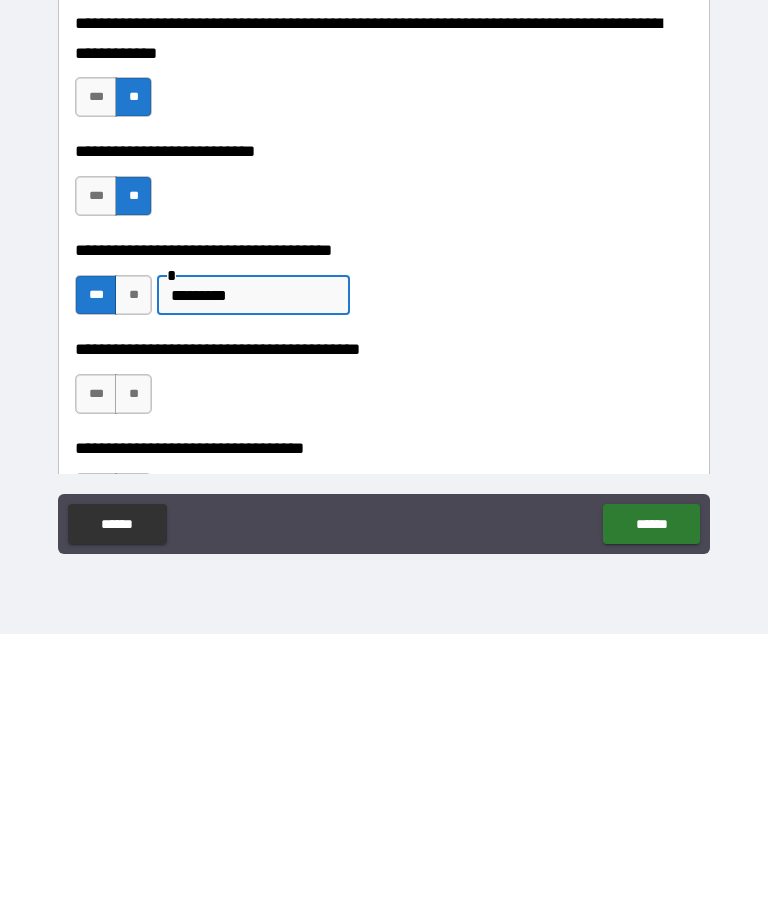 click on "**" at bounding box center (133, 675) 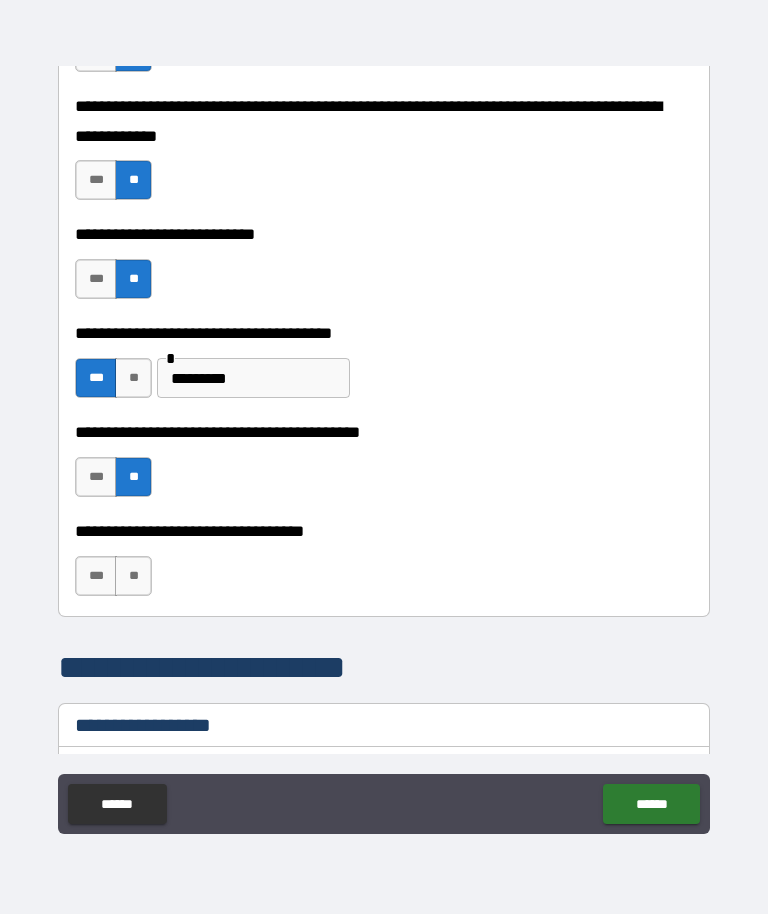 scroll, scrollTop: 968, scrollLeft: 0, axis: vertical 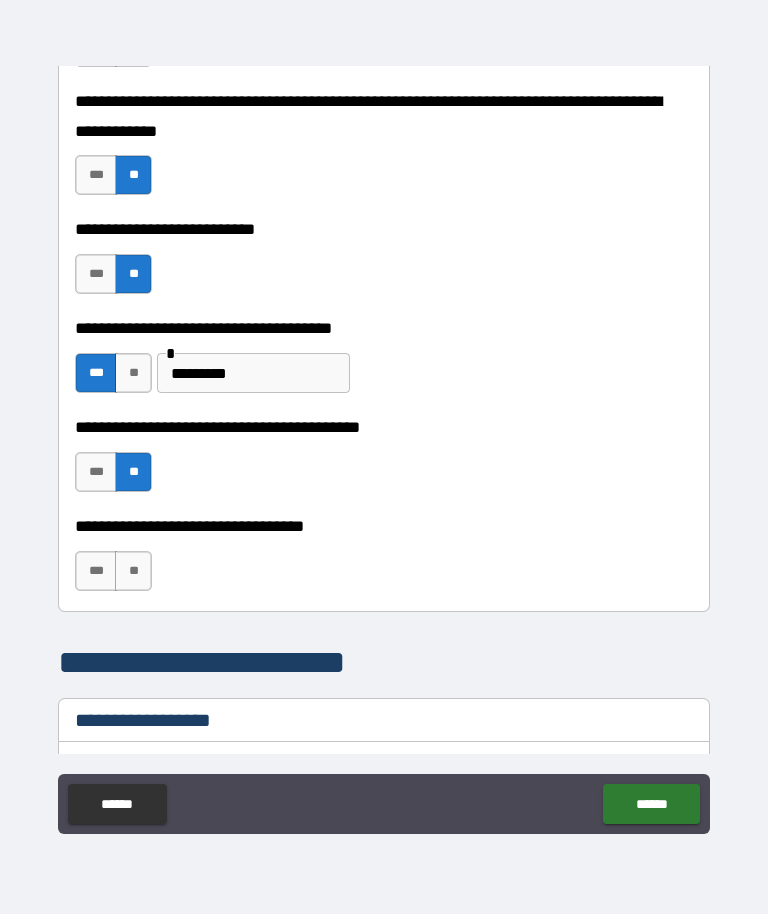 click on "**" at bounding box center [133, 572] 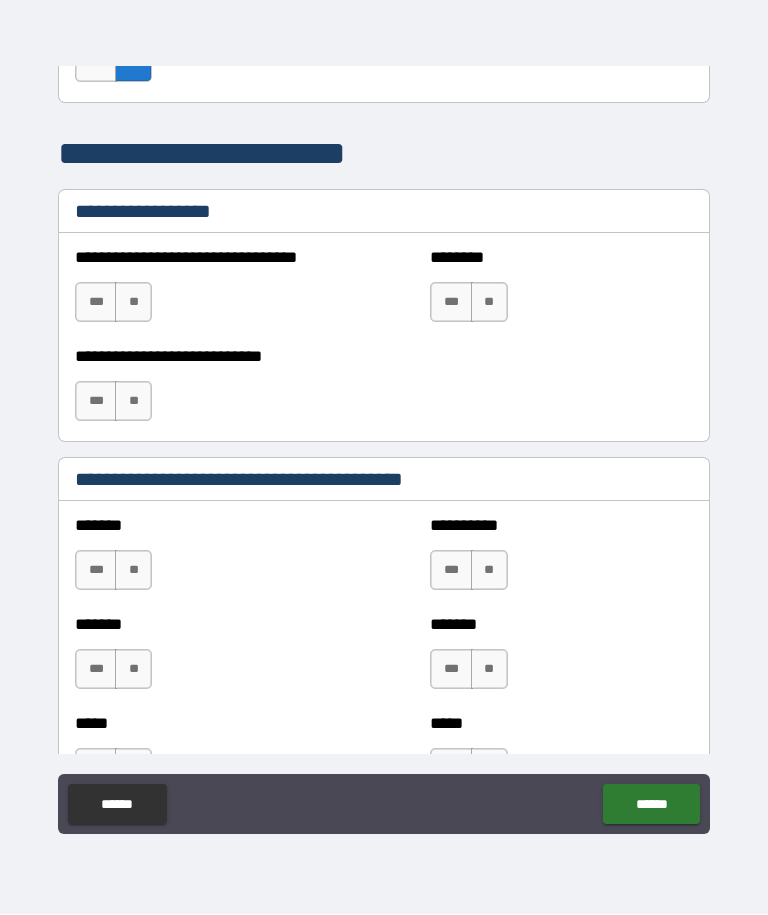 scroll, scrollTop: 1475, scrollLeft: 0, axis: vertical 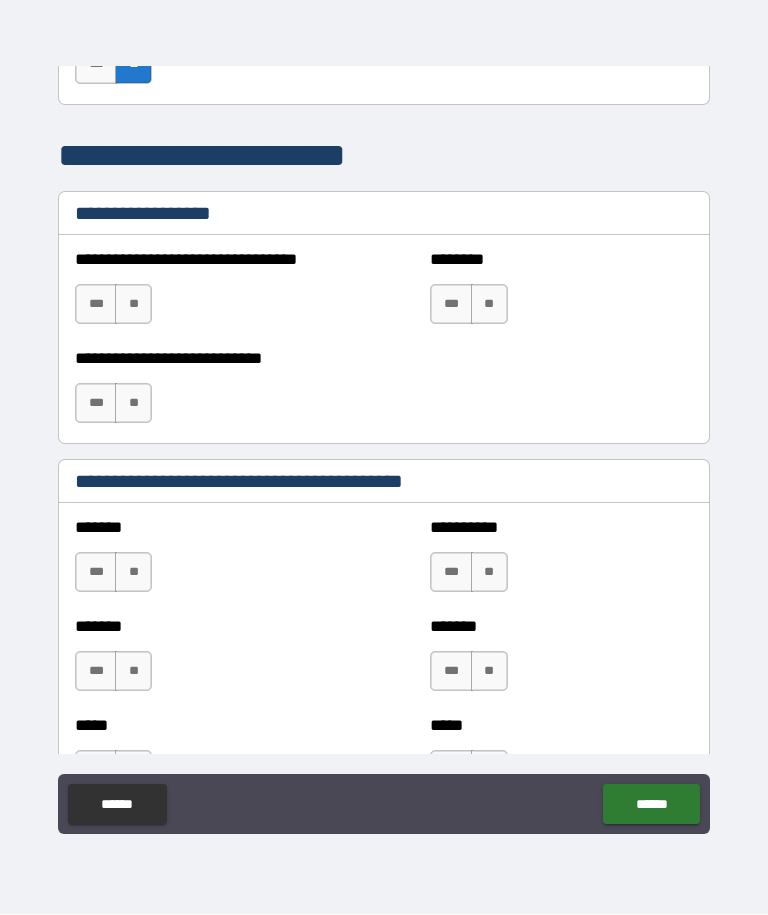 click on "**" at bounding box center [133, 573] 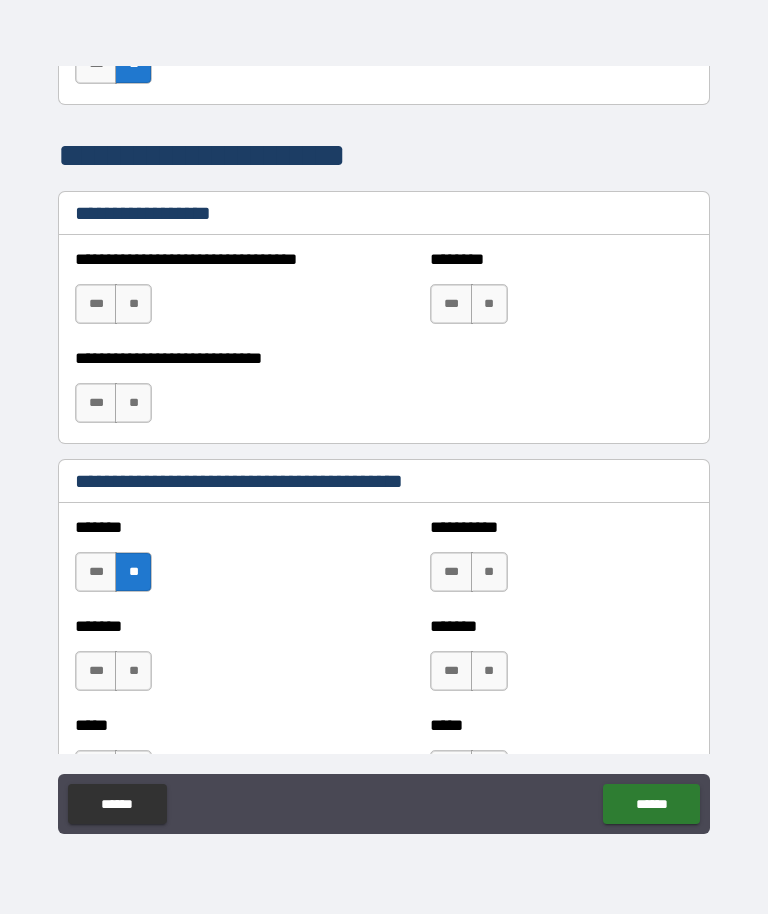 click on "**" at bounding box center (489, 573) 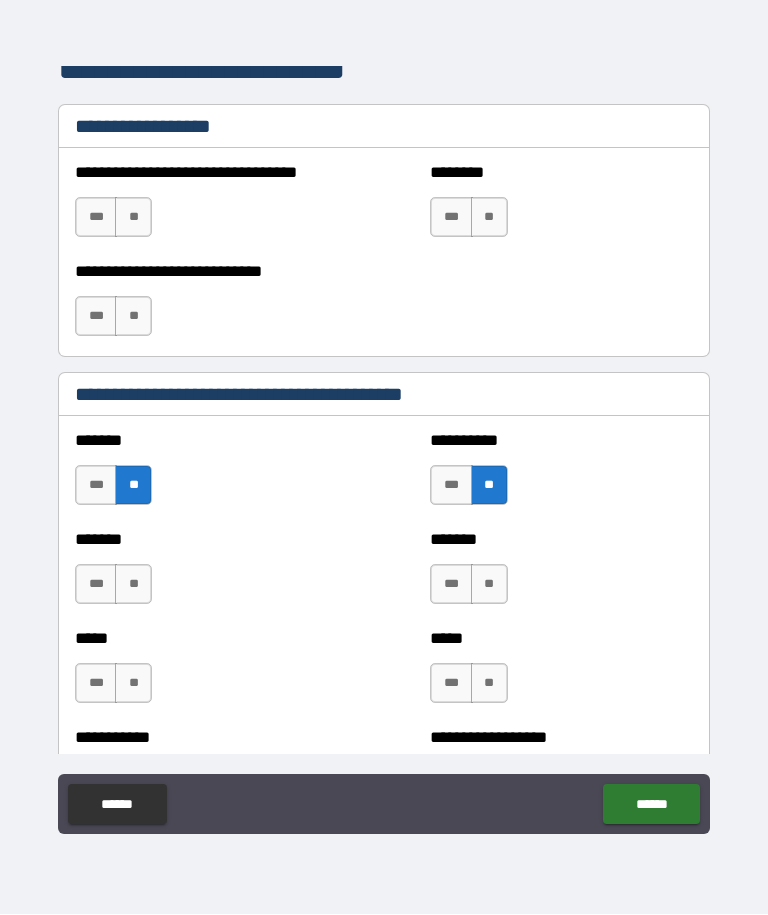 scroll, scrollTop: 1562, scrollLeft: 0, axis: vertical 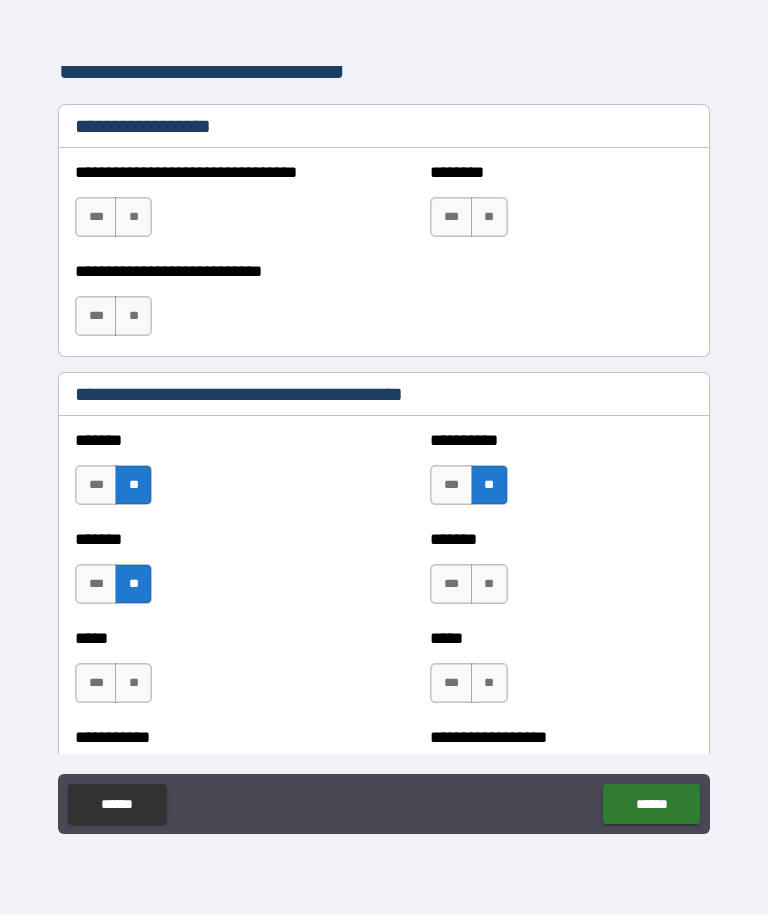 click on "**" at bounding box center [489, 585] 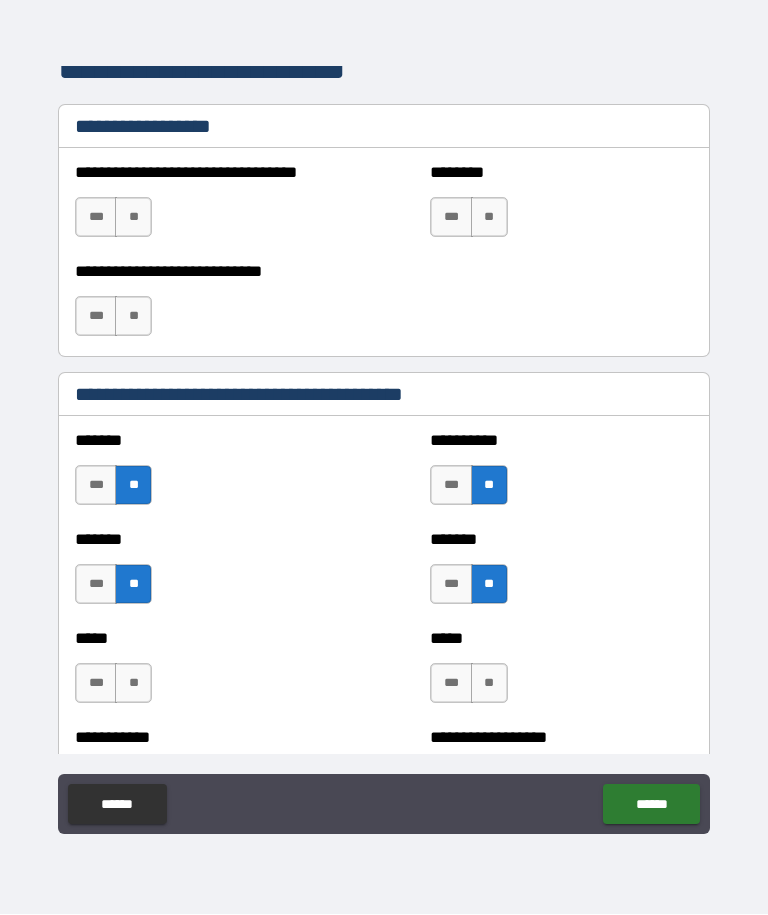 click on "**" at bounding box center (489, 684) 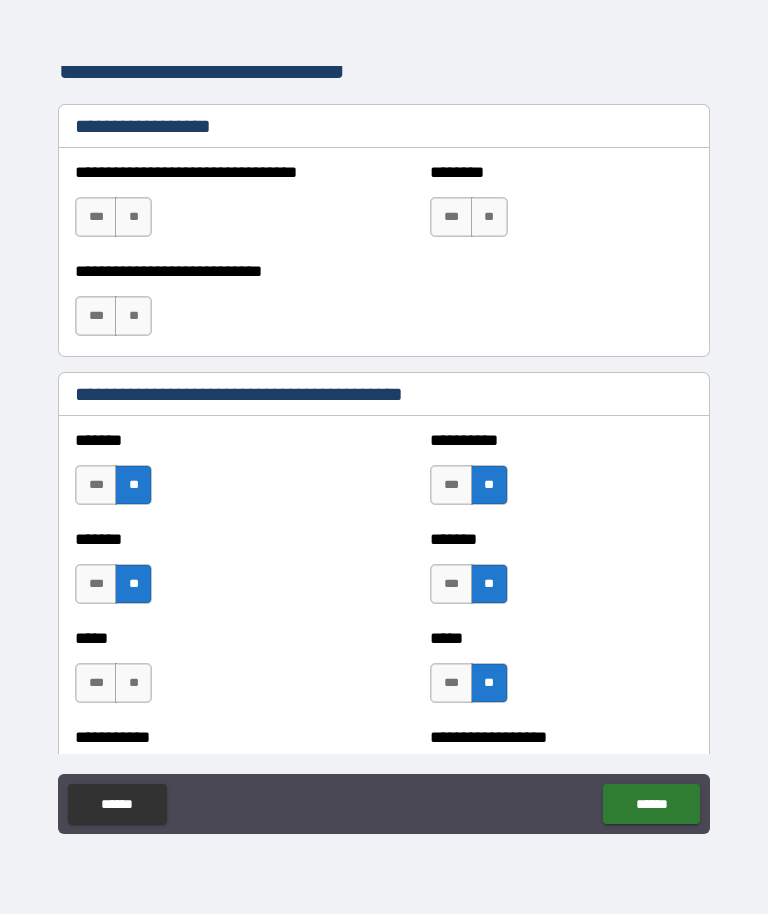 click on "**" at bounding box center [133, 684] 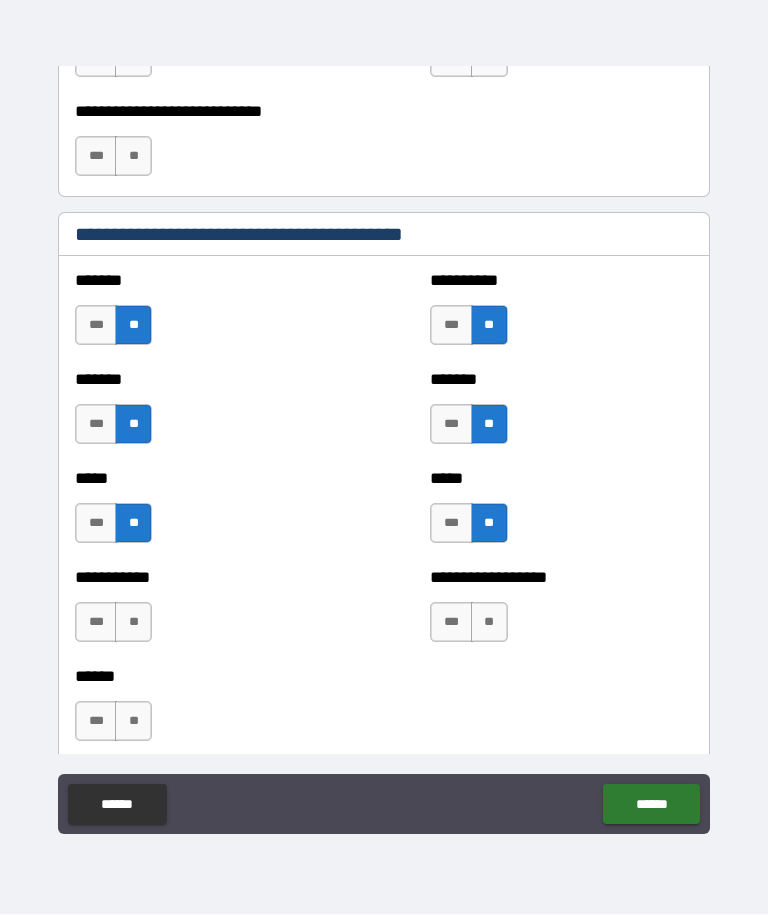 scroll, scrollTop: 1745, scrollLeft: 0, axis: vertical 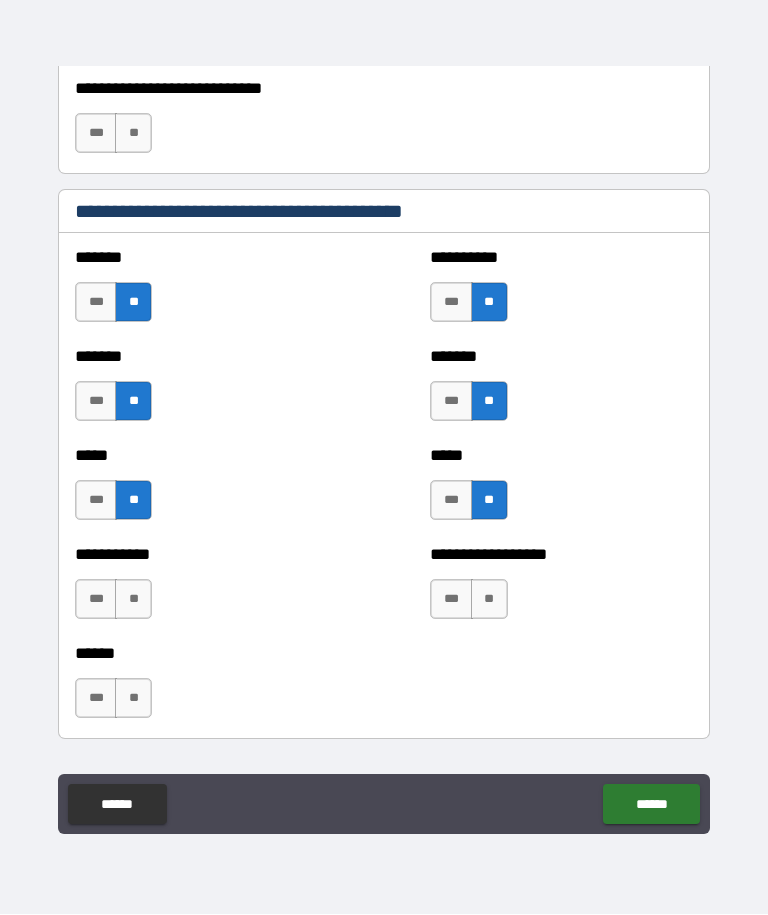 click on "**" at bounding box center (133, 600) 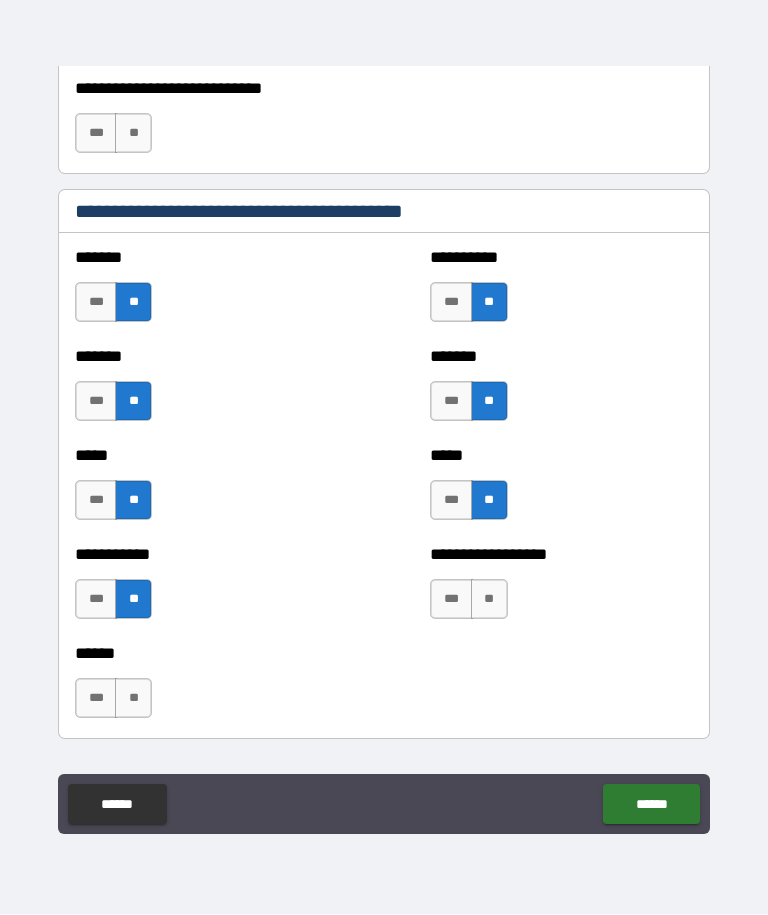 click on "**" at bounding box center (489, 600) 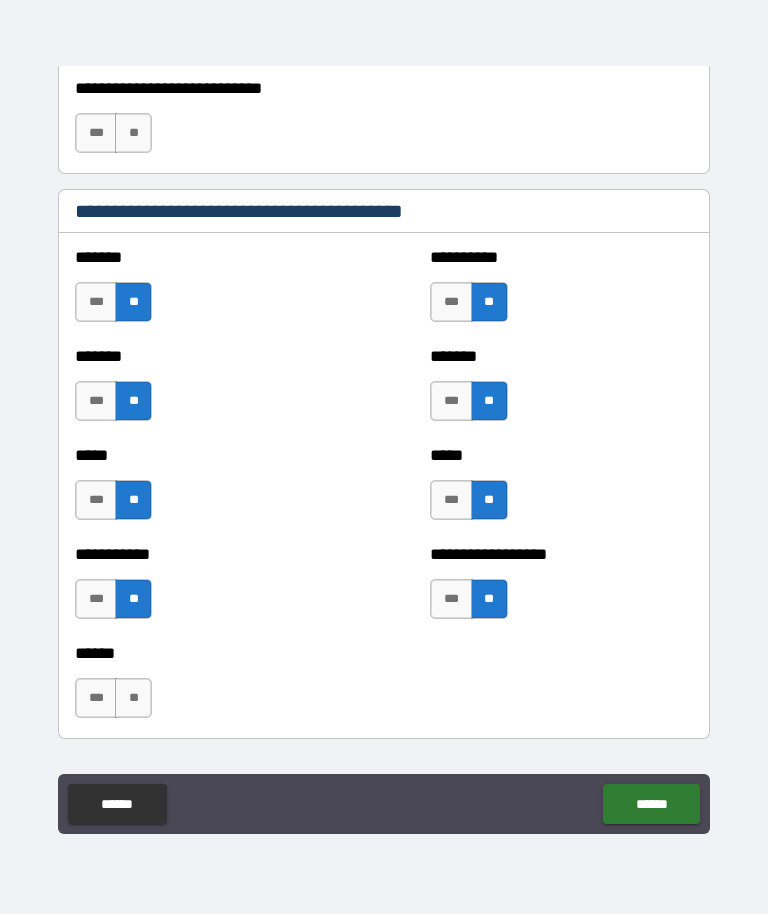 click on "**" at bounding box center [133, 699] 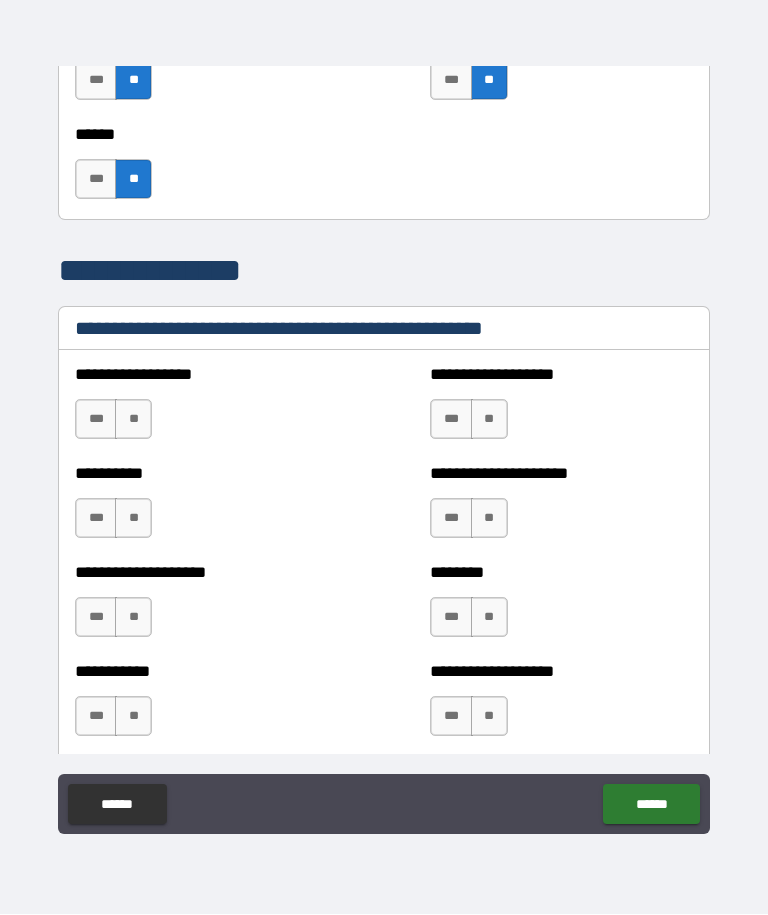scroll, scrollTop: 2273, scrollLeft: 0, axis: vertical 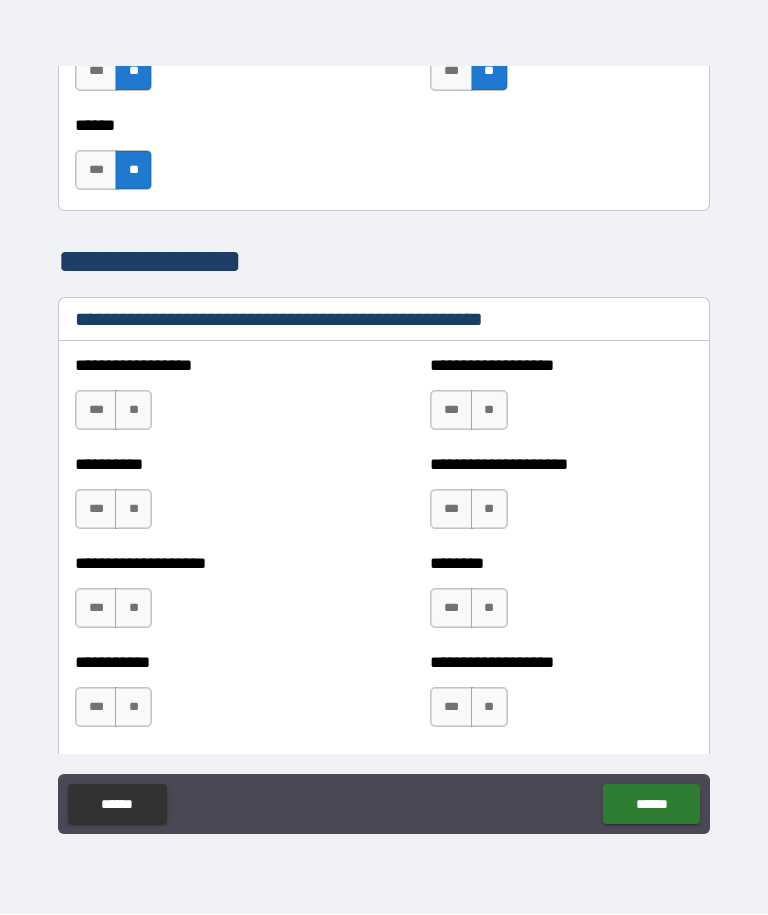 click on "**" at bounding box center [133, 411] 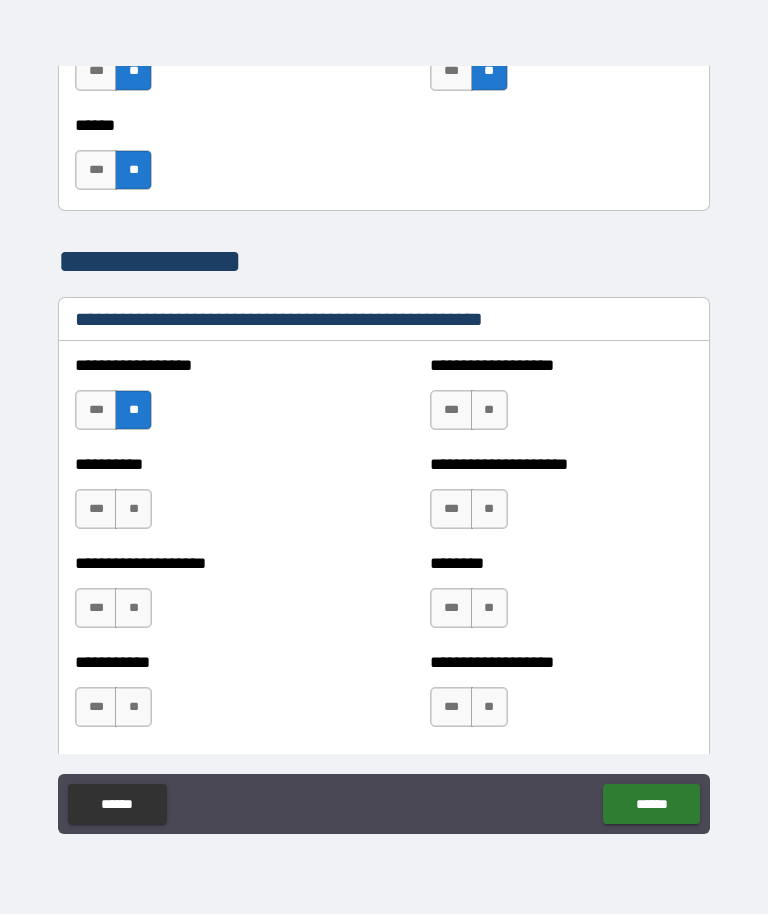 click on "**" at bounding box center (489, 411) 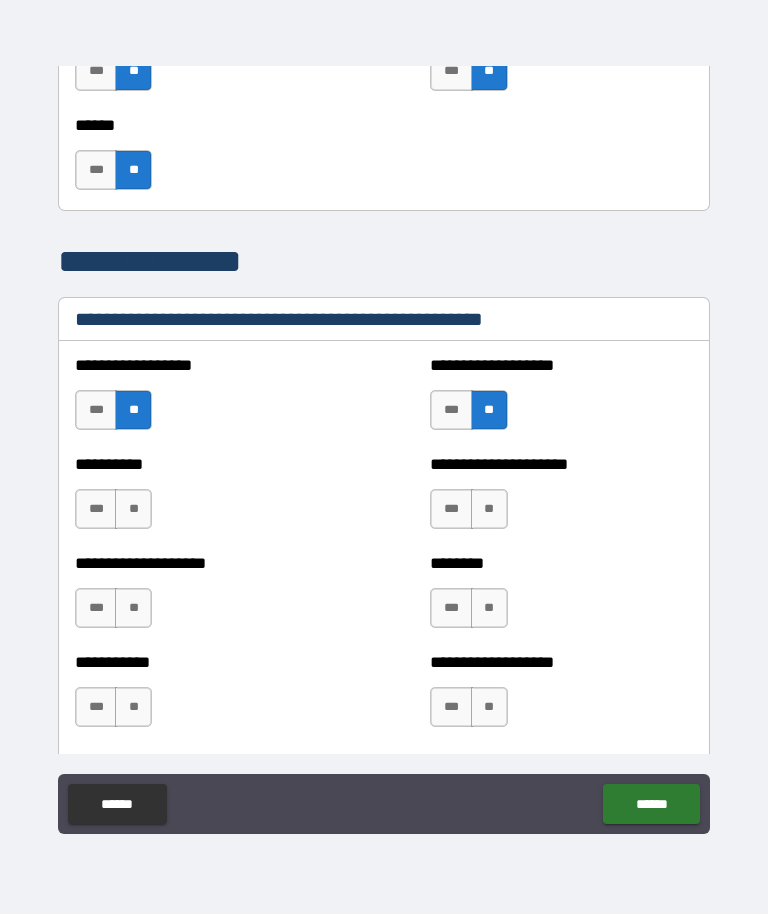 click on "**" at bounding box center [489, 510] 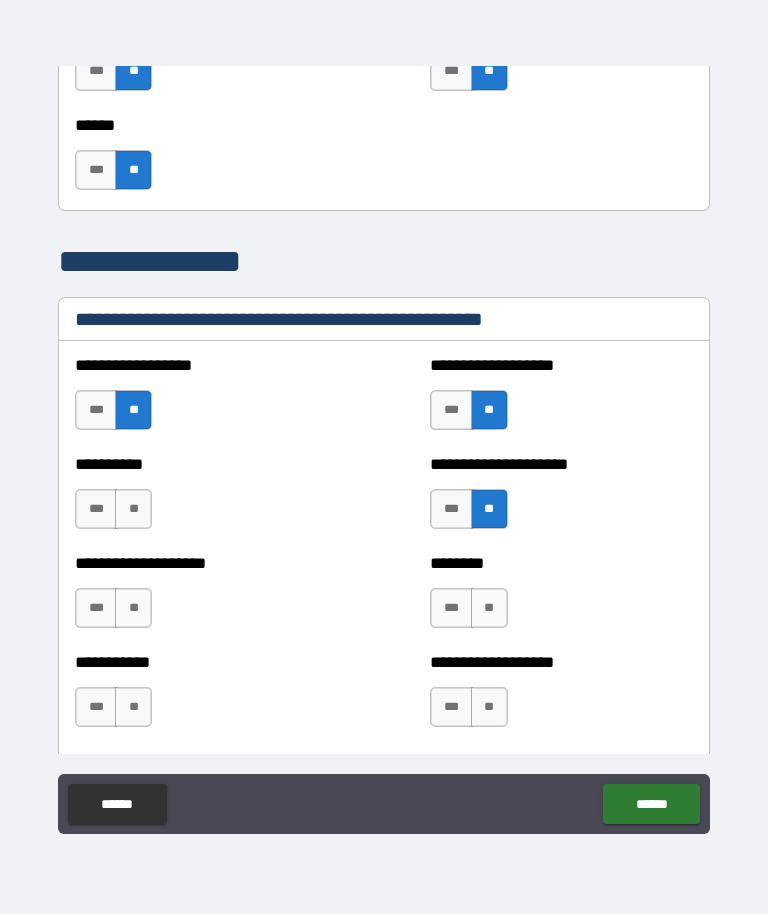 click on "**" at bounding box center (133, 510) 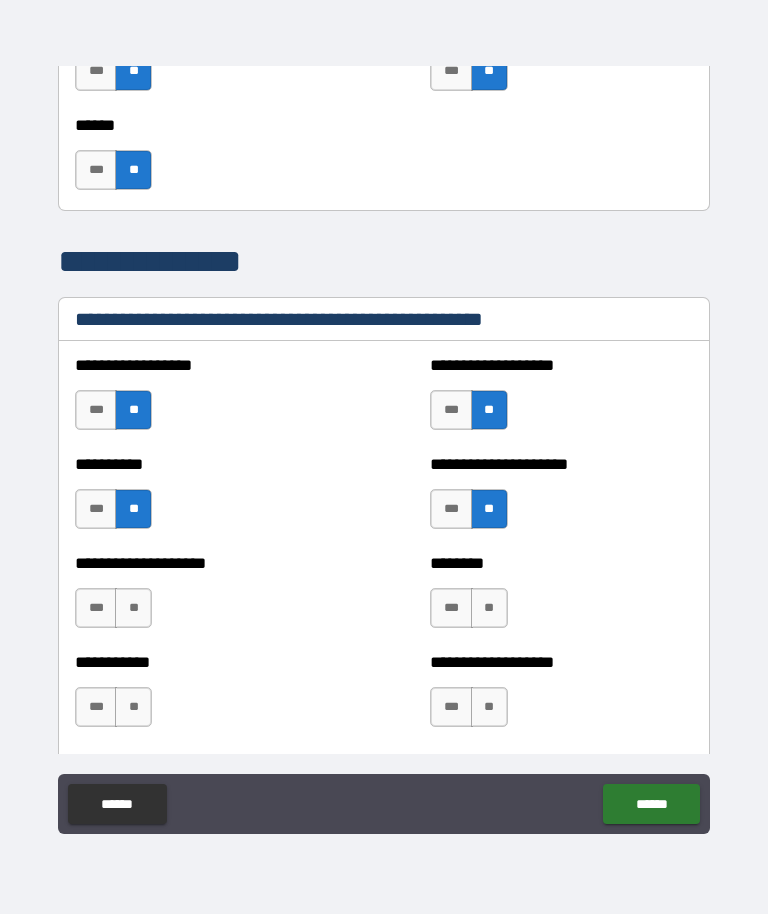 click on "**" at bounding box center (133, 609) 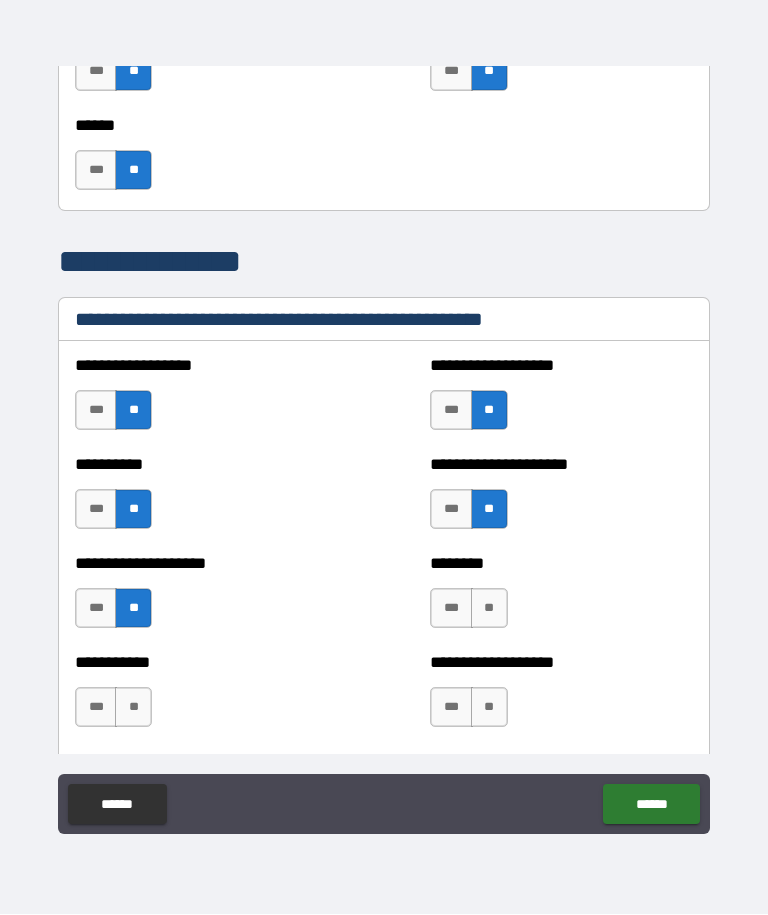 click on "**" at bounding box center (489, 609) 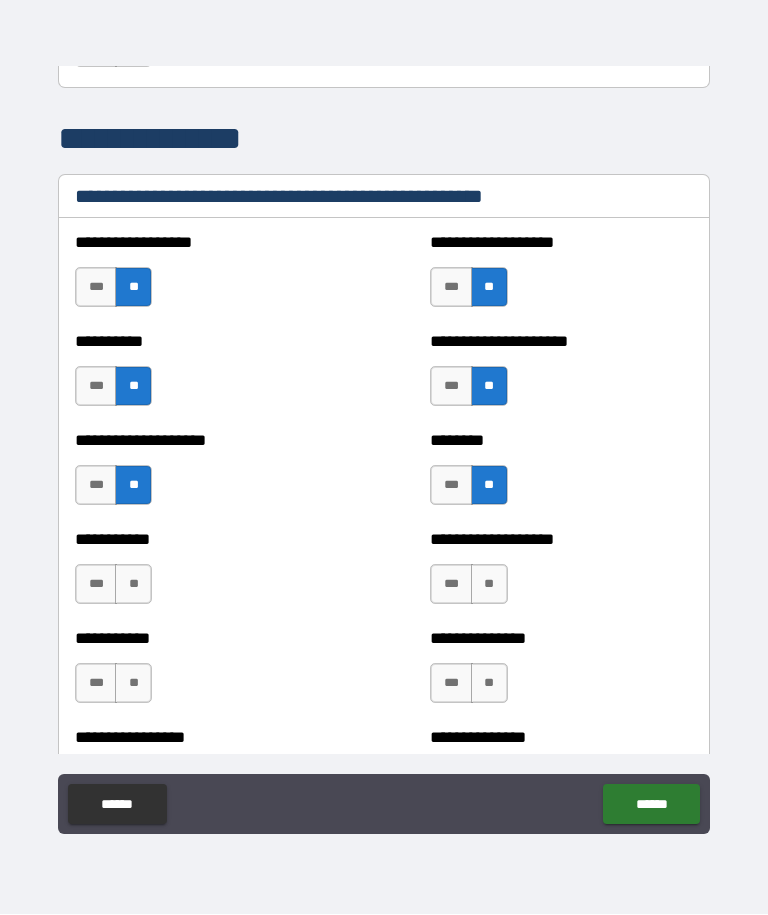 scroll, scrollTop: 2402, scrollLeft: 0, axis: vertical 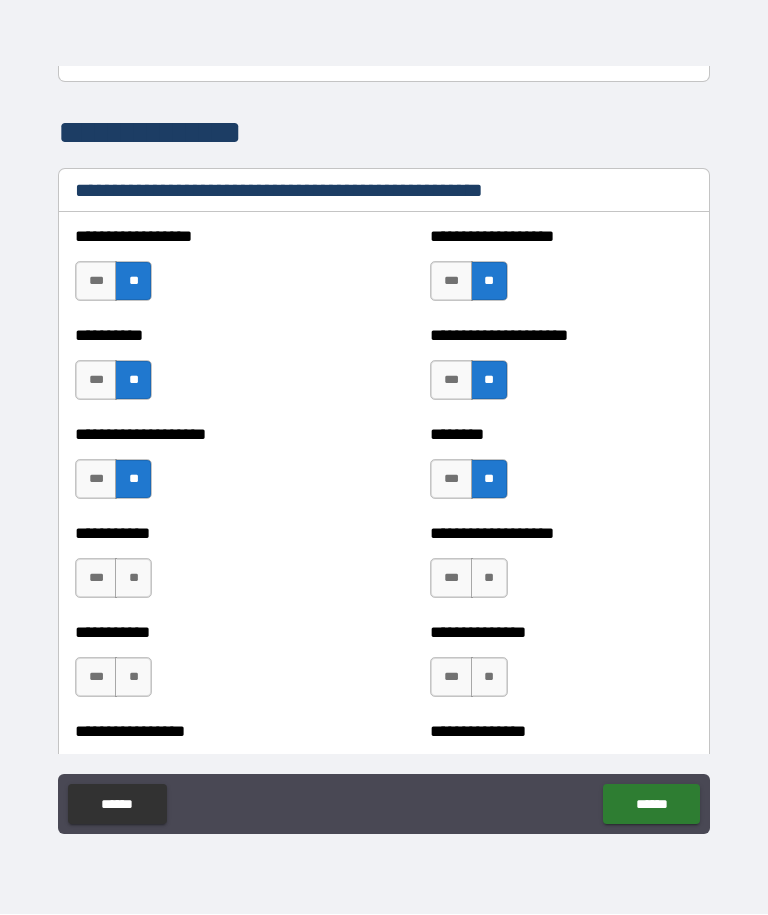 click on "**" at bounding box center [489, 579] 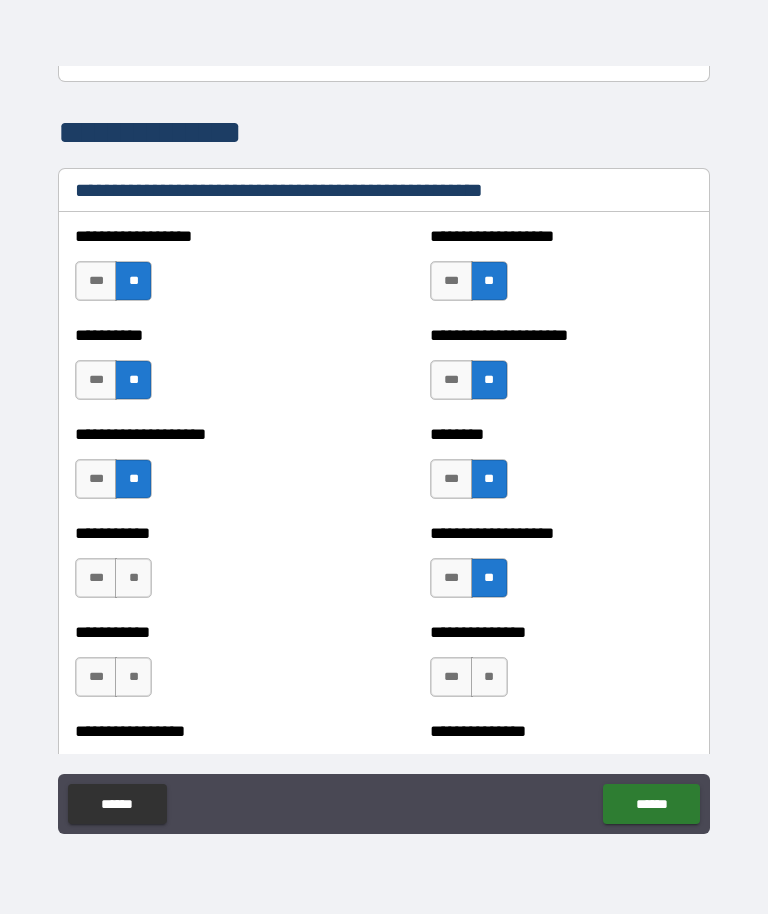 click on "**" at bounding box center [133, 579] 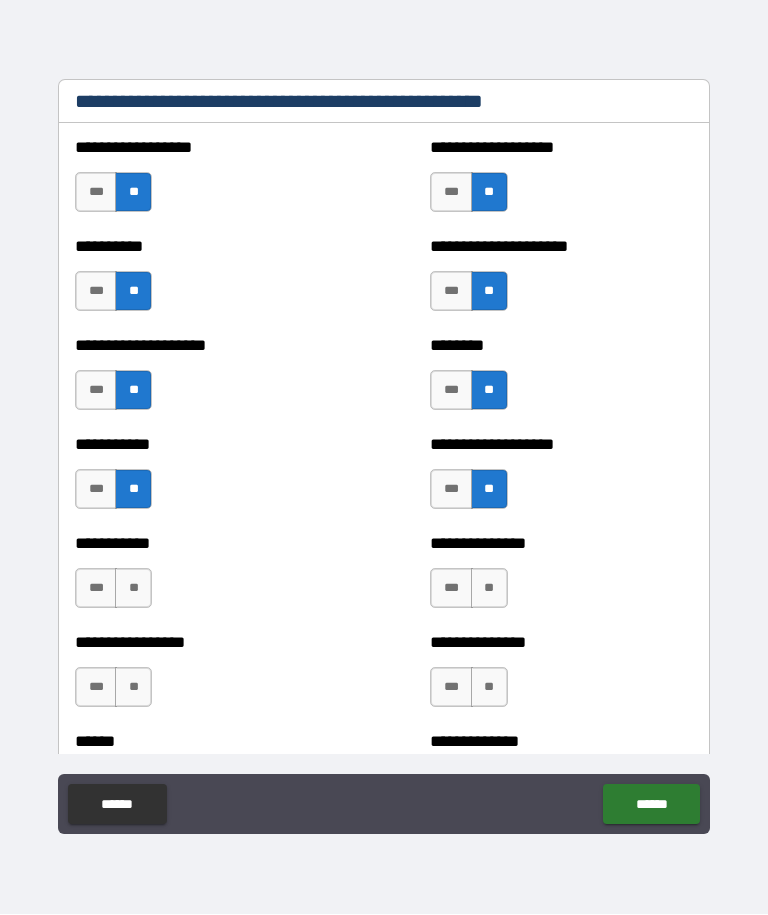 scroll, scrollTop: 2503, scrollLeft: 0, axis: vertical 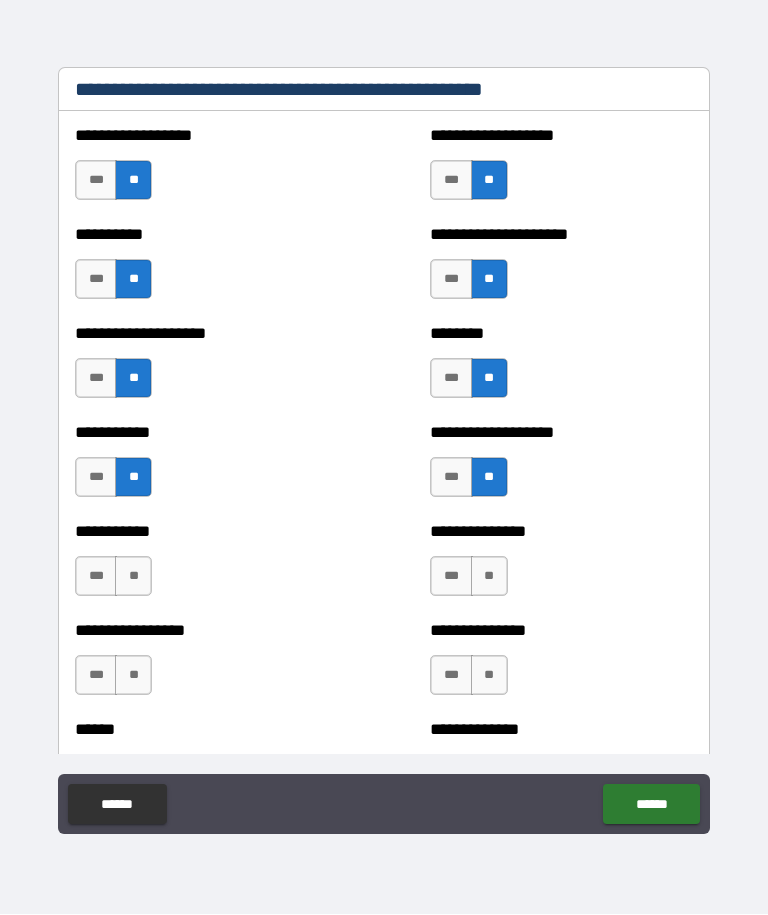 click on "**" at bounding box center (133, 577) 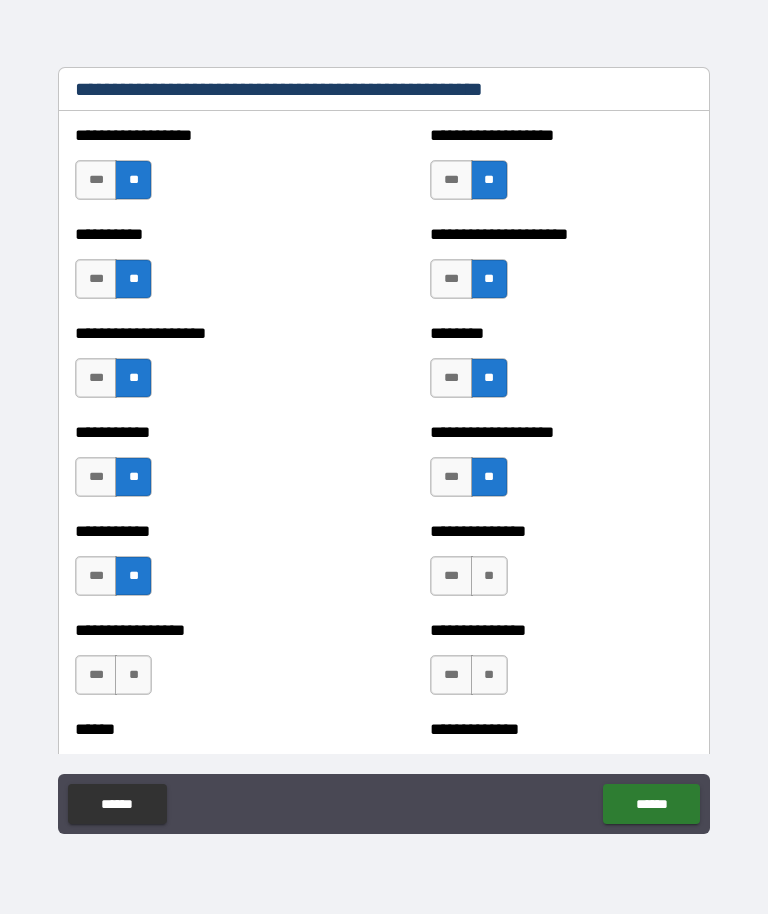click on "**" at bounding box center [489, 577] 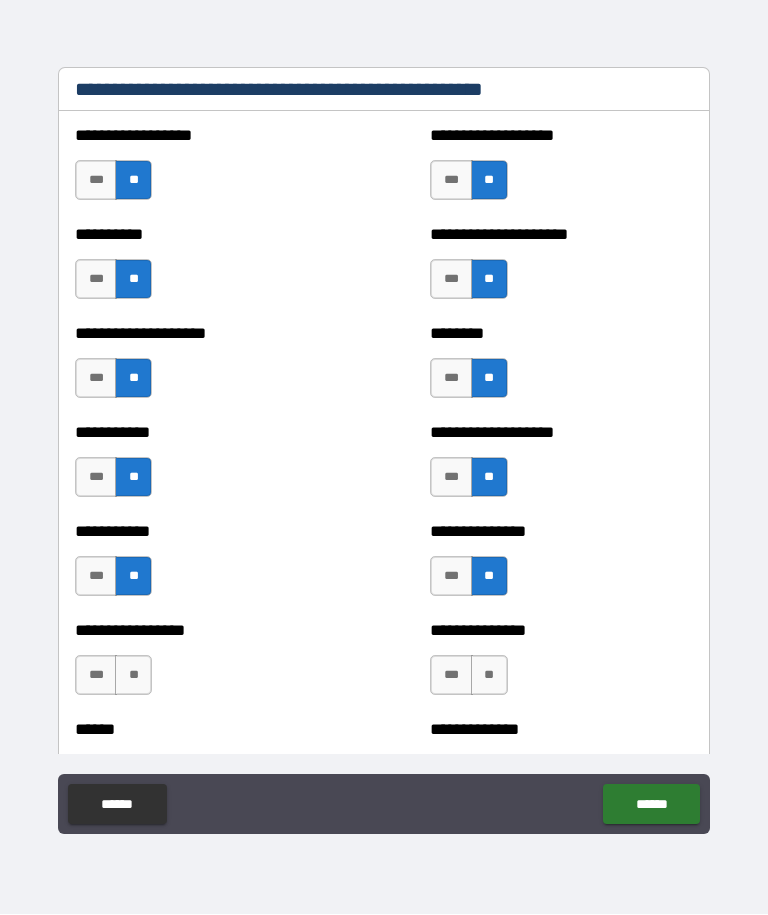 click on "**" at bounding box center [133, 676] 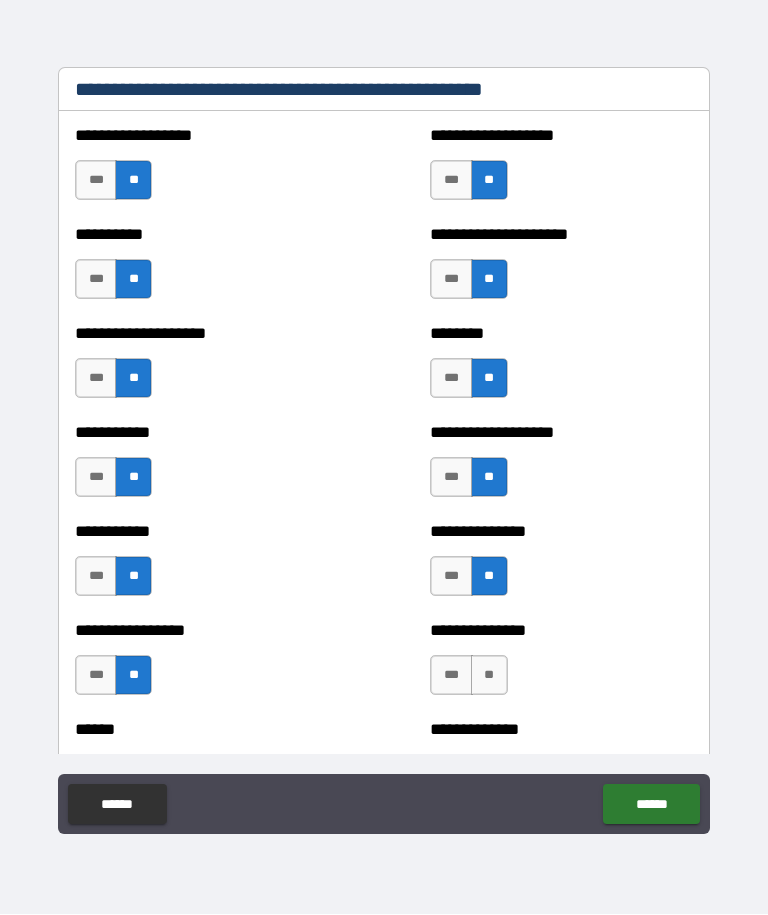 click on "**" at bounding box center (489, 676) 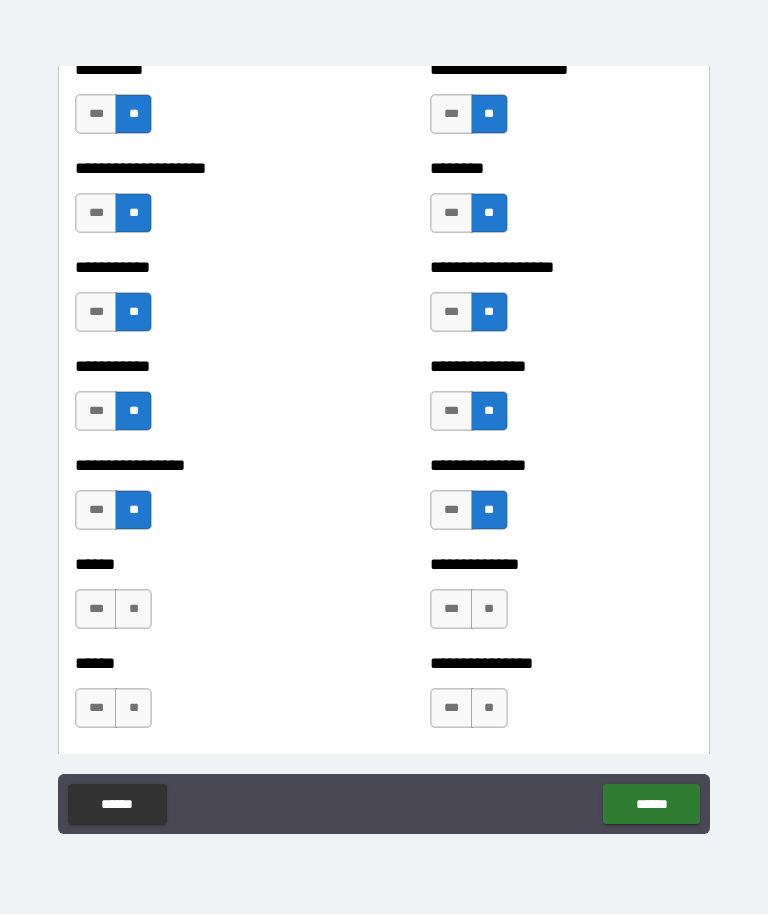 scroll, scrollTop: 2668, scrollLeft: 0, axis: vertical 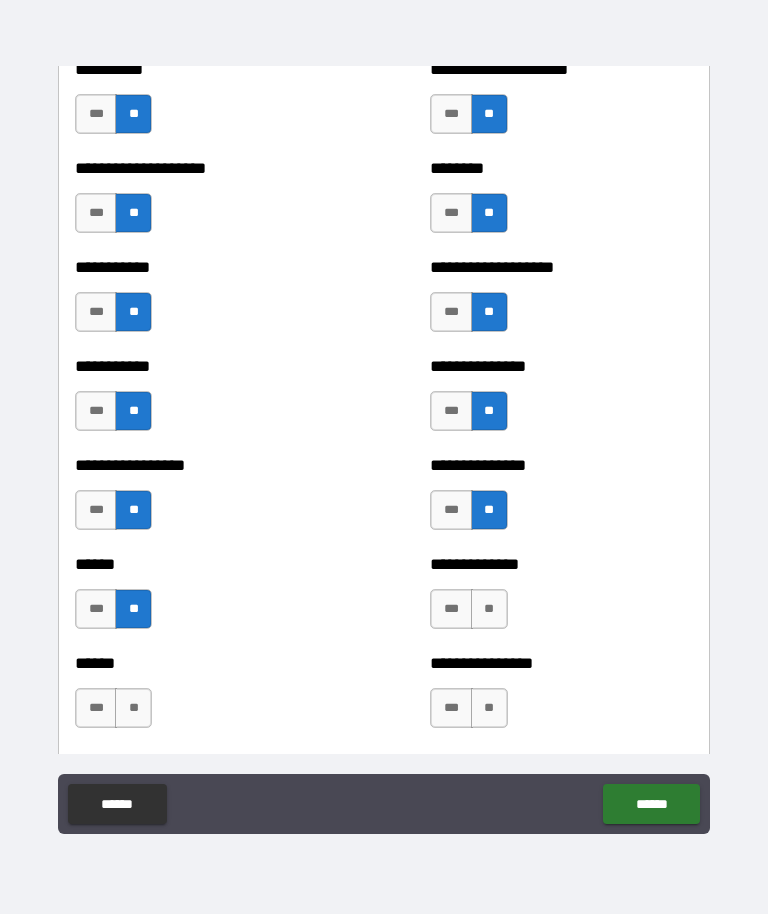 click on "**" at bounding box center [489, 610] 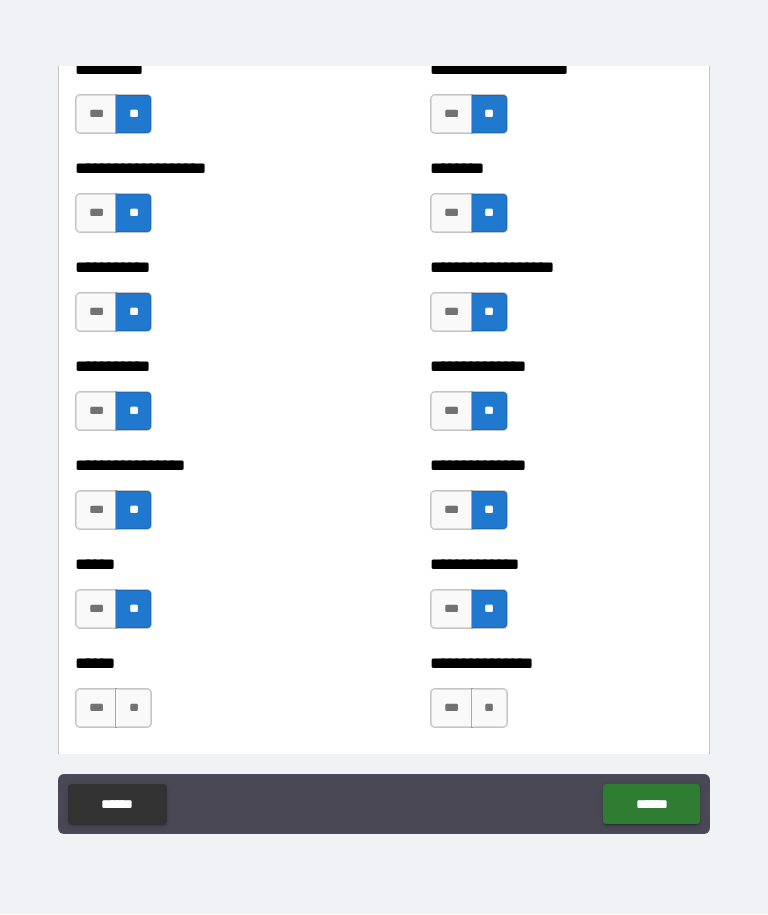 click on "**" at bounding box center [133, 709] 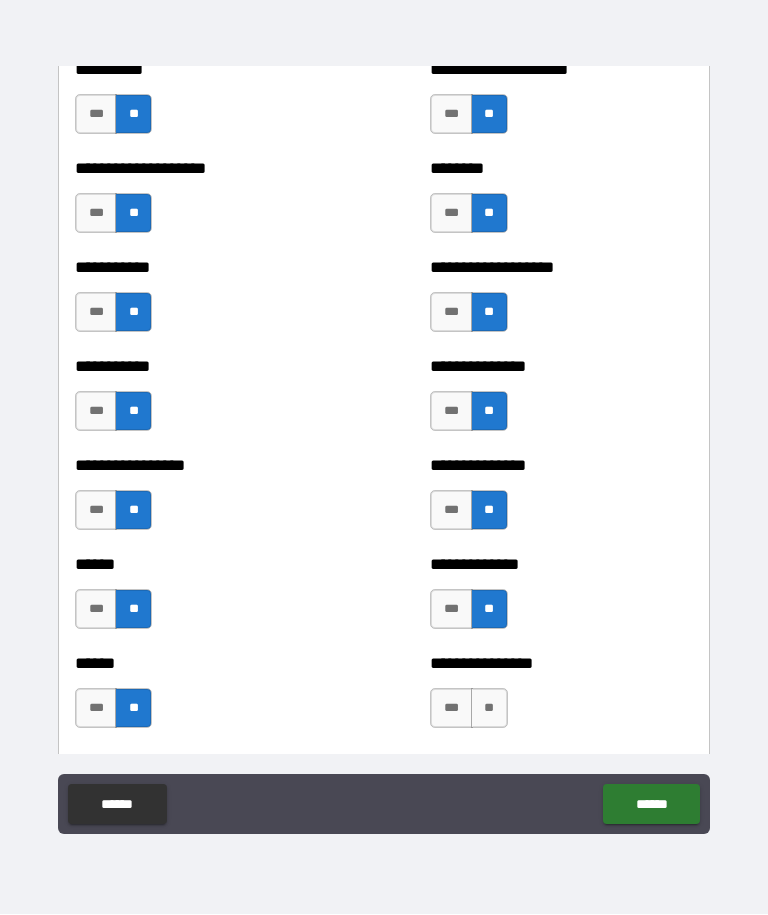 click on "**" at bounding box center (489, 709) 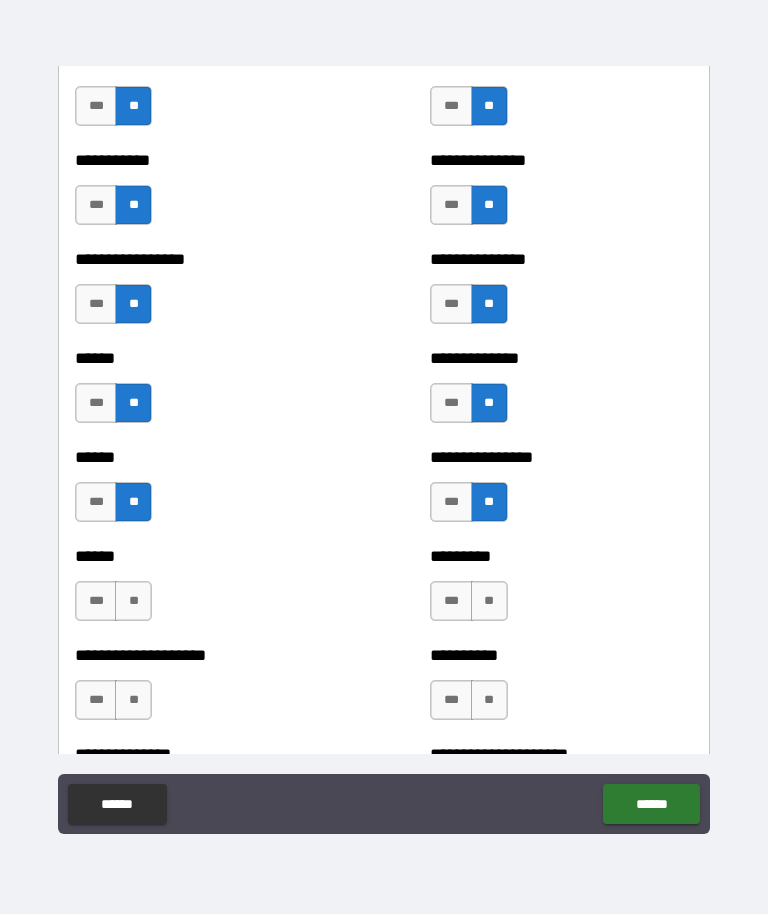scroll, scrollTop: 2874, scrollLeft: 0, axis: vertical 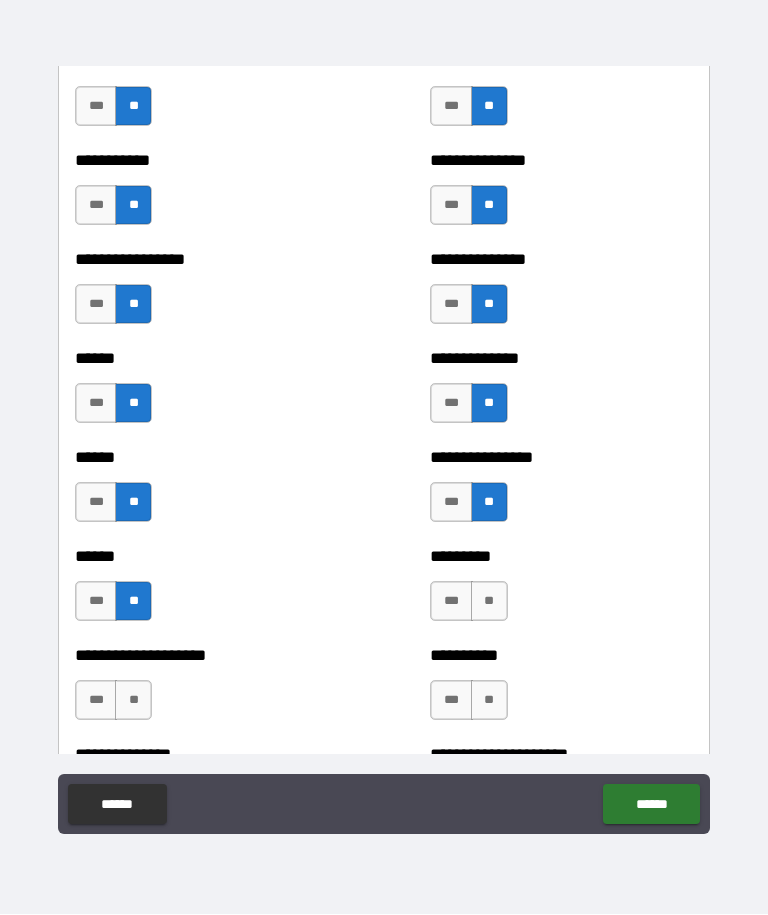 click on "**" at bounding box center [489, 602] 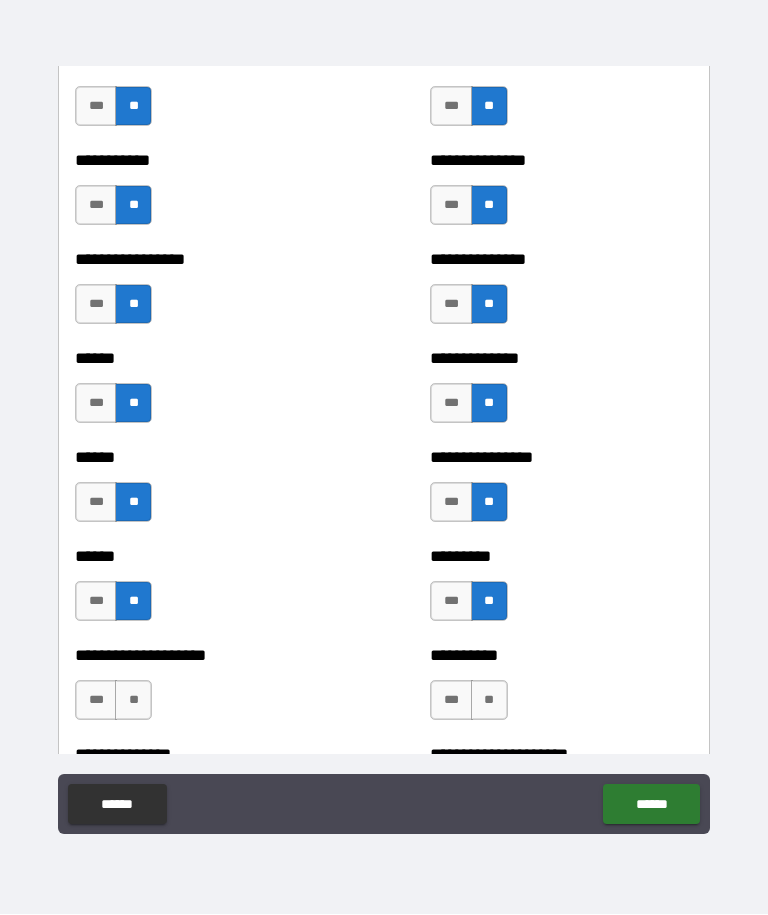 scroll, scrollTop: 2972, scrollLeft: 0, axis: vertical 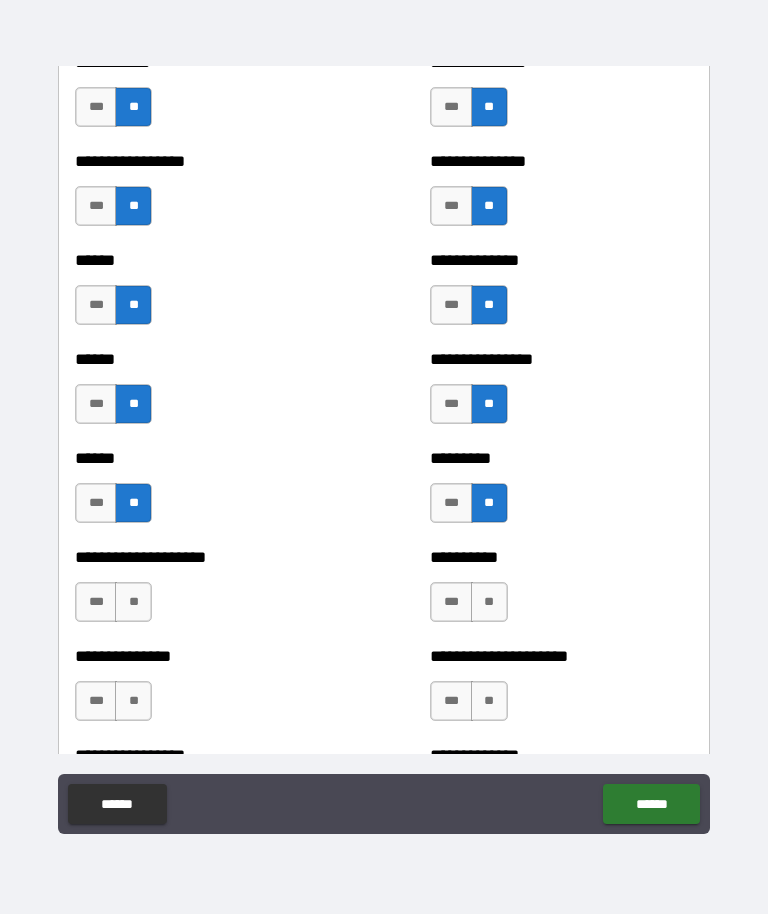 click on "**" at bounding box center [133, 603] 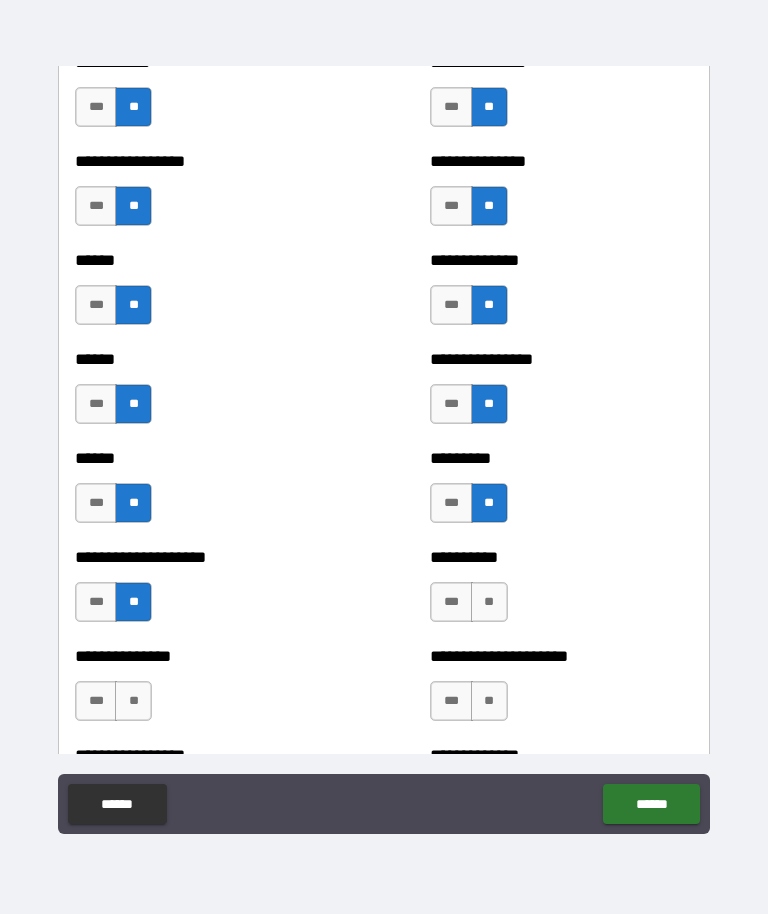 click on "**" at bounding box center [489, 603] 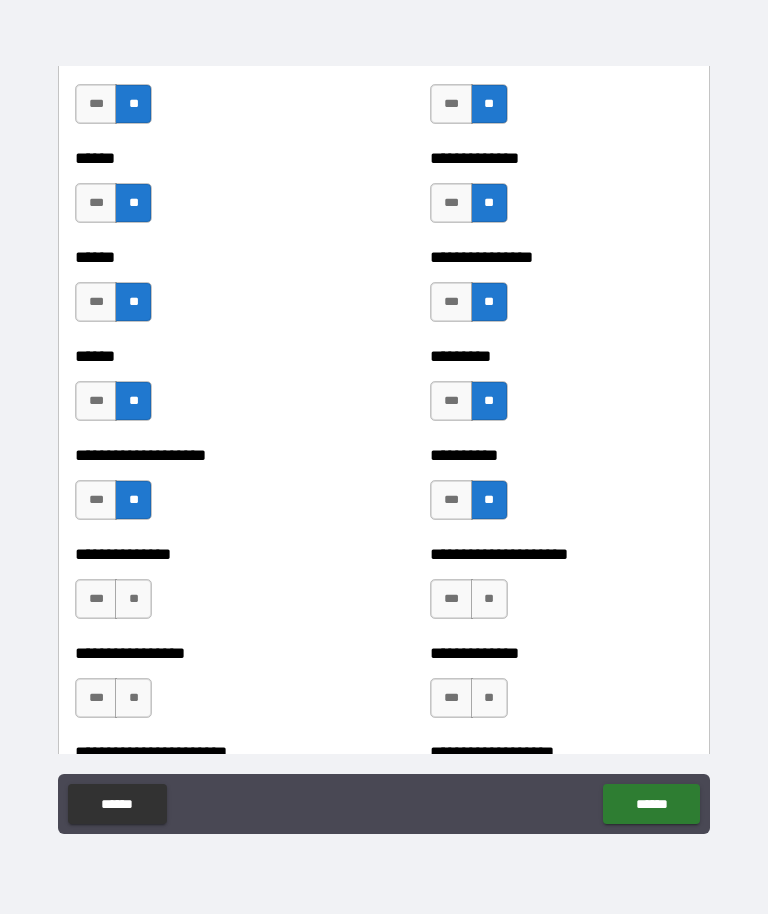 scroll, scrollTop: 3077, scrollLeft: 0, axis: vertical 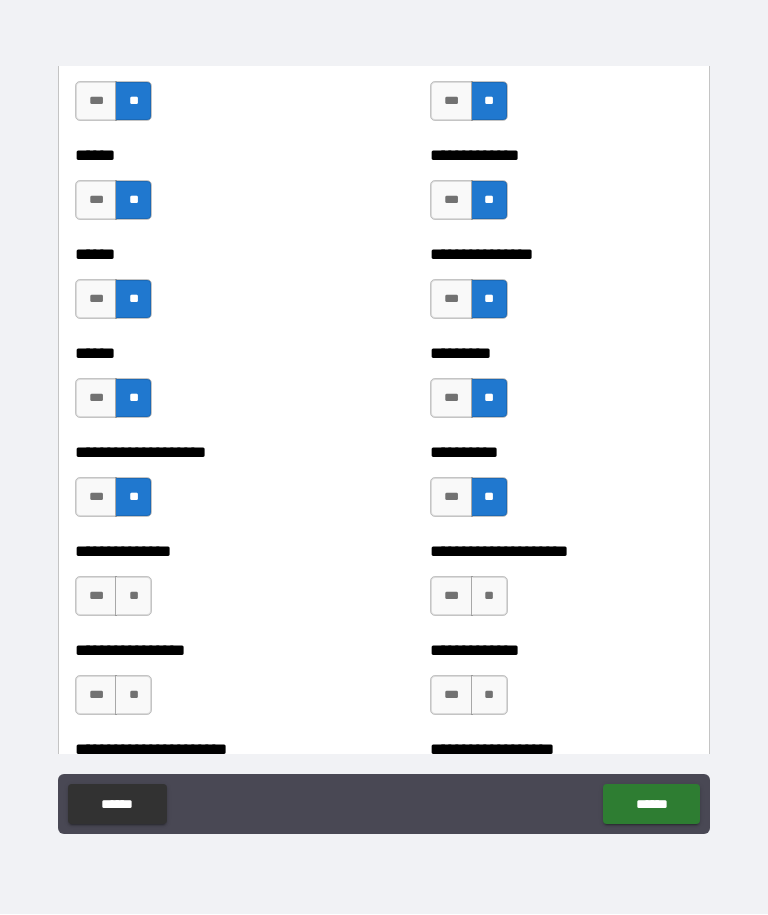 click on "**" at bounding box center (133, 597) 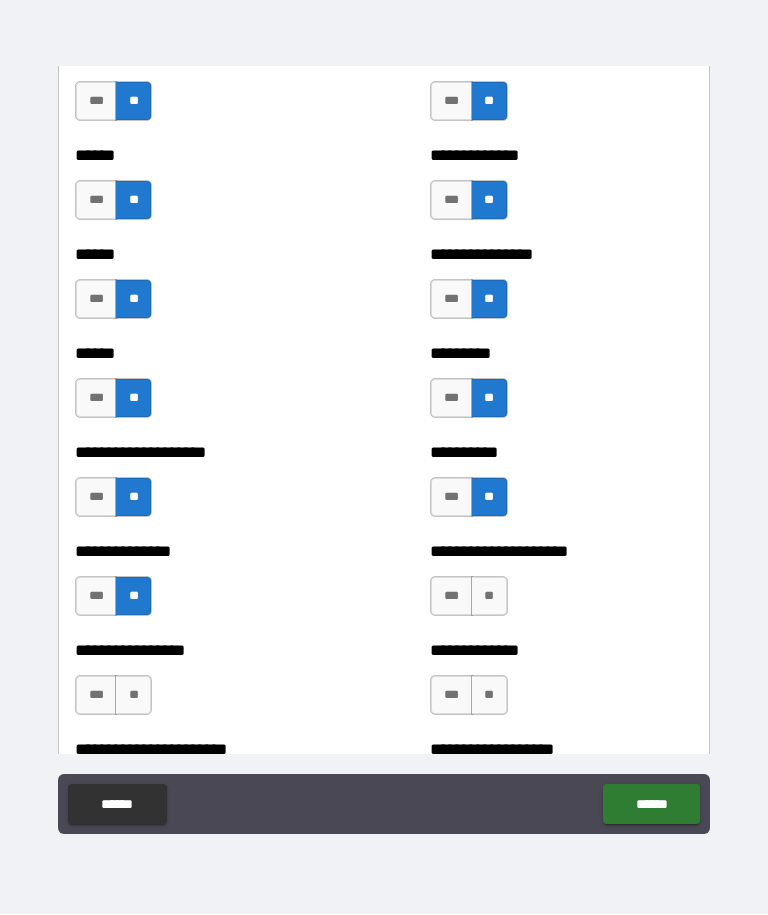 click on "**" at bounding box center [489, 597] 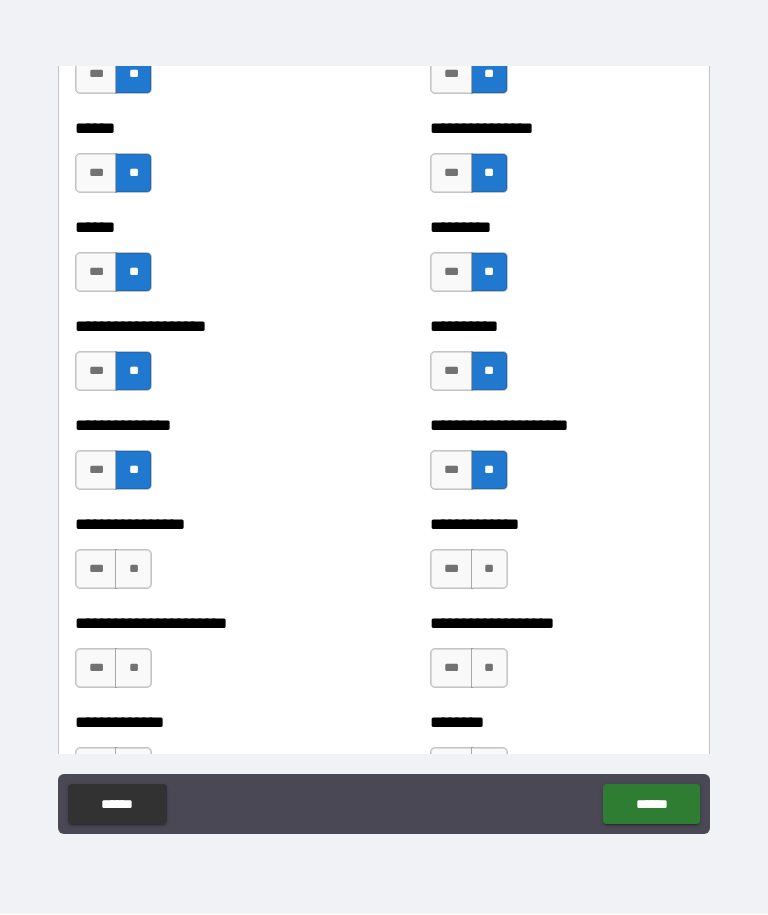 scroll, scrollTop: 3206, scrollLeft: 0, axis: vertical 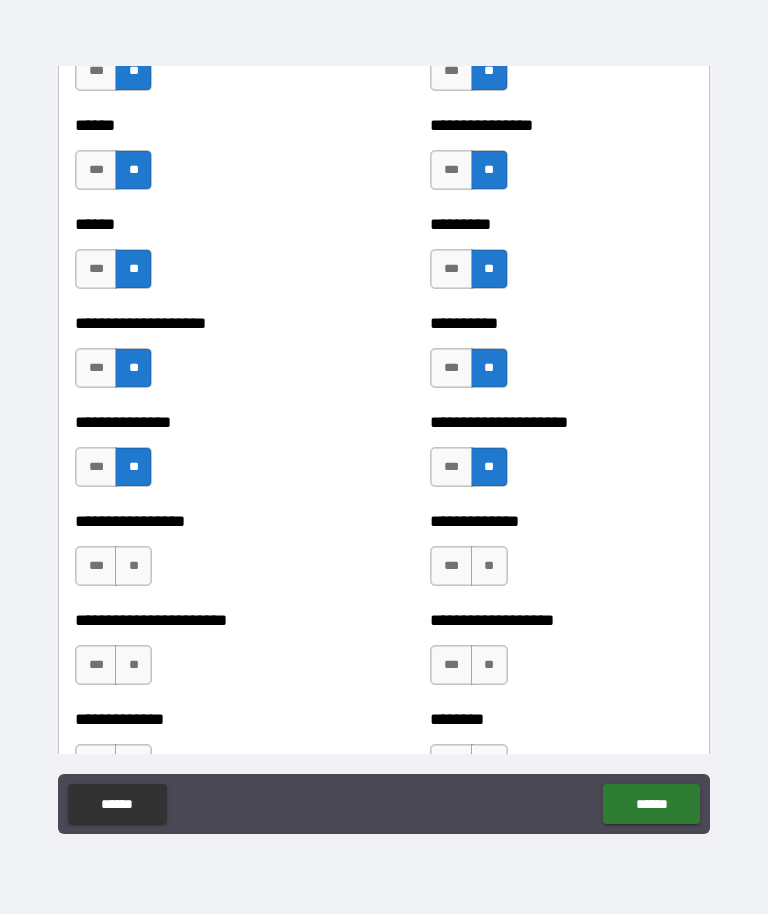 click on "**" at bounding box center (133, 567) 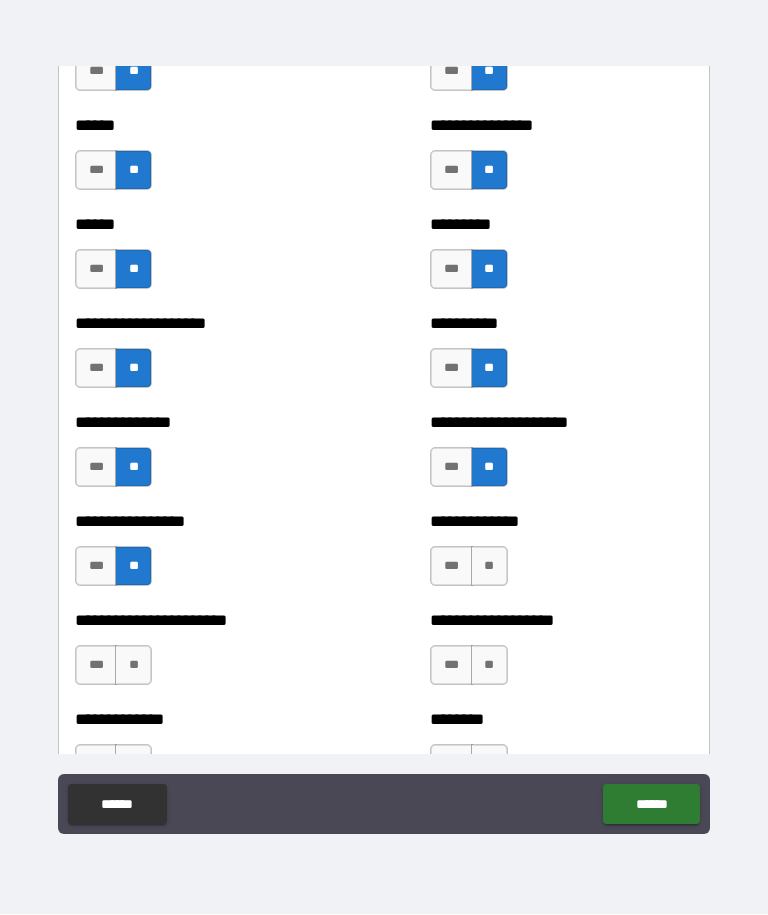 click on "**" at bounding box center [489, 567] 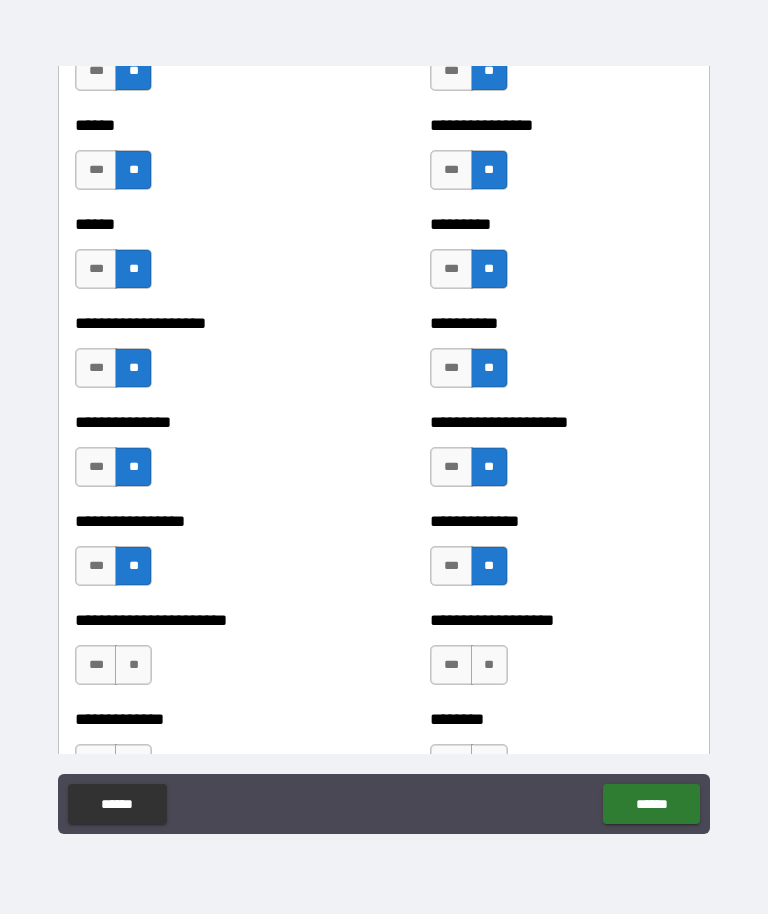 click on "**" at bounding box center (489, 666) 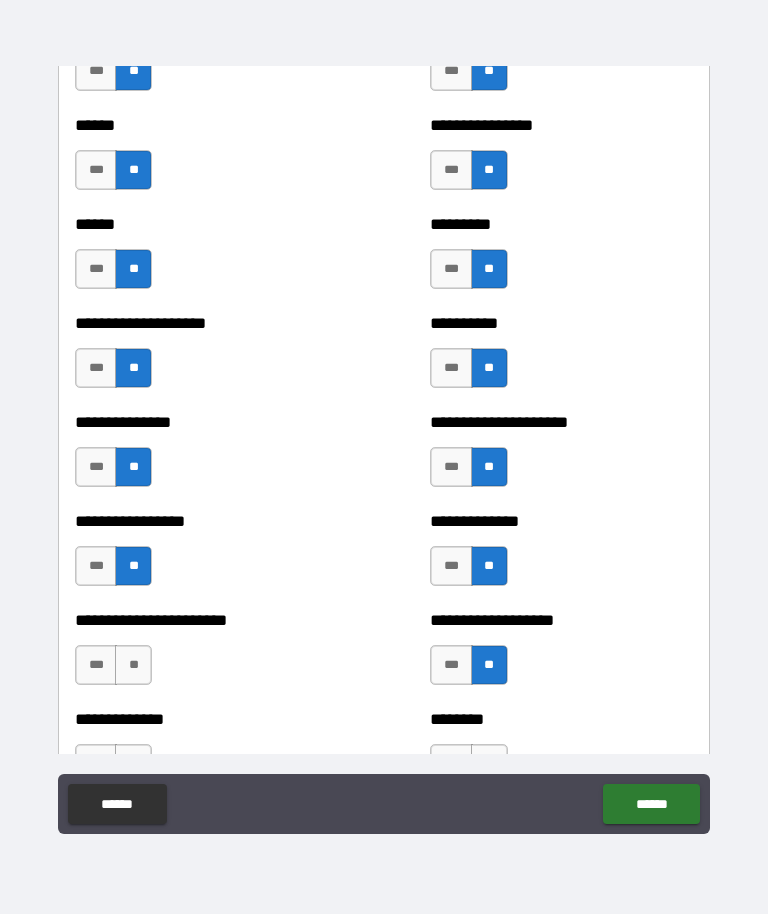 click on "**" at bounding box center [133, 666] 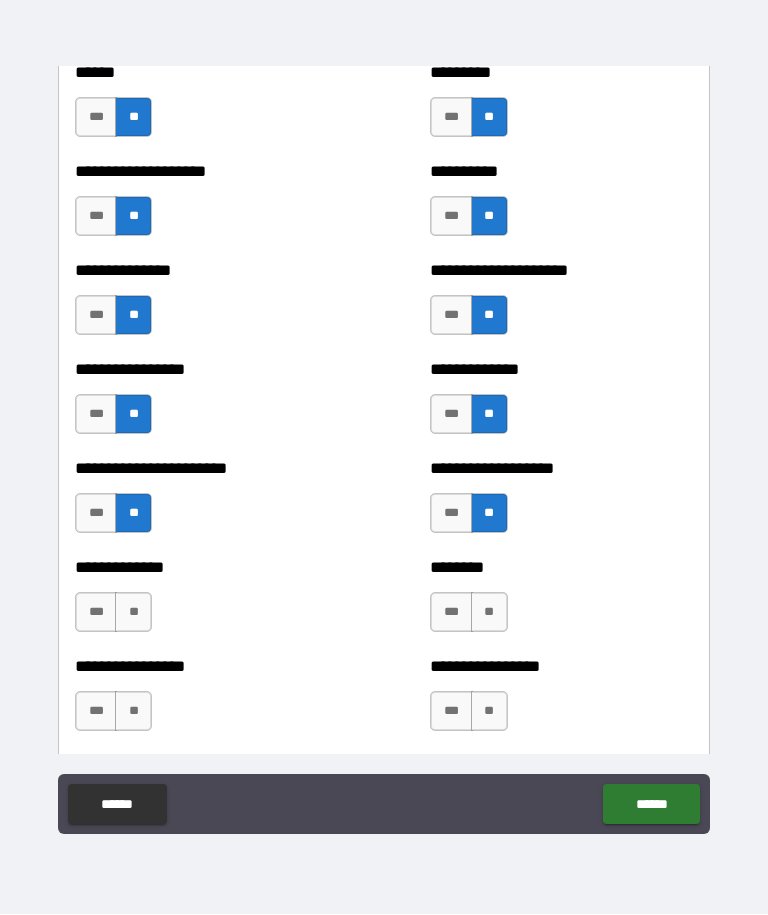 scroll, scrollTop: 3359, scrollLeft: 0, axis: vertical 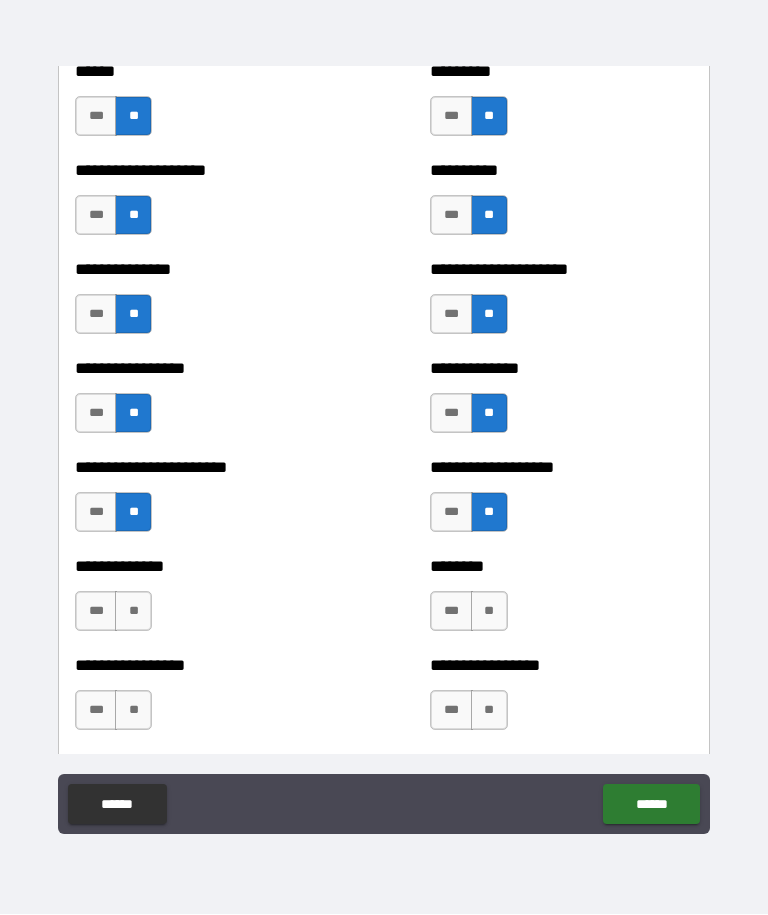 click on "**" at bounding box center [133, 612] 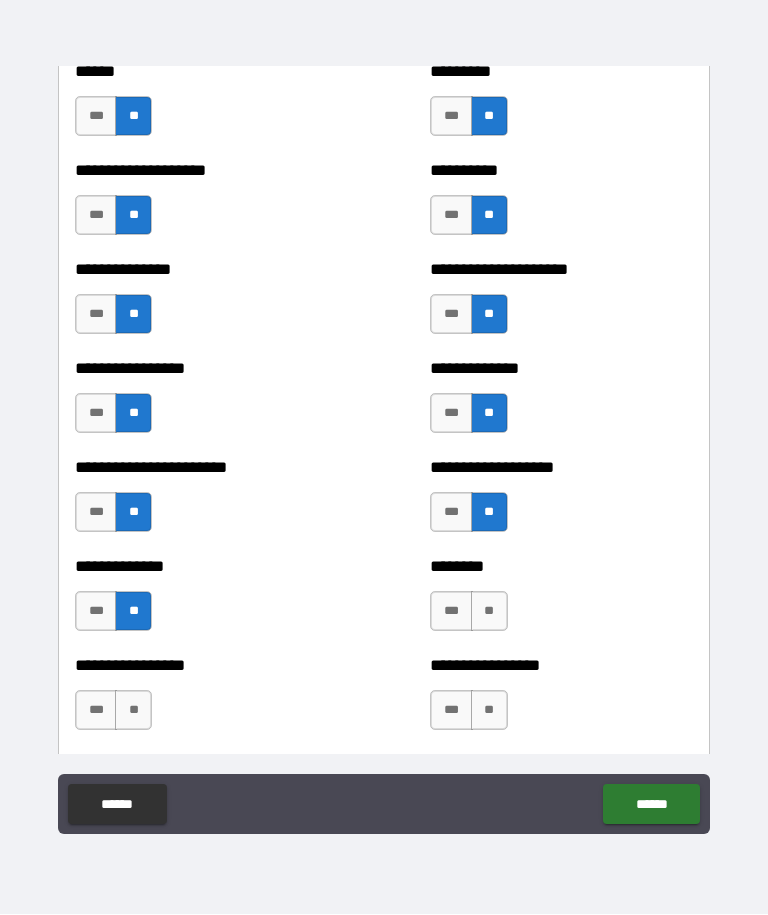 click on "**" at bounding box center (489, 612) 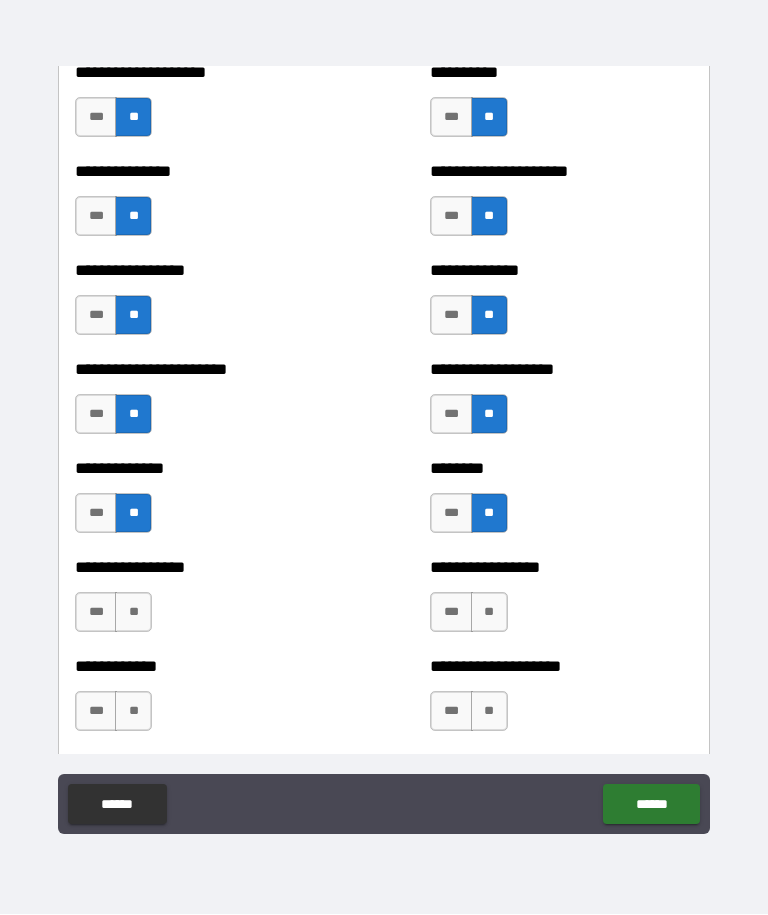scroll, scrollTop: 3458, scrollLeft: 0, axis: vertical 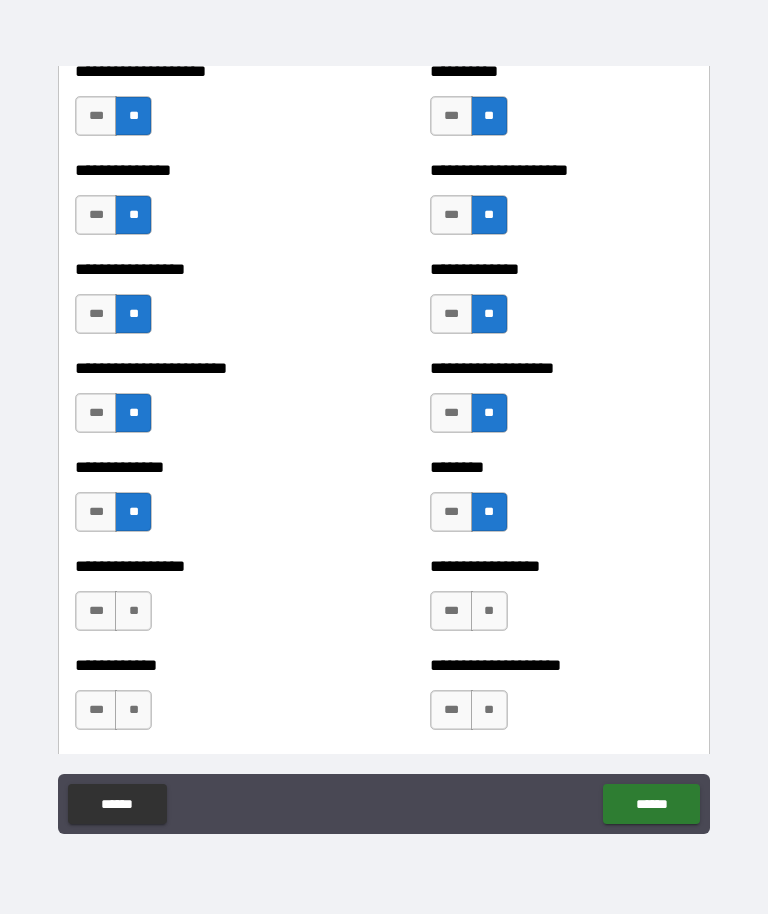click on "**" at bounding box center (133, 612) 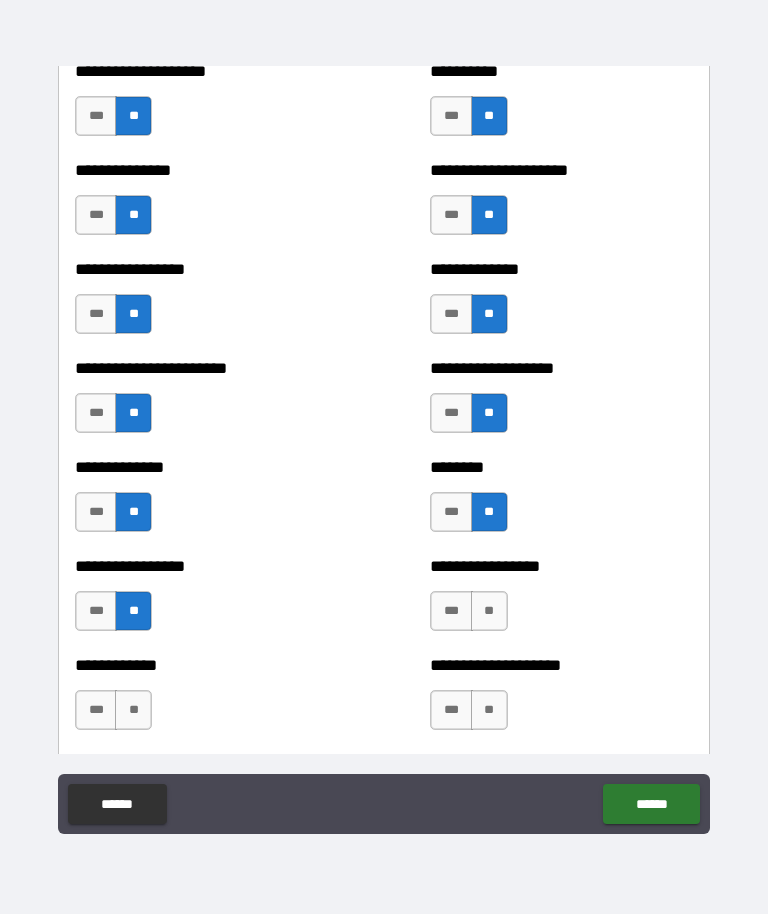 click on "**" at bounding box center (489, 612) 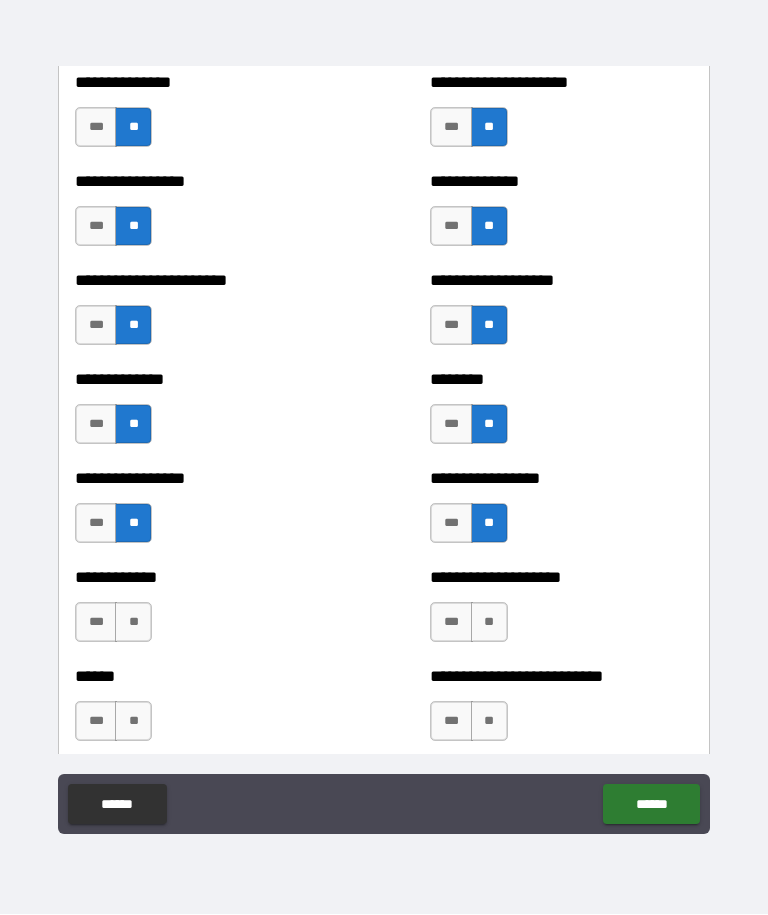 scroll, scrollTop: 3555, scrollLeft: 0, axis: vertical 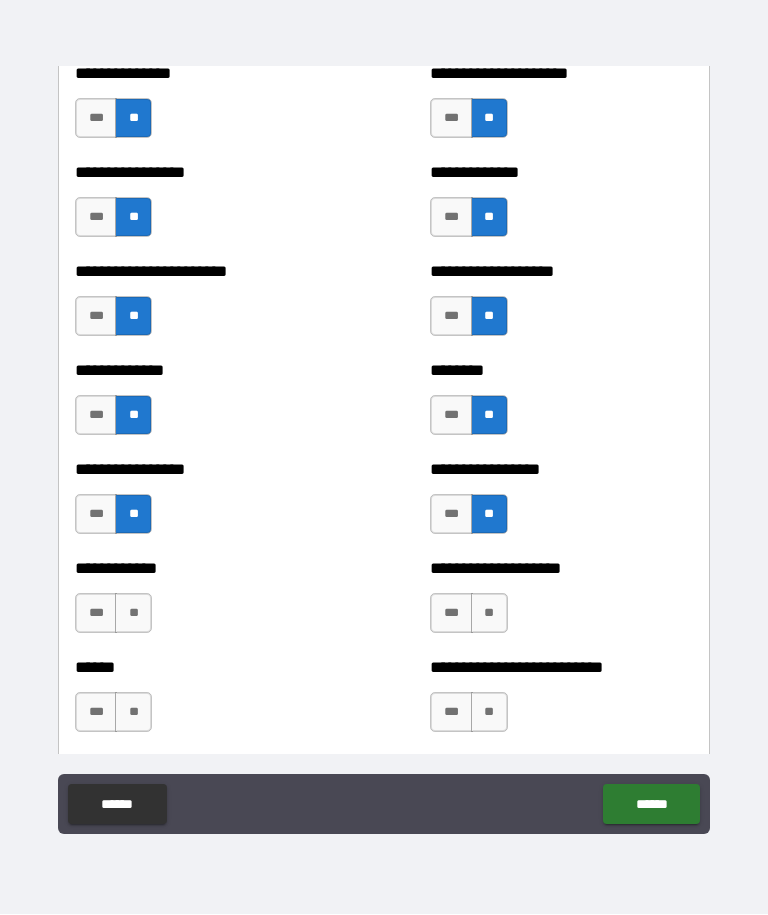 click on "**" at bounding box center [489, 614] 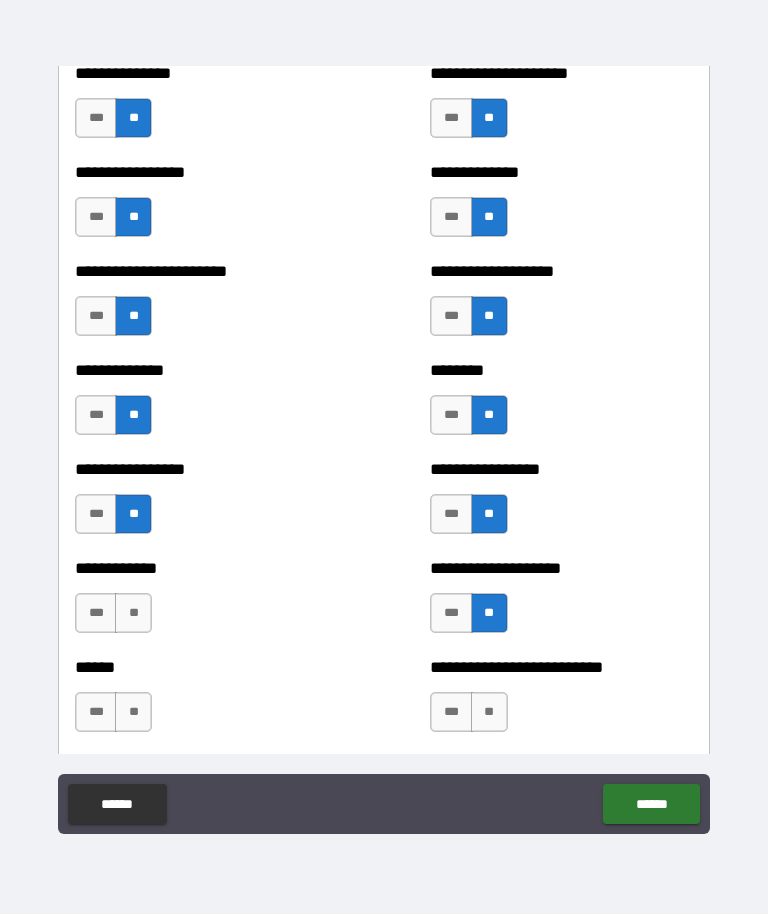 click on "**" at bounding box center [133, 614] 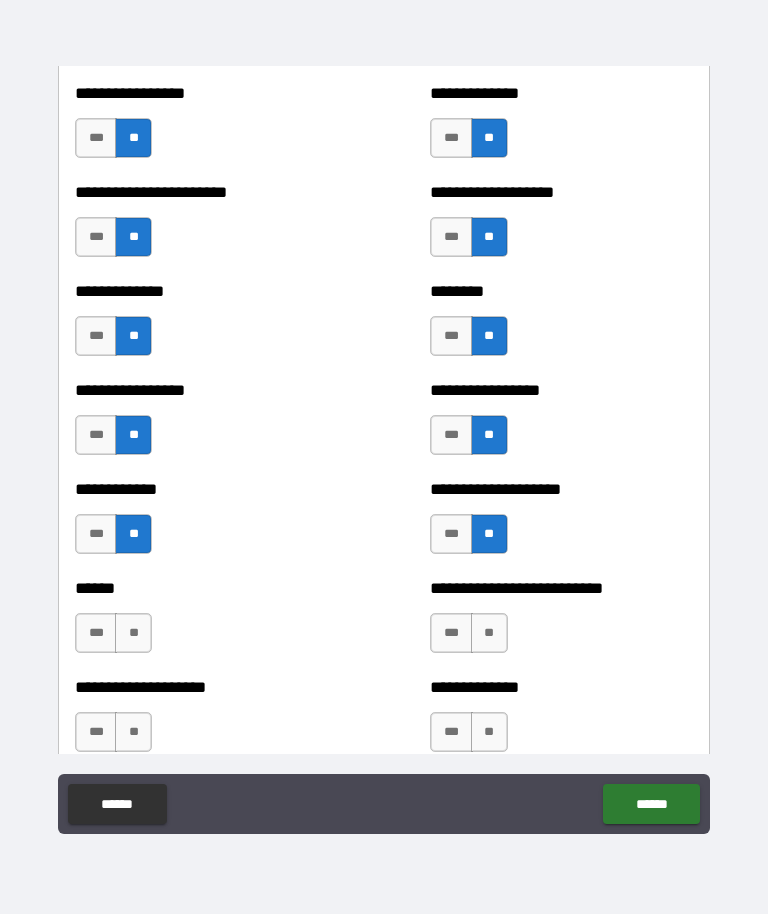 scroll, scrollTop: 3635, scrollLeft: 0, axis: vertical 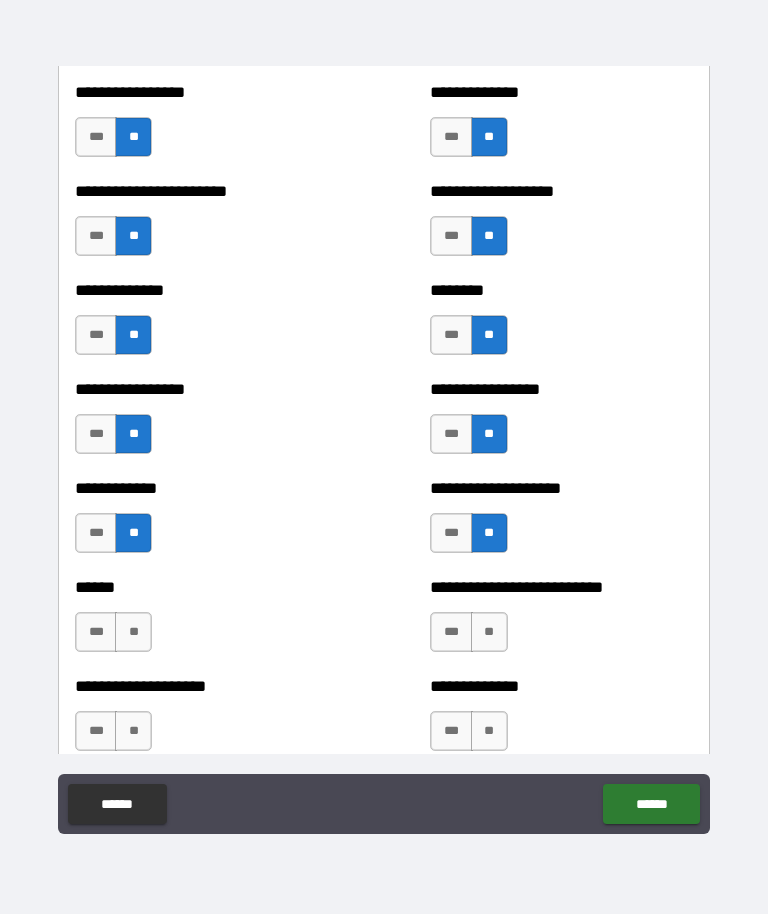 click on "**" at bounding box center (133, 633) 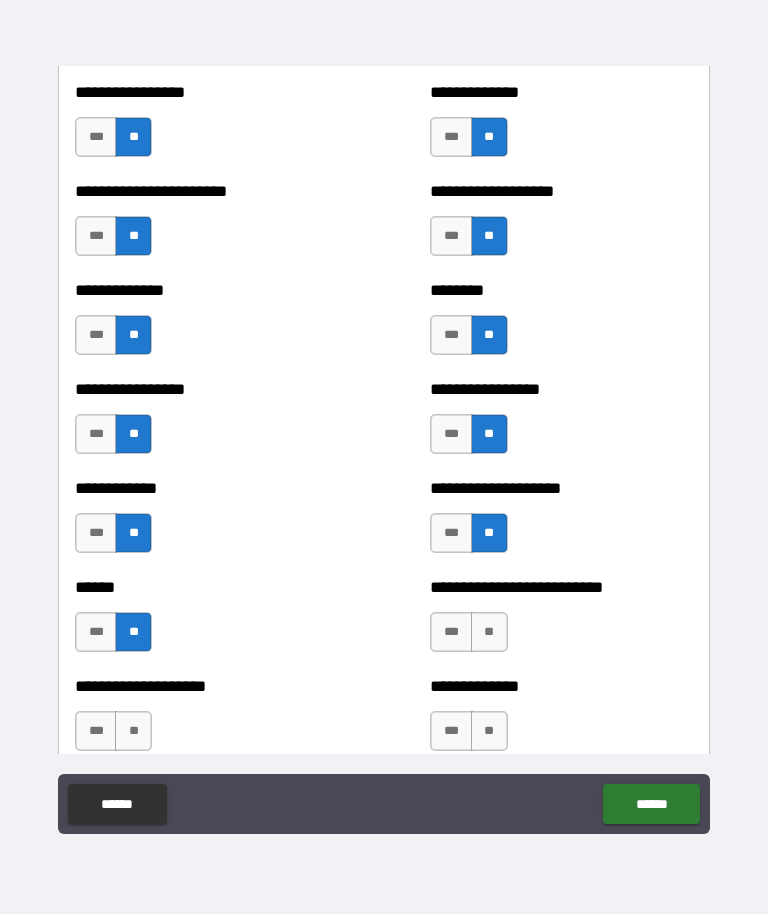 click on "**" at bounding box center (489, 633) 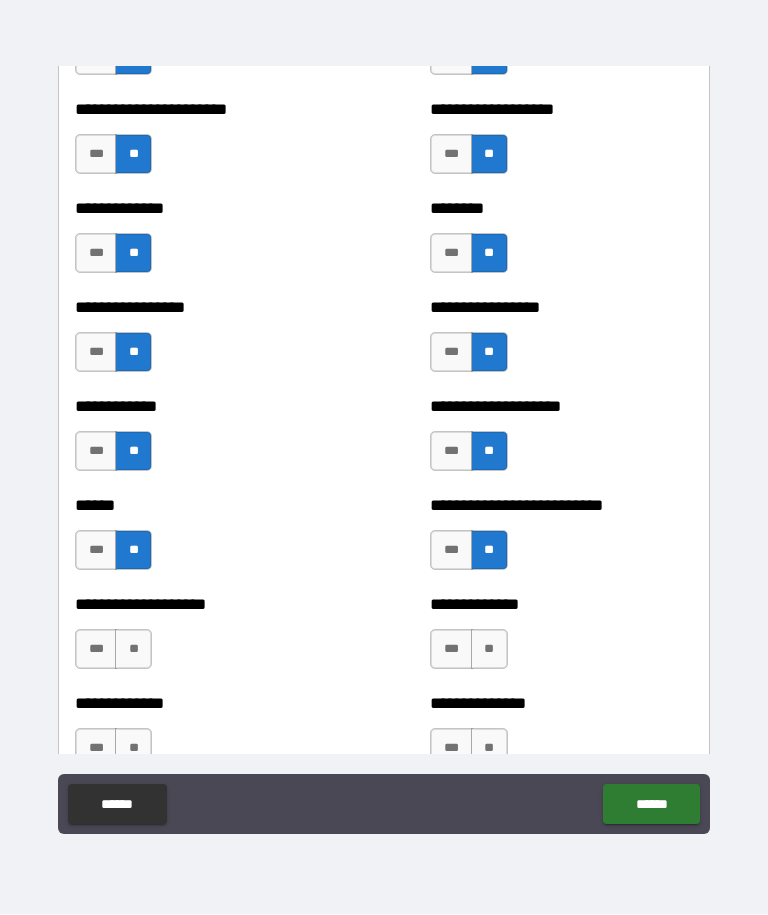 scroll, scrollTop: 3767, scrollLeft: 0, axis: vertical 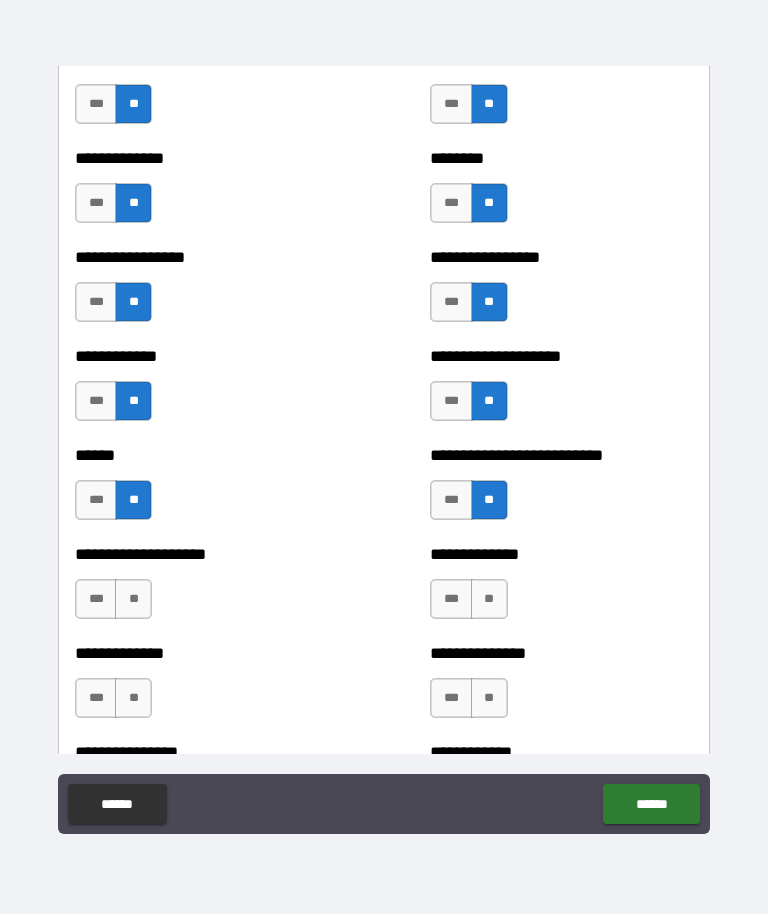 click on "**" at bounding box center (133, 600) 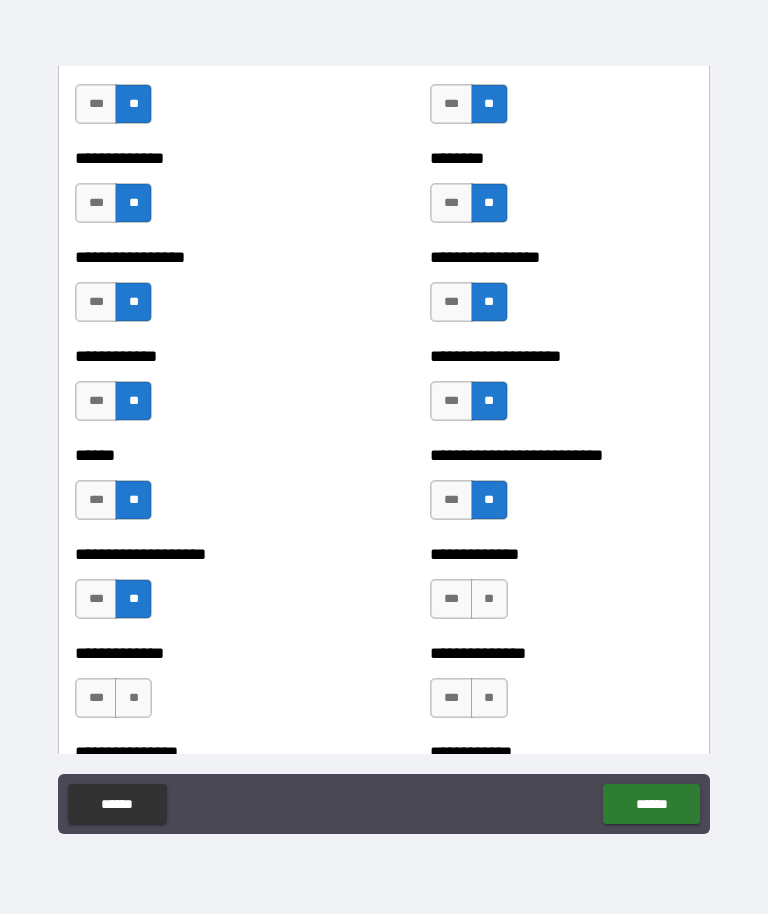 click on "**" at bounding box center (489, 600) 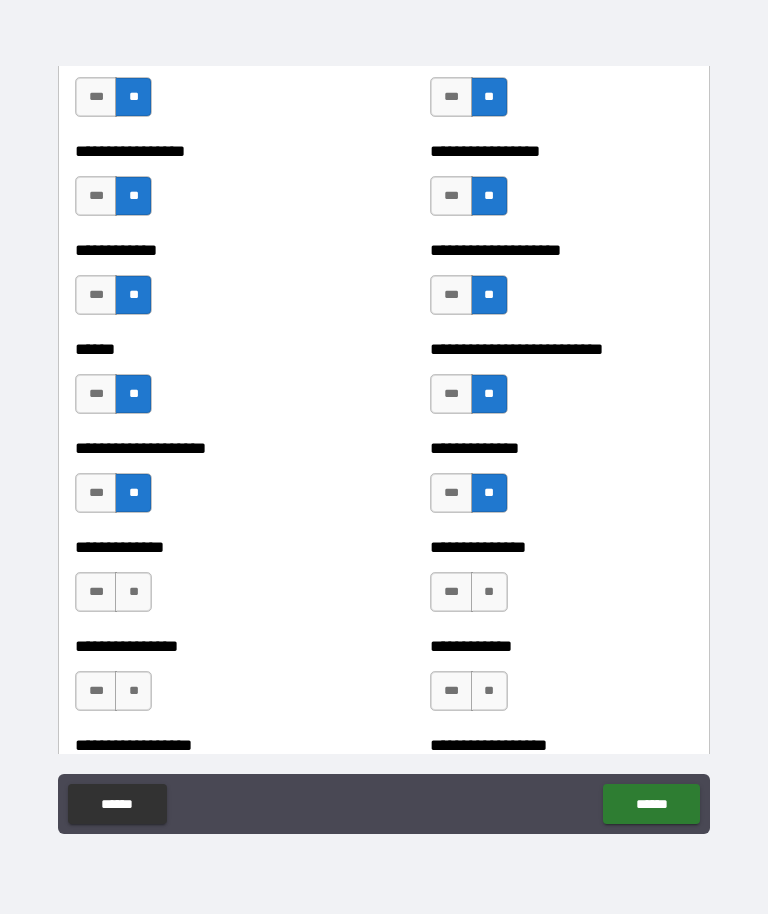 scroll, scrollTop: 3874, scrollLeft: 0, axis: vertical 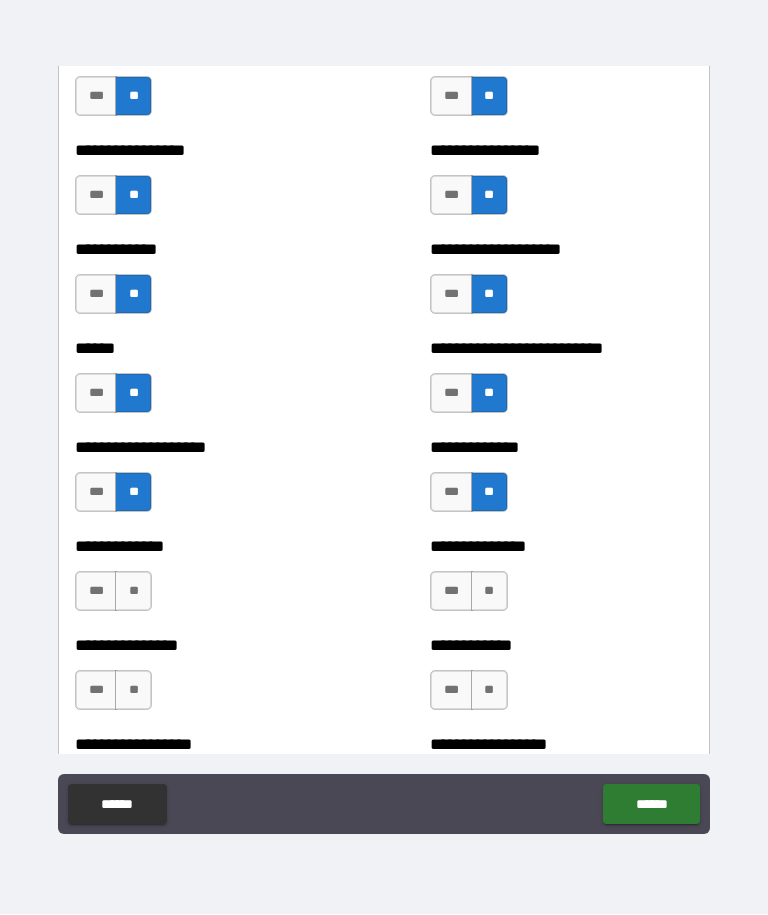 click on "**" at bounding box center [133, 592] 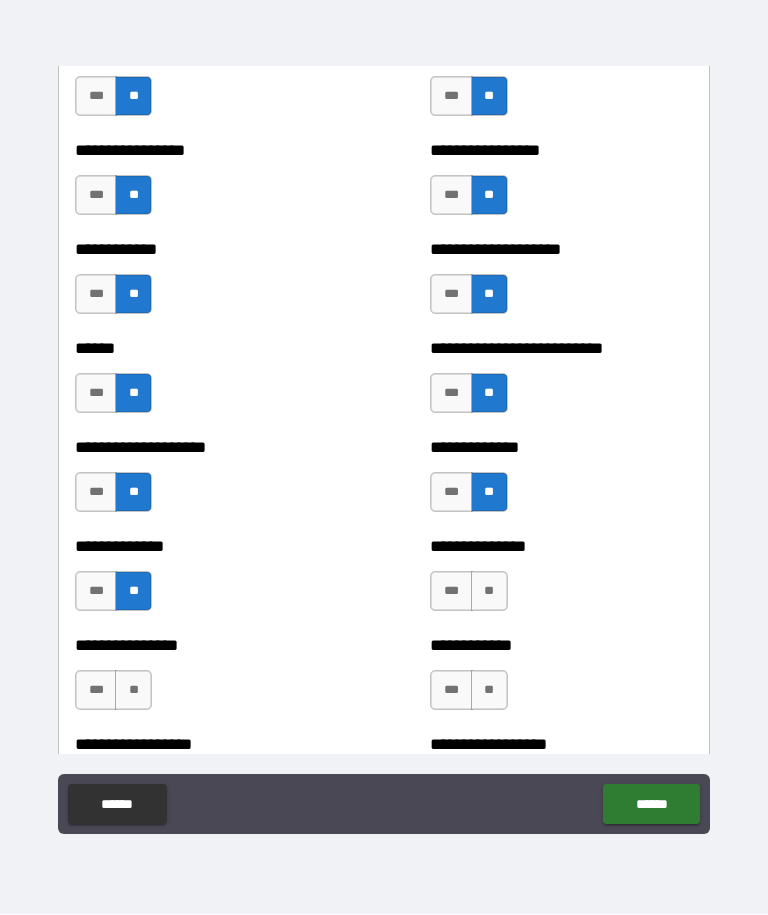 click on "**" at bounding box center (489, 592) 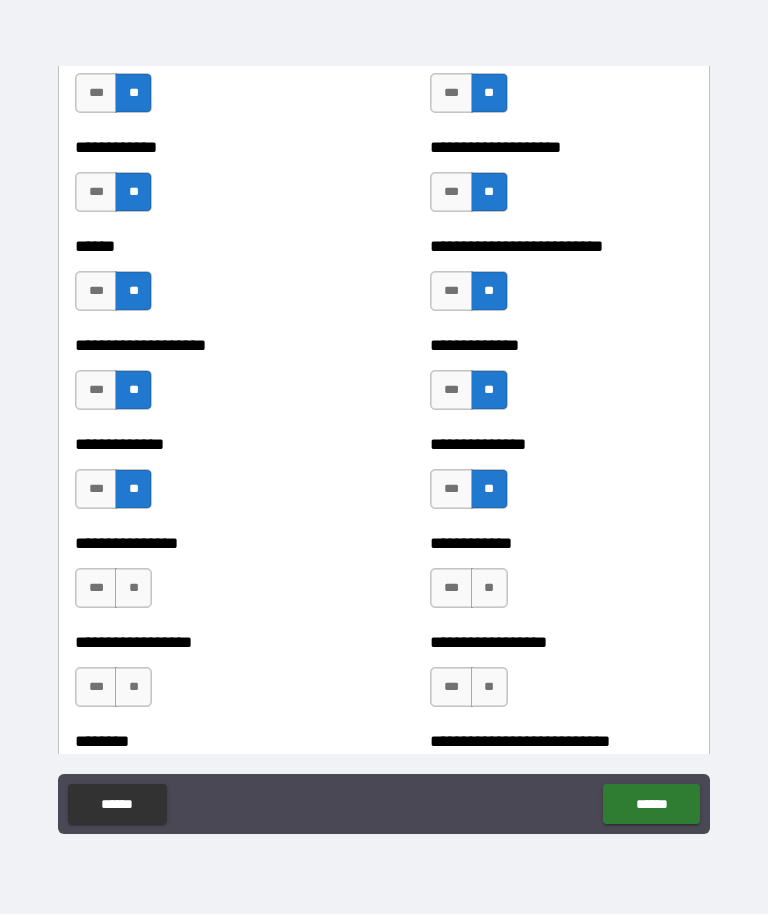 scroll, scrollTop: 3979, scrollLeft: 0, axis: vertical 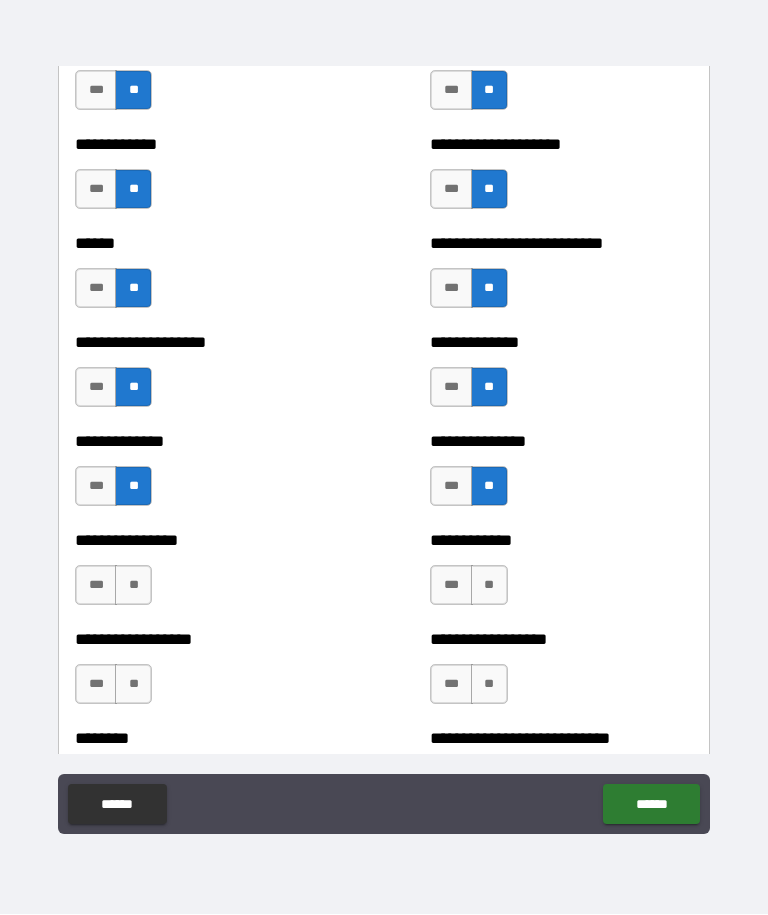 click on "**" at bounding box center (489, 586) 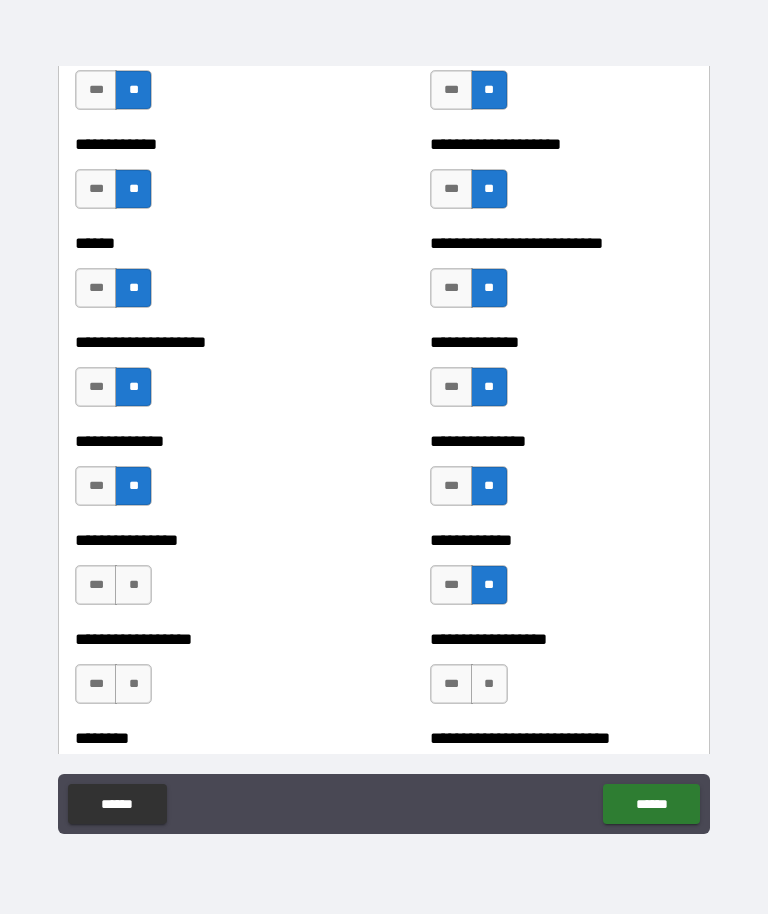 click on "**" at bounding box center (133, 586) 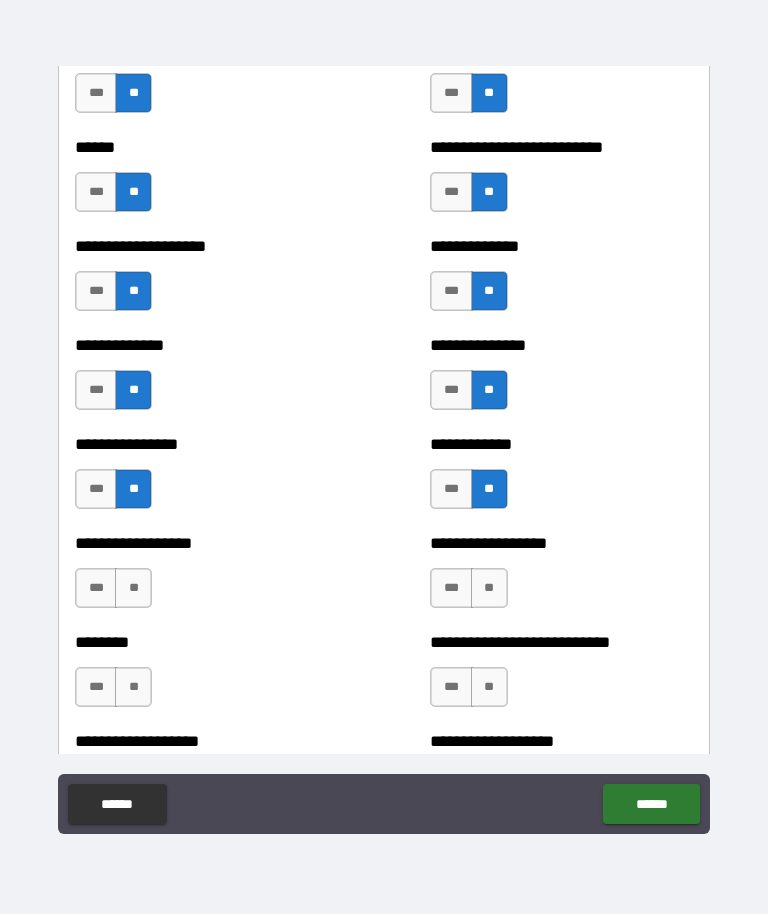 scroll, scrollTop: 4078, scrollLeft: 0, axis: vertical 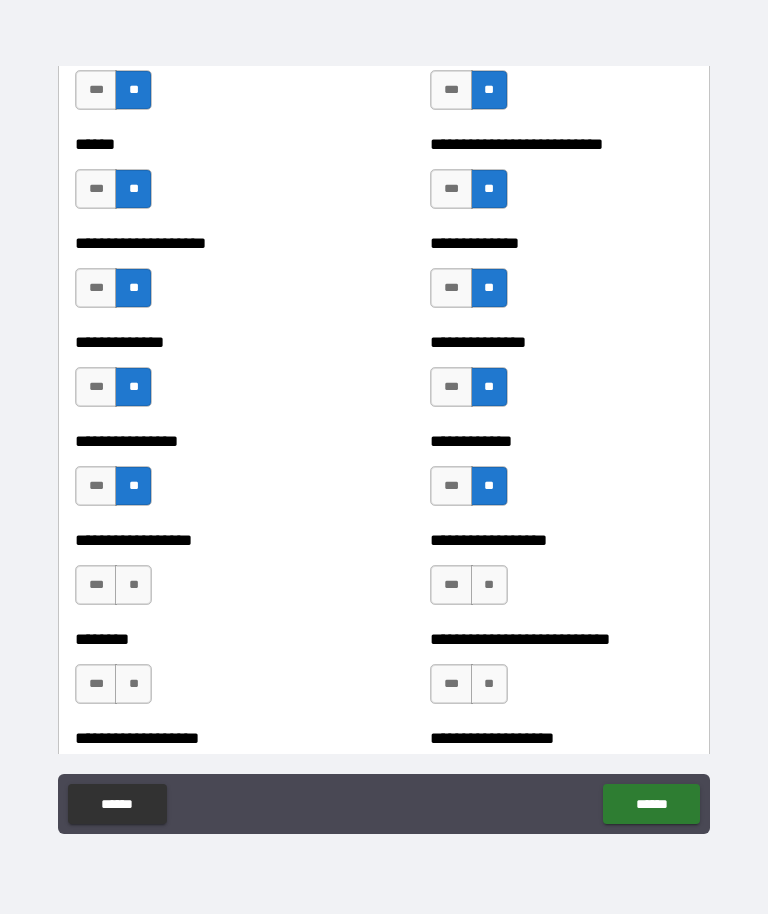 click on "**" at bounding box center [133, 586] 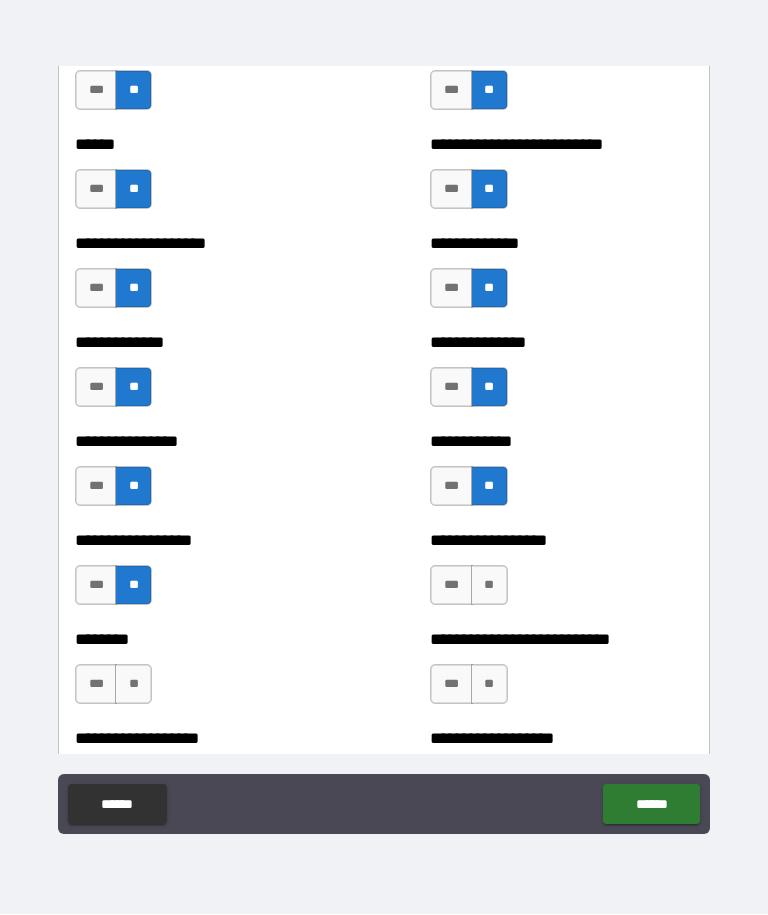 click on "**" at bounding box center (489, 586) 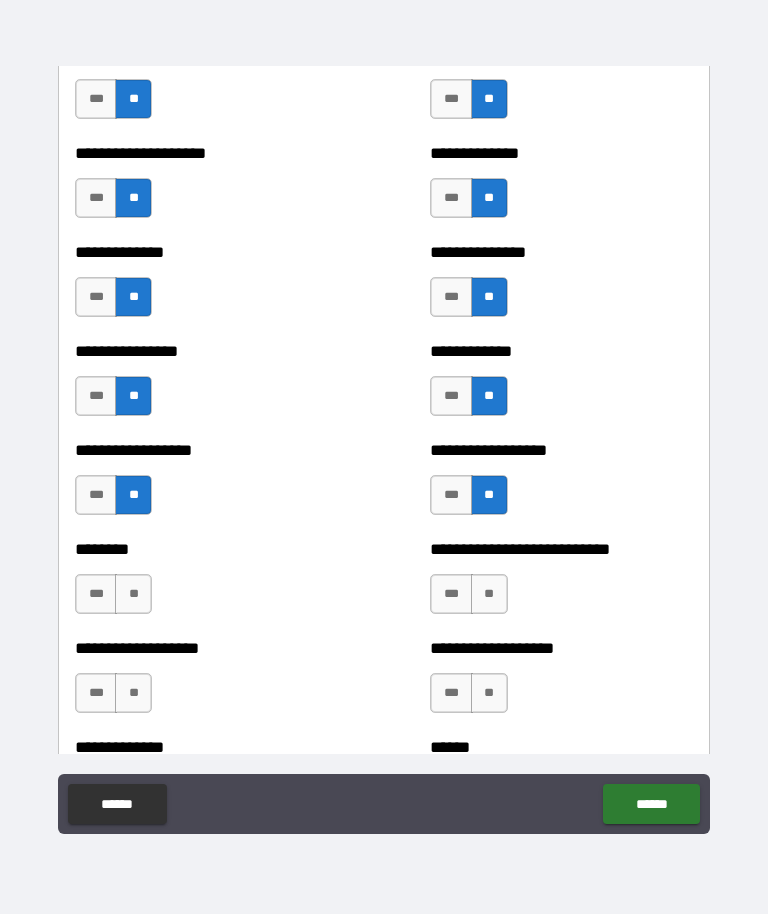 scroll, scrollTop: 4173, scrollLeft: 0, axis: vertical 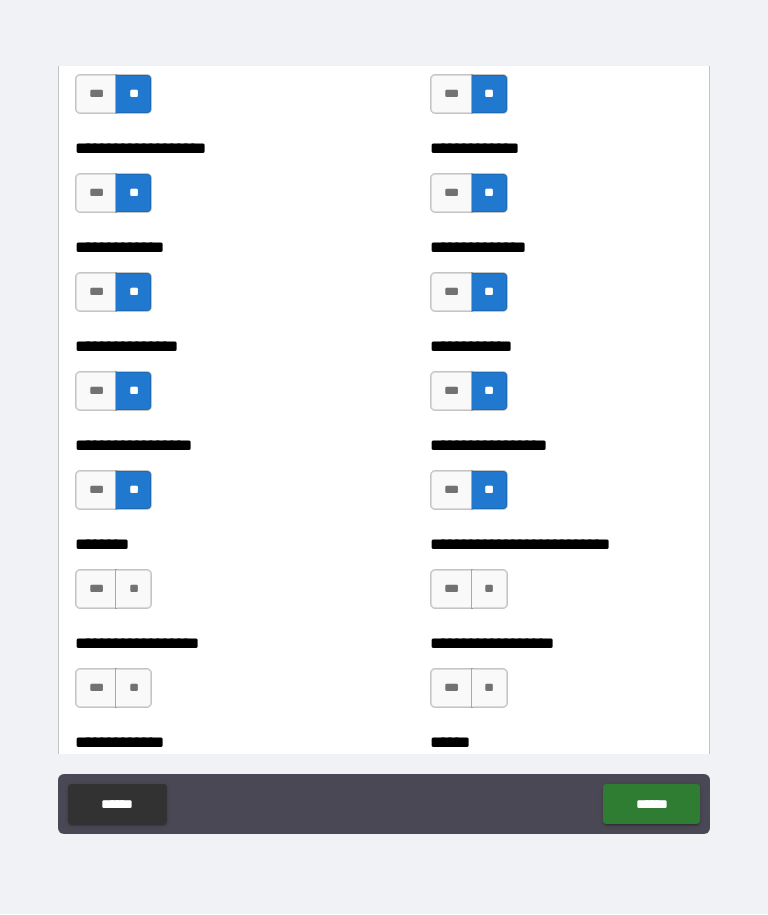 click on "**" at bounding box center [489, 590] 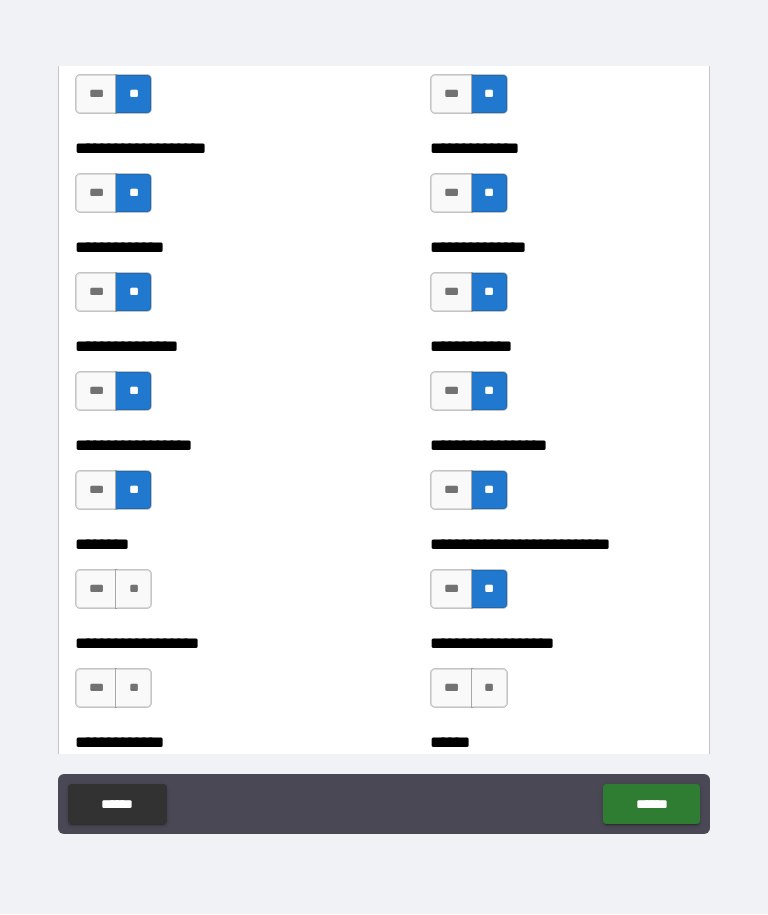 click on "**" at bounding box center [133, 590] 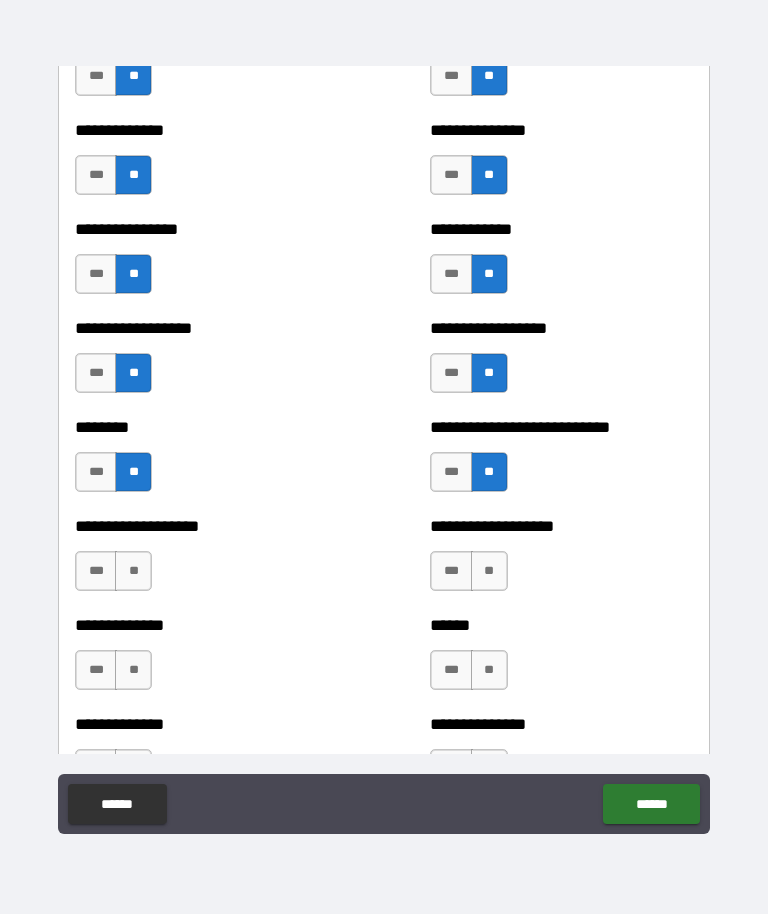 scroll, scrollTop: 4291, scrollLeft: 0, axis: vertical 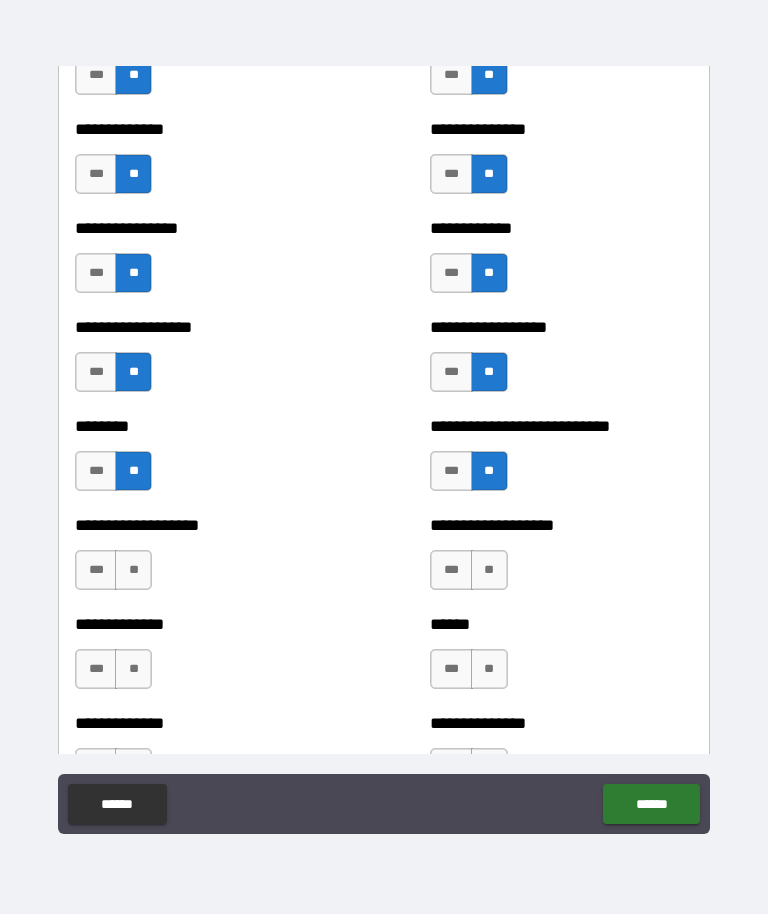 click on "**" at bounding box center (133, 571) 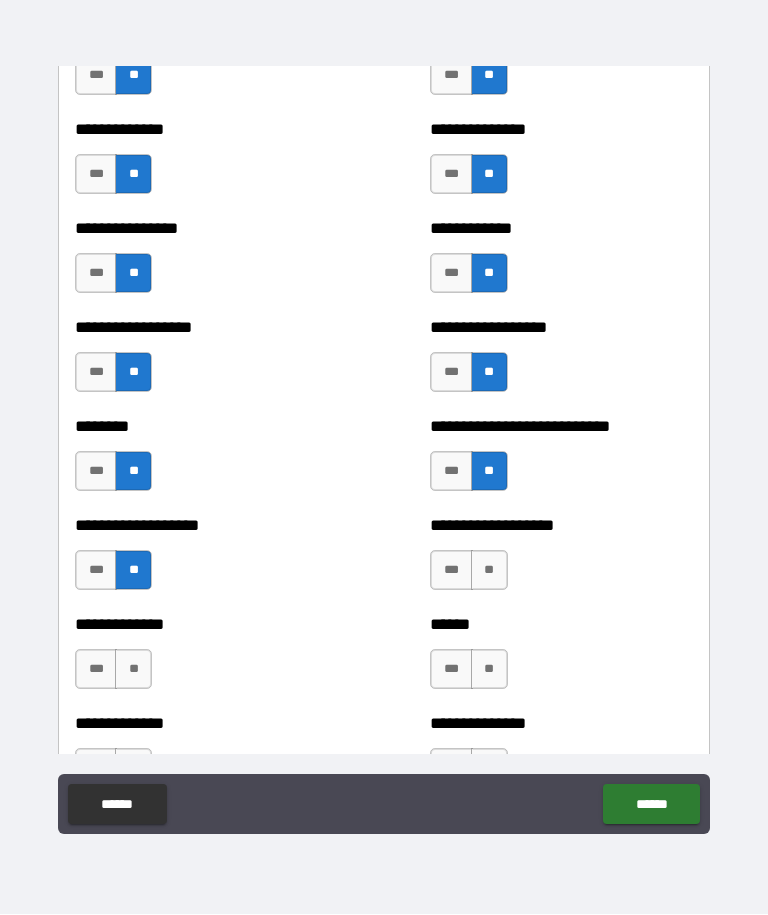 click on "**" at bounding box center (489, 571) 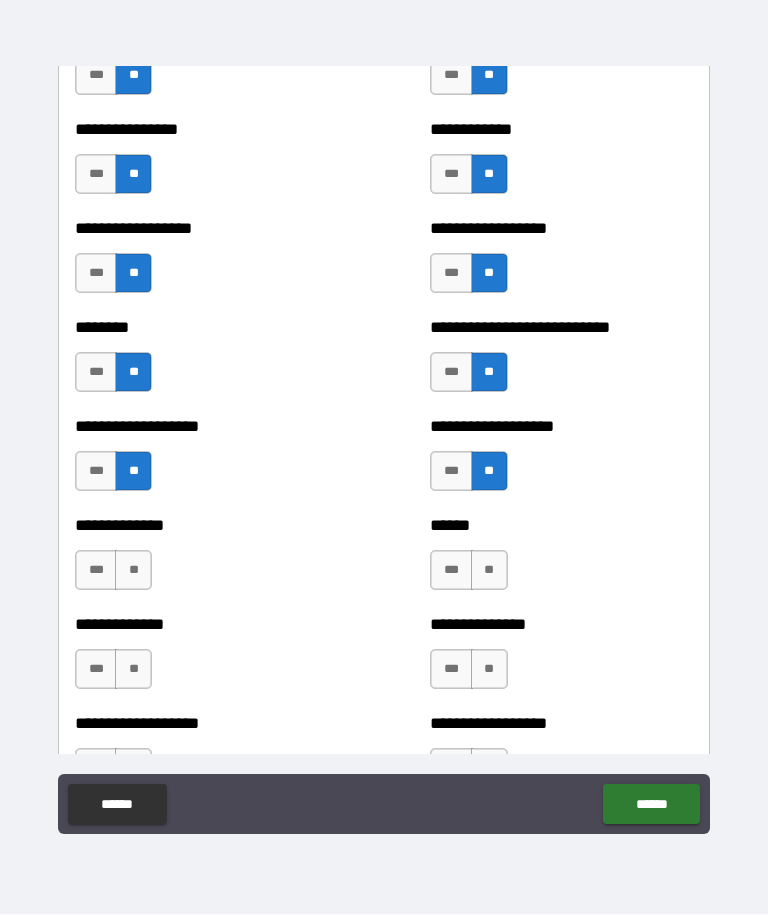 scroll, scrollTop: 4394, scrollLeft: 0, axis: vertical 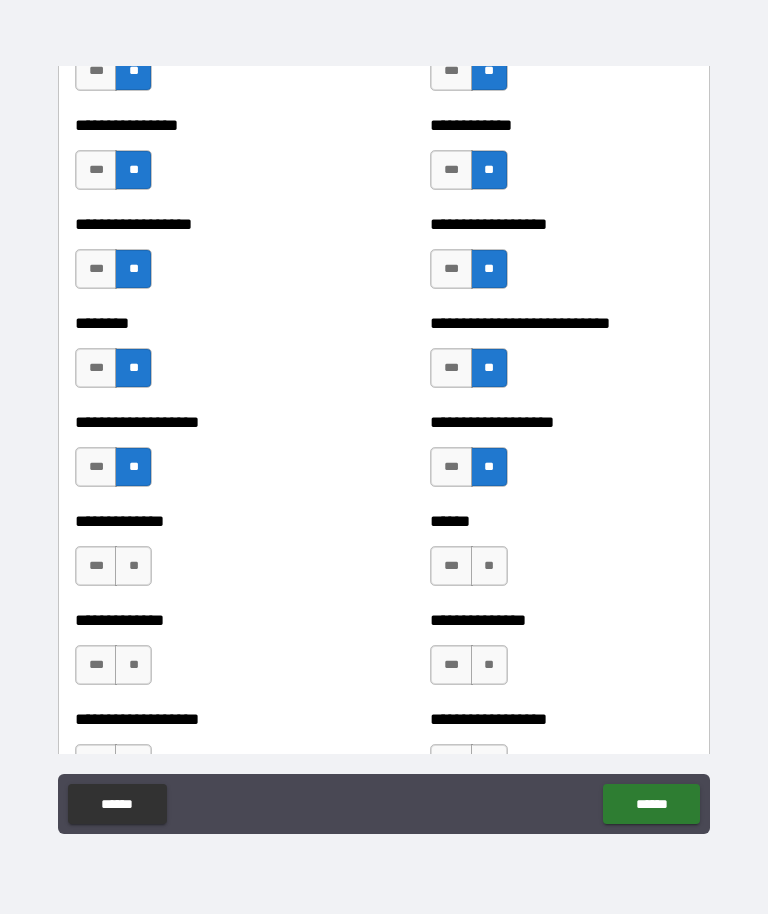 click on "**" at bounding box center [133, 567] 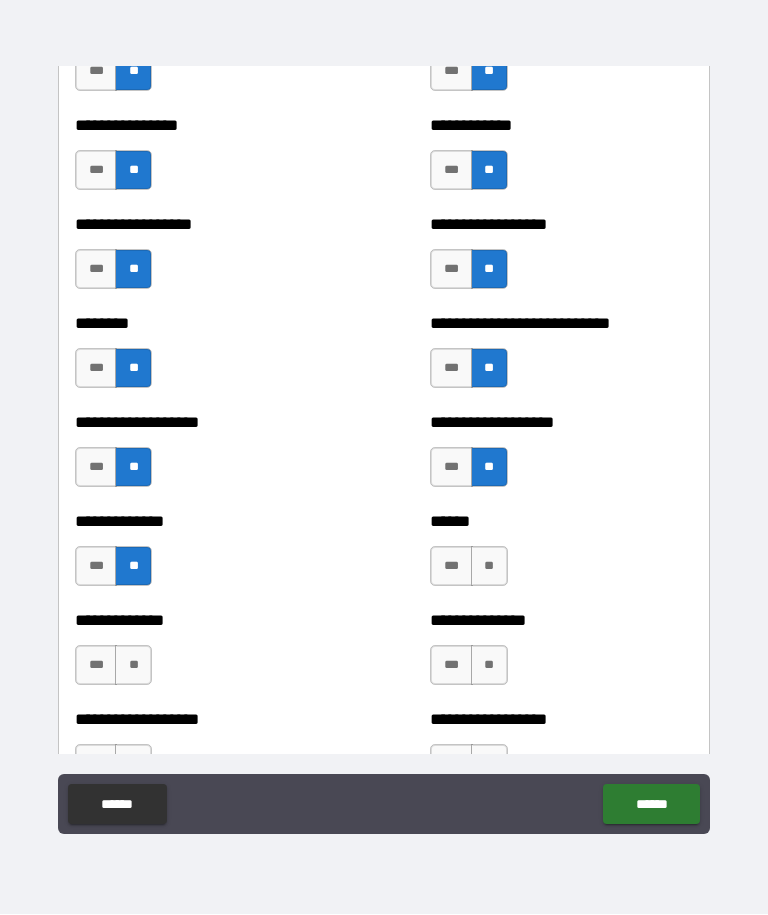 click on "**" at bounding box center [489, 567] 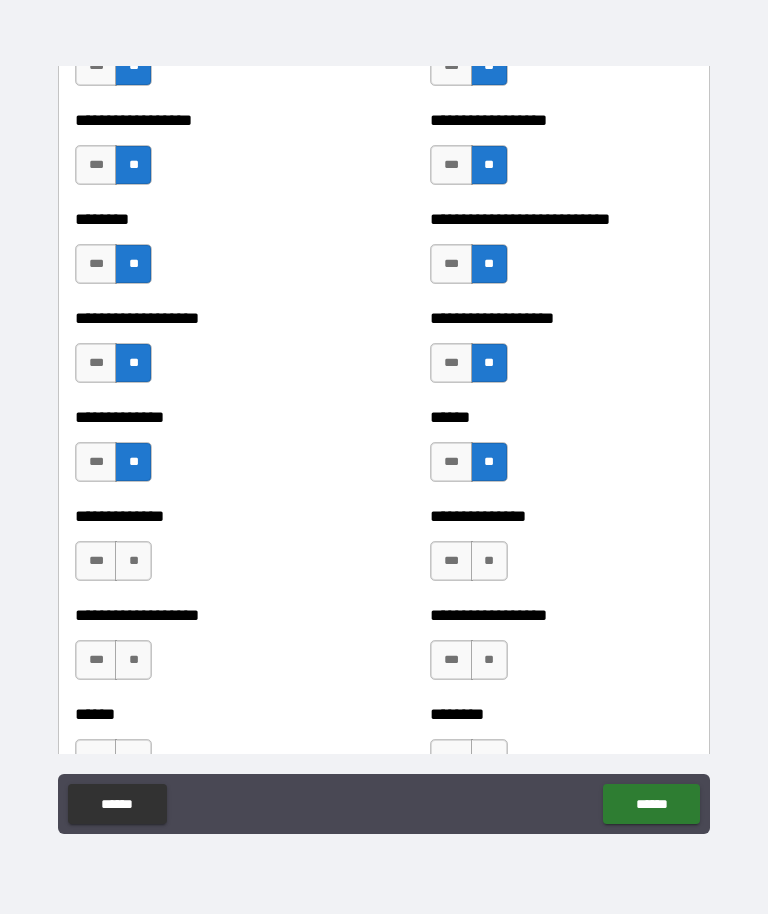 scroll, scrollTop: 4507, scrollLeft: 0, axis: vertical 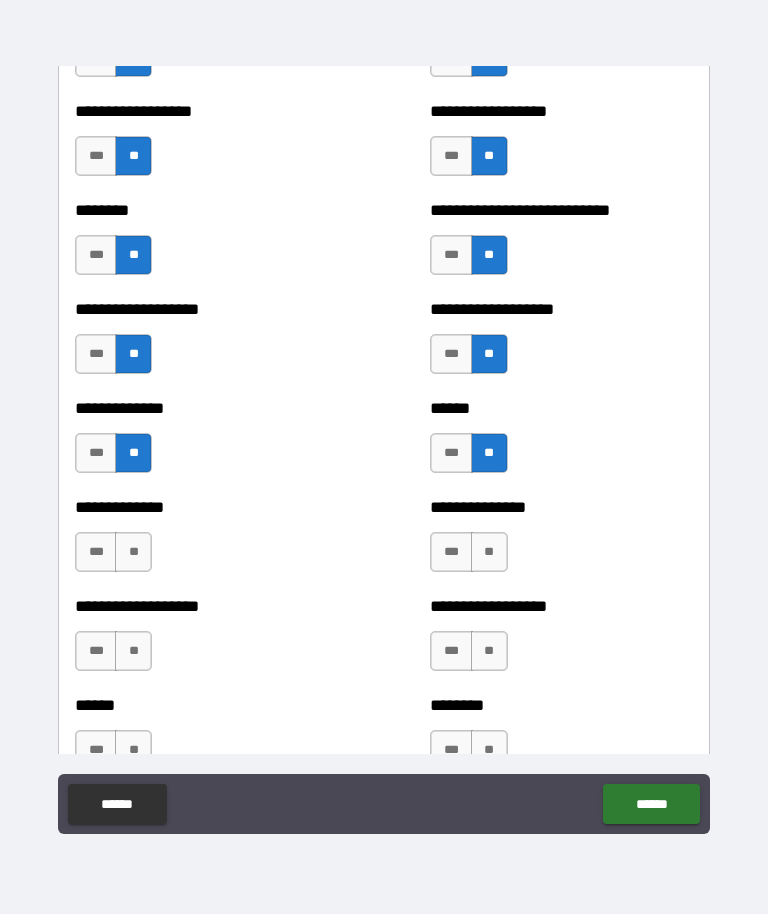 click on "**" at bounding box center (489, 553) 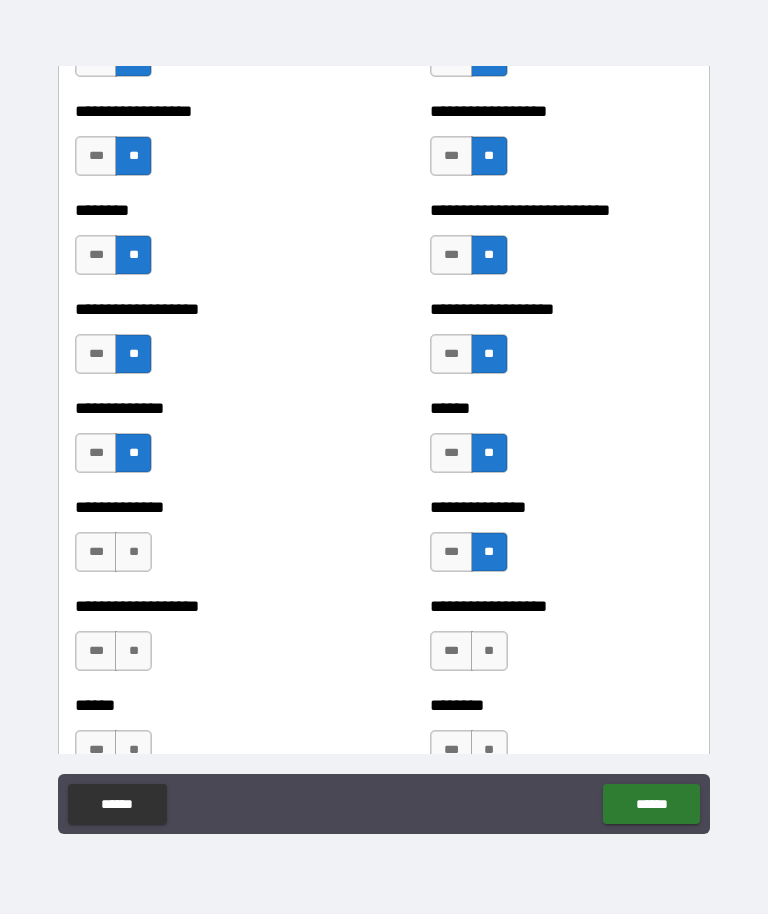 click on "**" at bounding box center (133, 553) 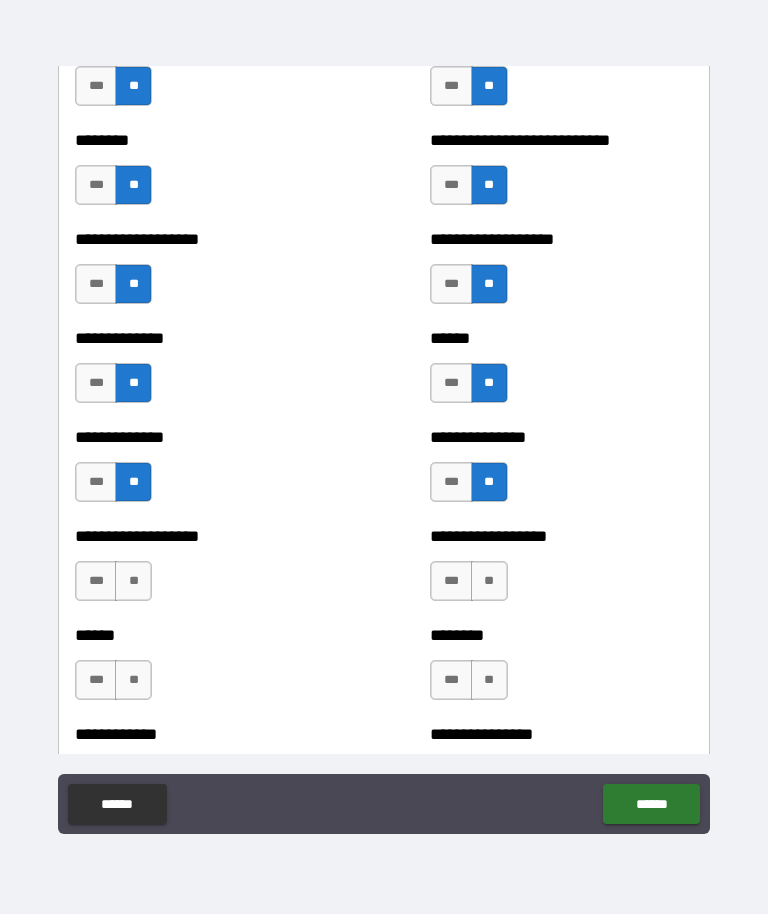 scroll, scrollTop: 4585, scrollLeft: 0, axis: vertical 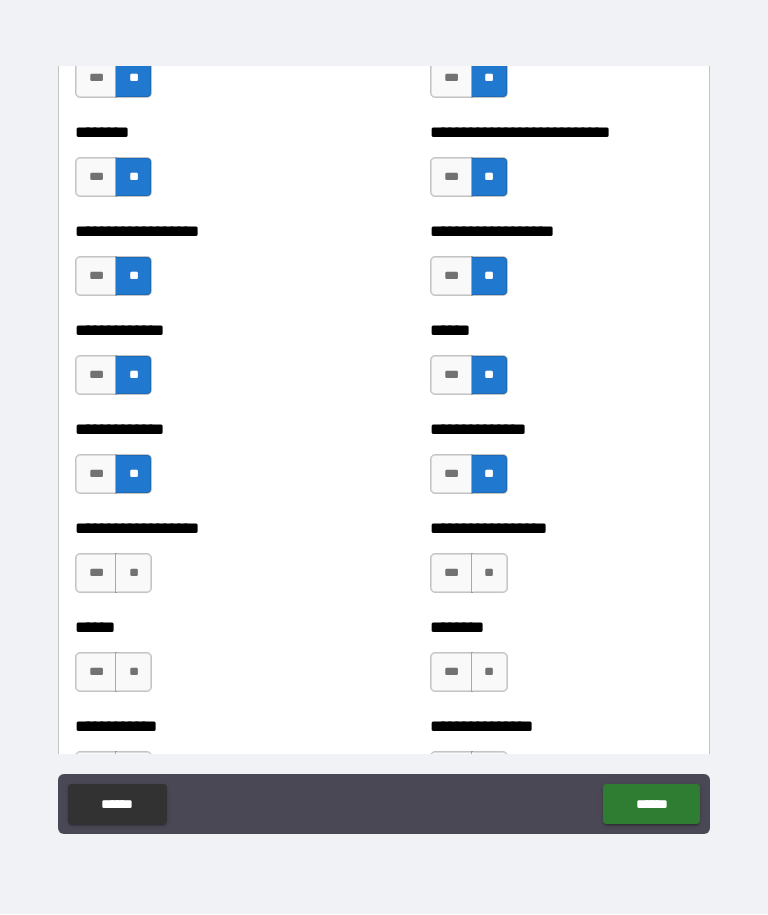 click on "**" at bounding box center (133, 574) 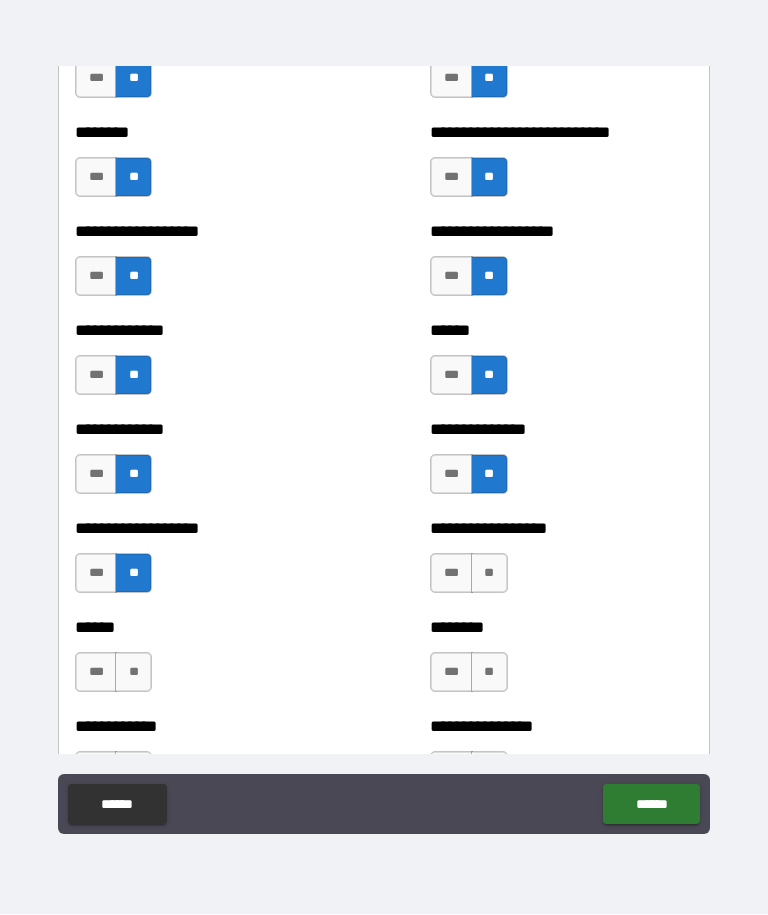click on "**" at bounding box center (489, 574) 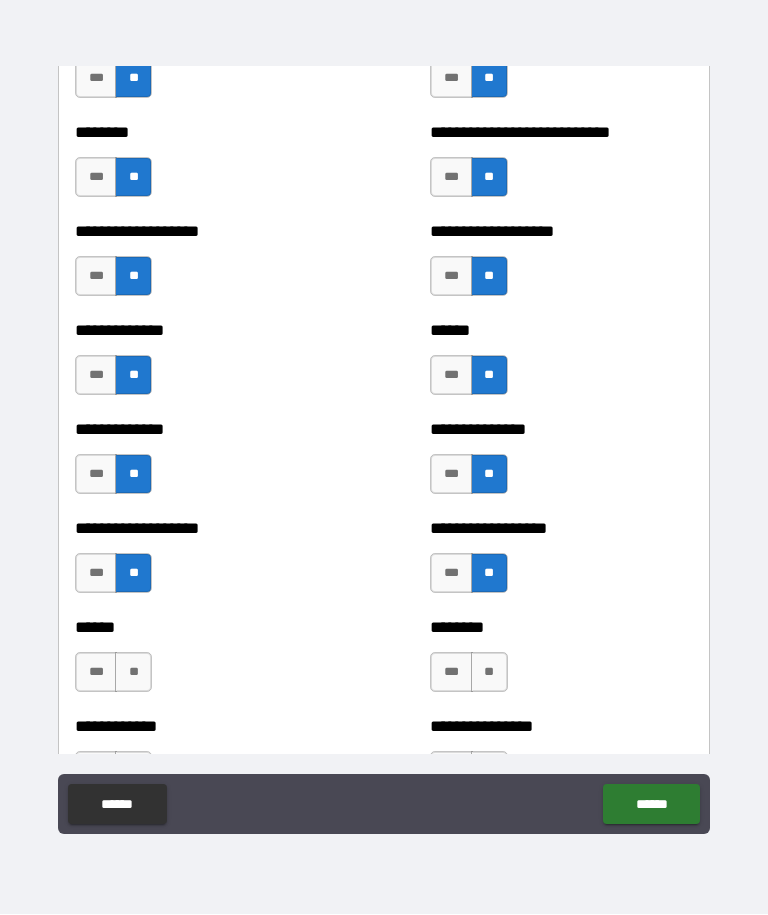 click on "**" at bounding box center [489, 673] 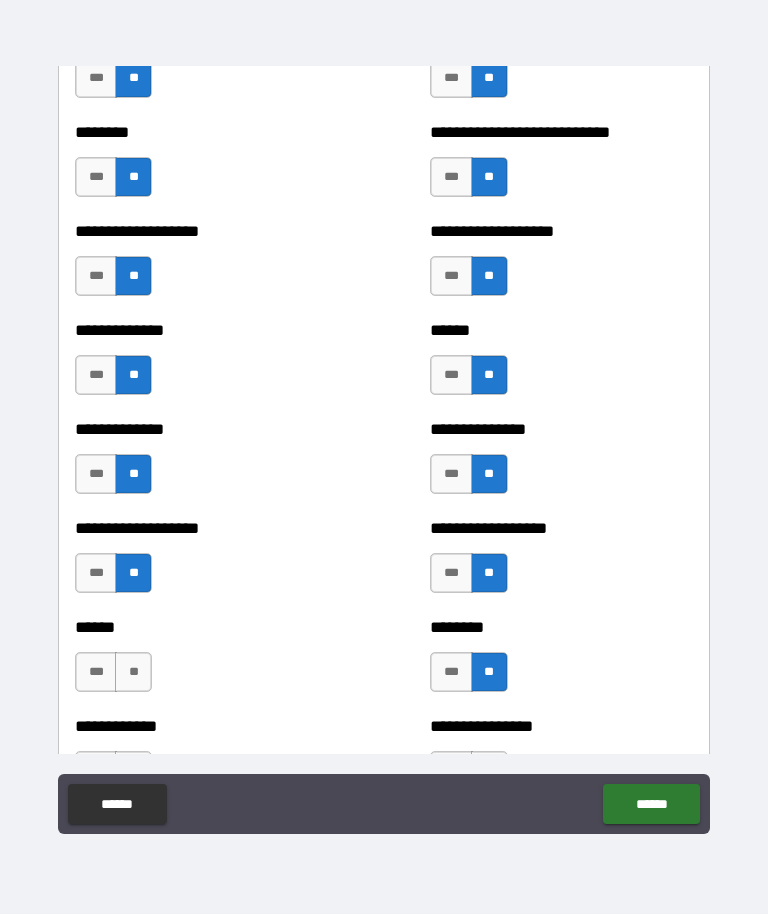click on "**" at bounding box center (133, 673) 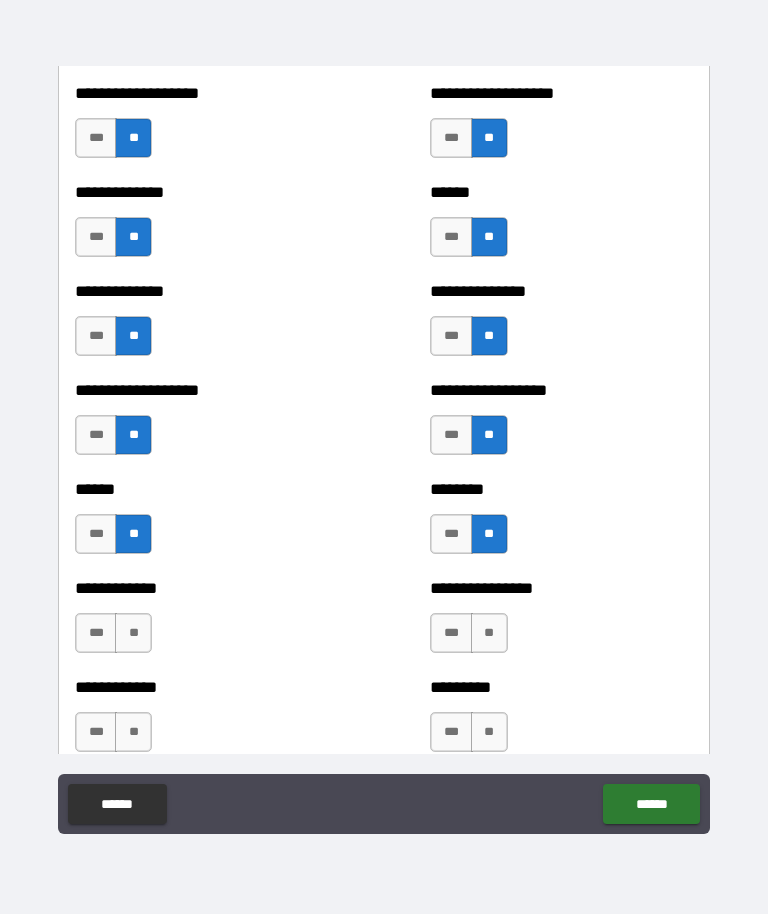 scroll, scrollTop: 4728, scrollLeft: 0, axis: vertical 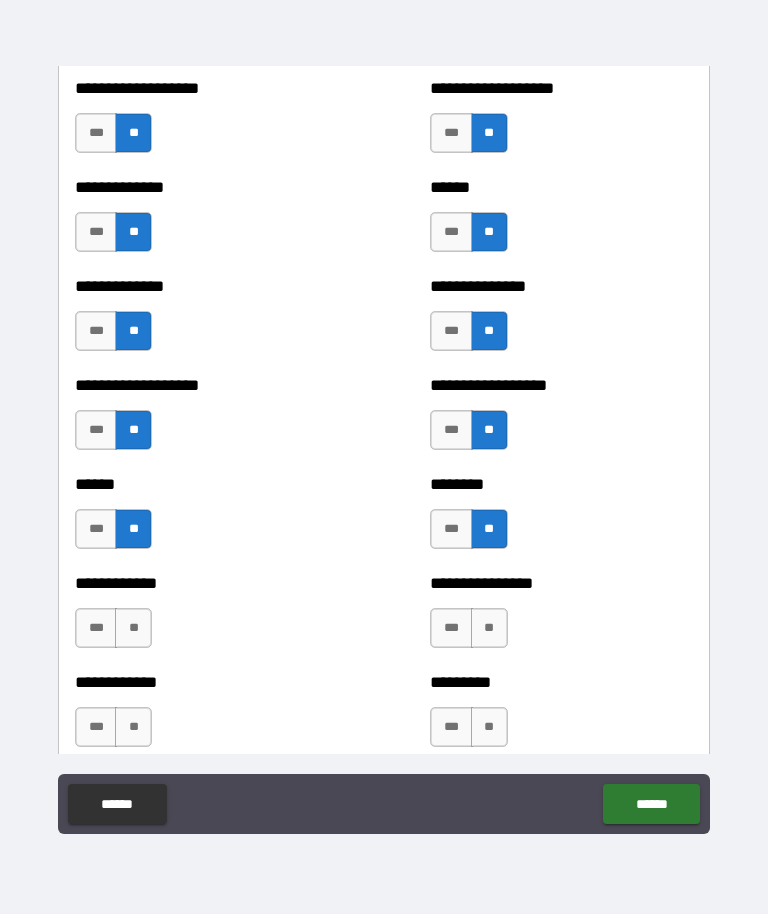 click on "**" at bounding box center (133, 629) 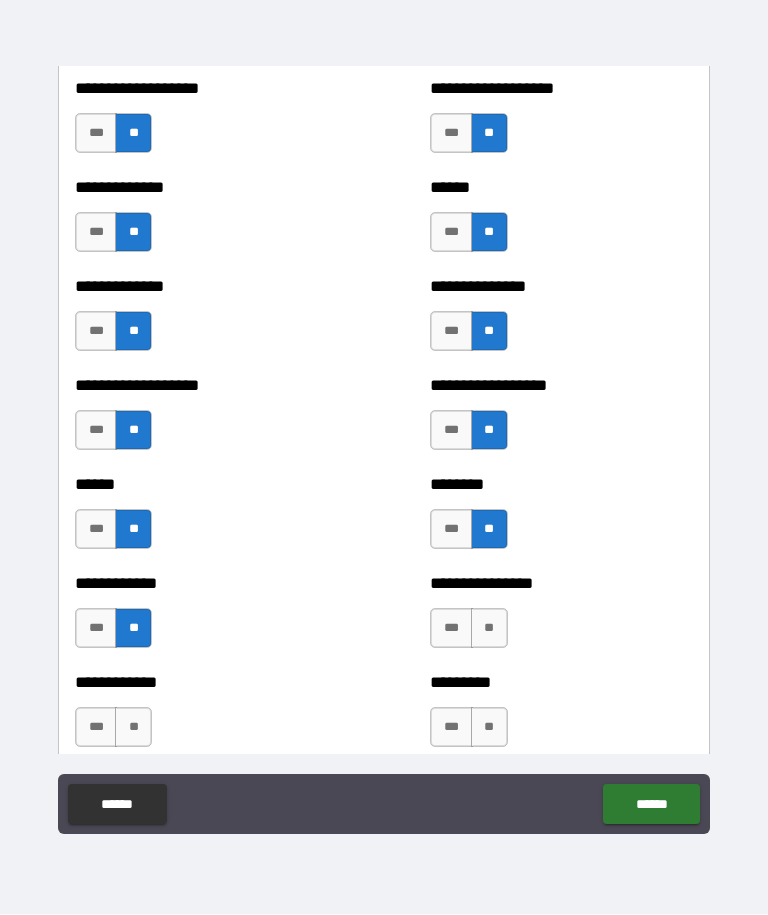 click on "**" at bounding box center (489, 629) 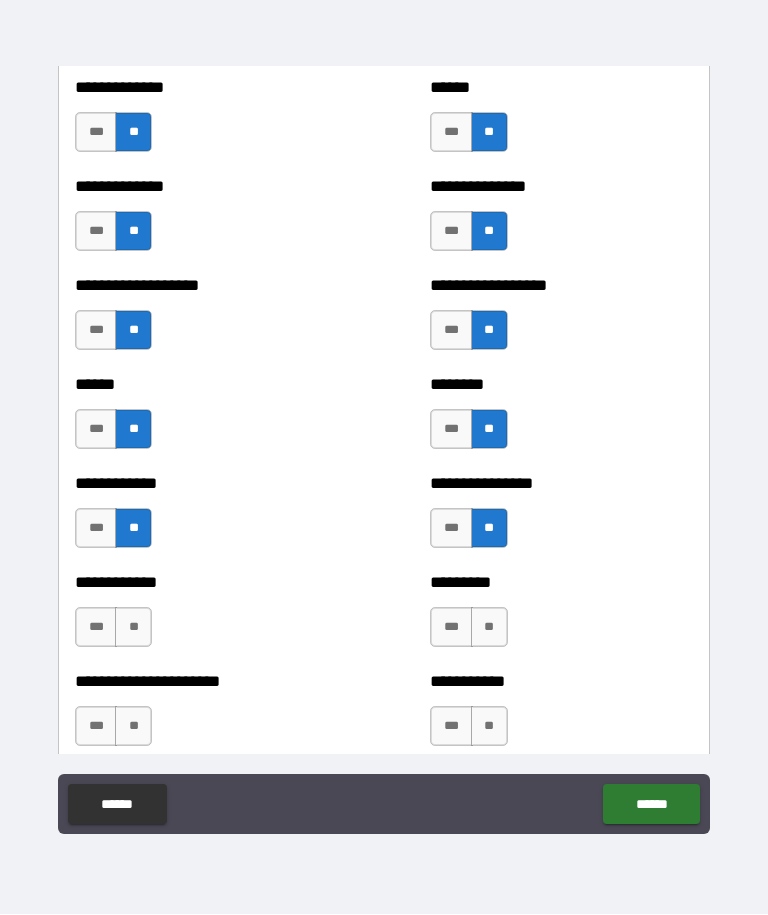 scroll, scrollTop: 4835, scrollLeft: 0, axis: vertical 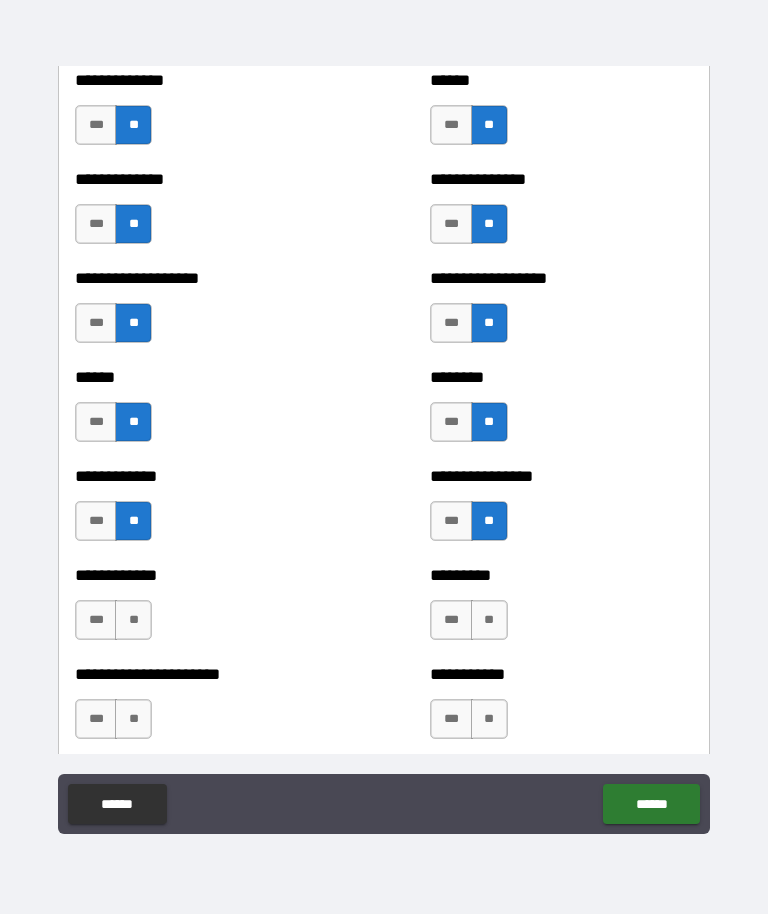 click on "**" at bounding box center (489, 621) 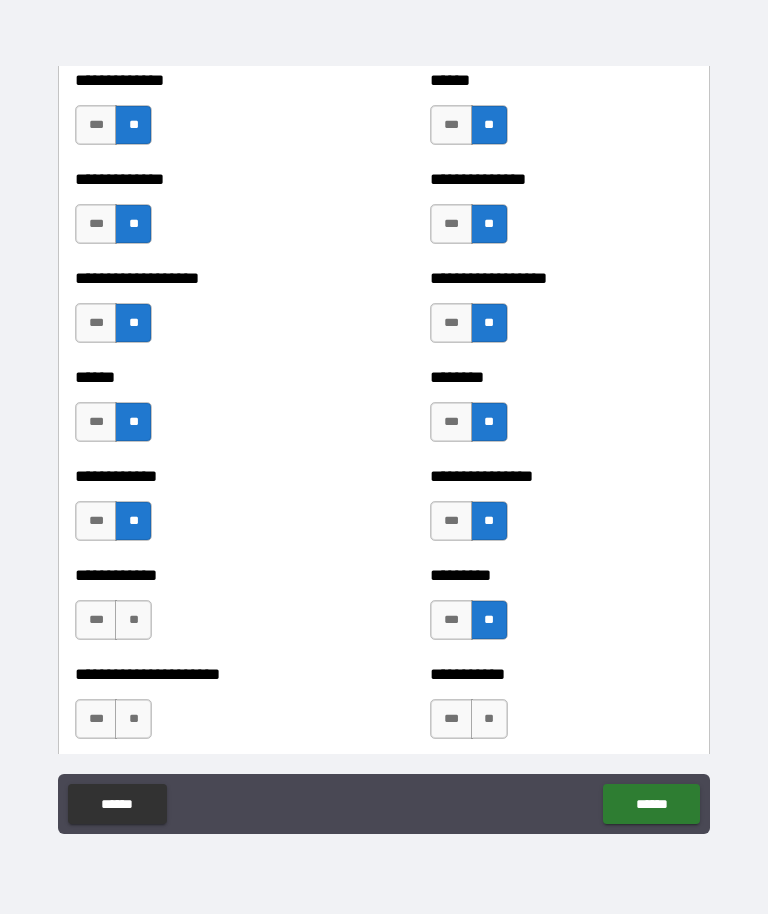click on "**" at bounding box center (133, 621) 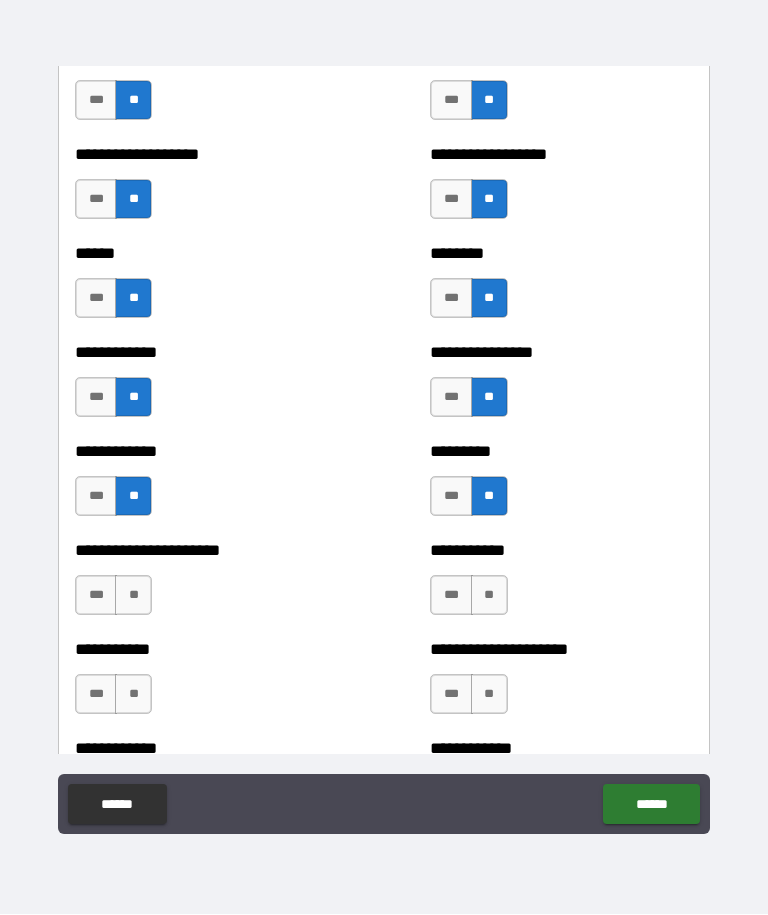 scroll, scrollTop: 4961, scrollLeft: 0, axis: vertical 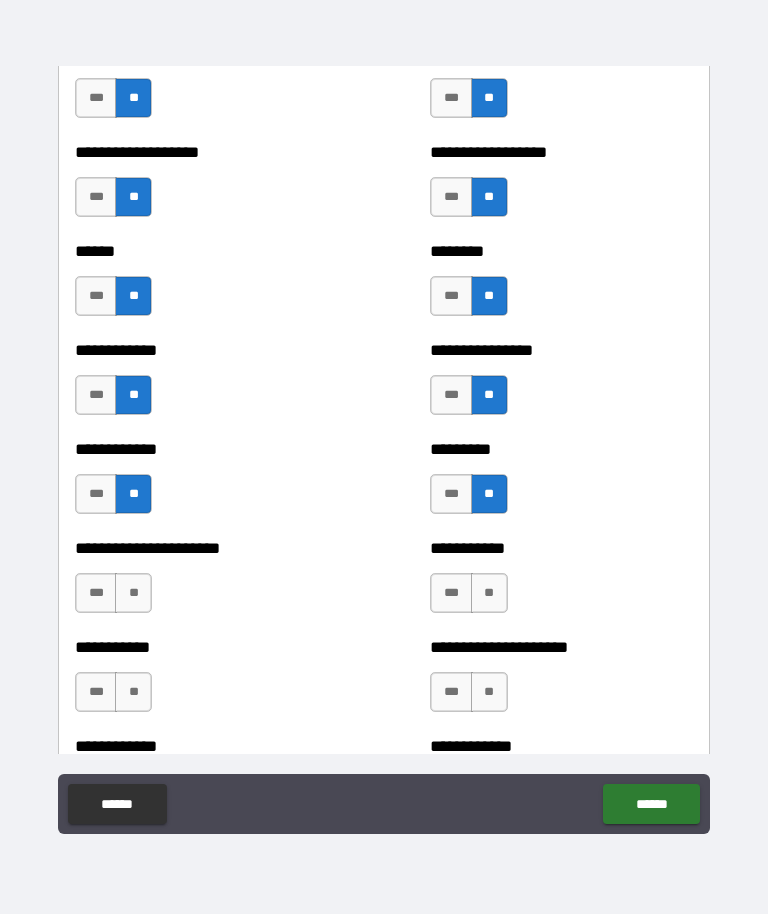 click on "**" at bounding box center [489, 594] 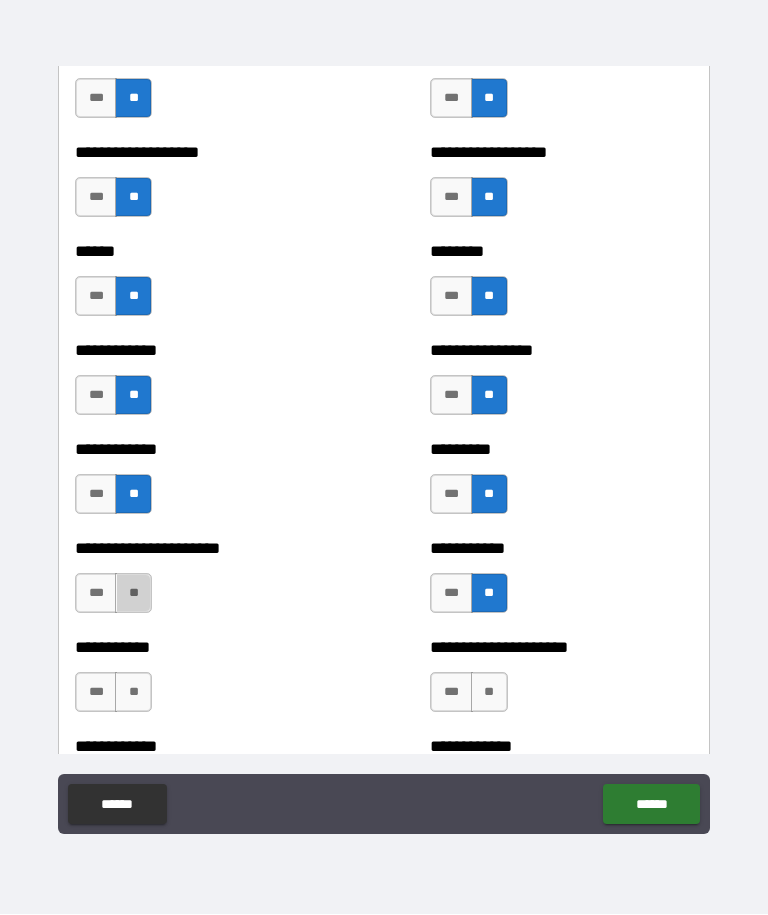 click on "**" at bounding box center [133, 594] 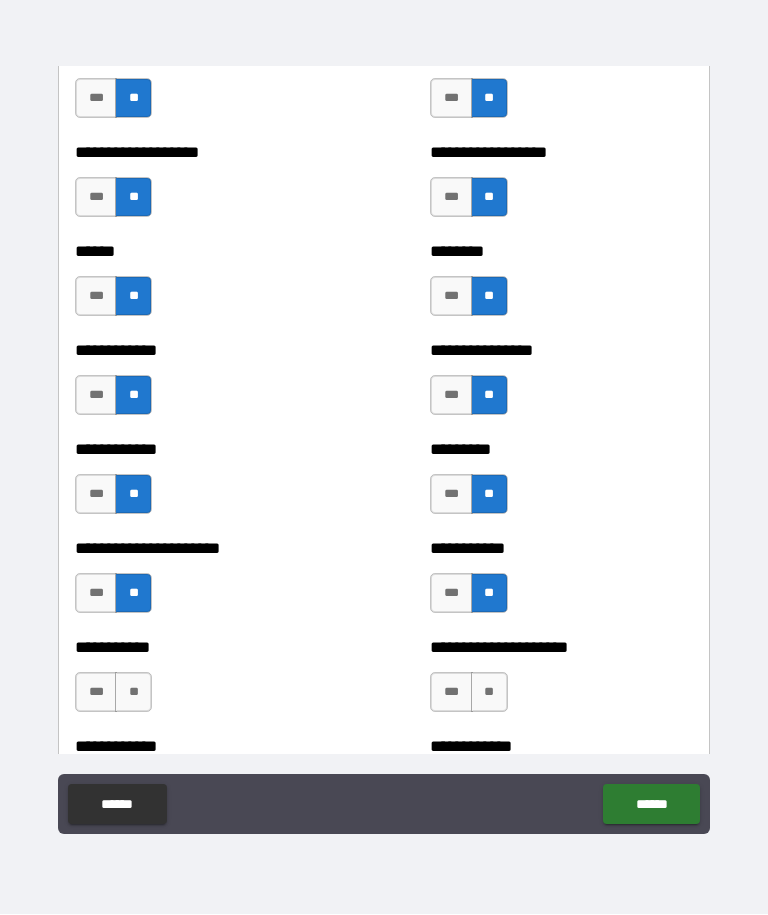 scroll, scrollTop: 5052, scrollLeft: 0, axis: vertical 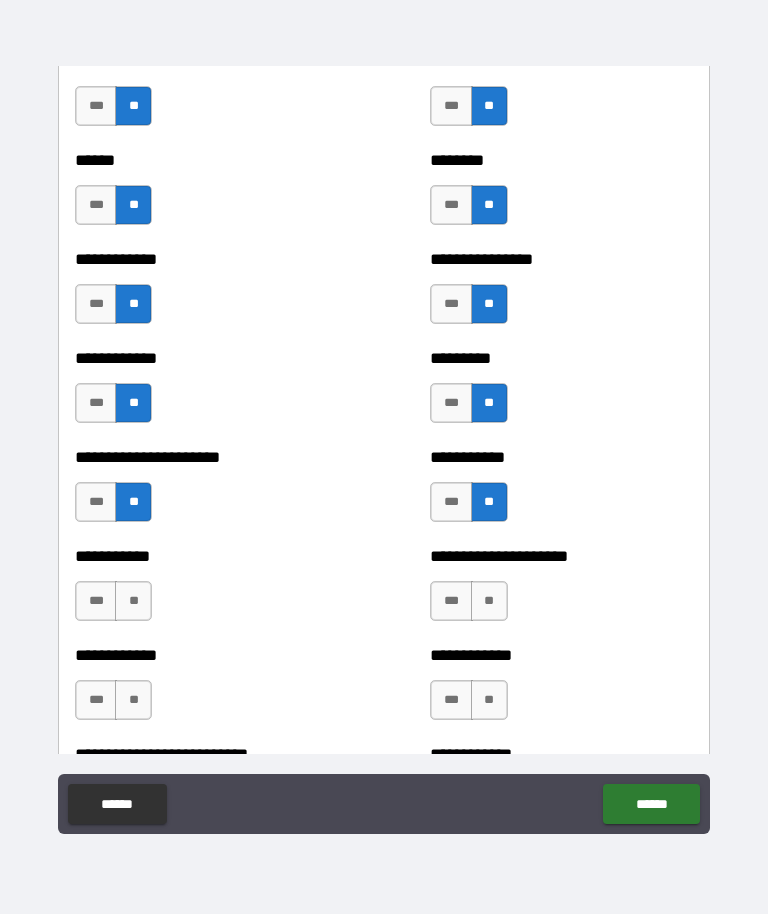 click on "**" at bounding box center [133, 602] 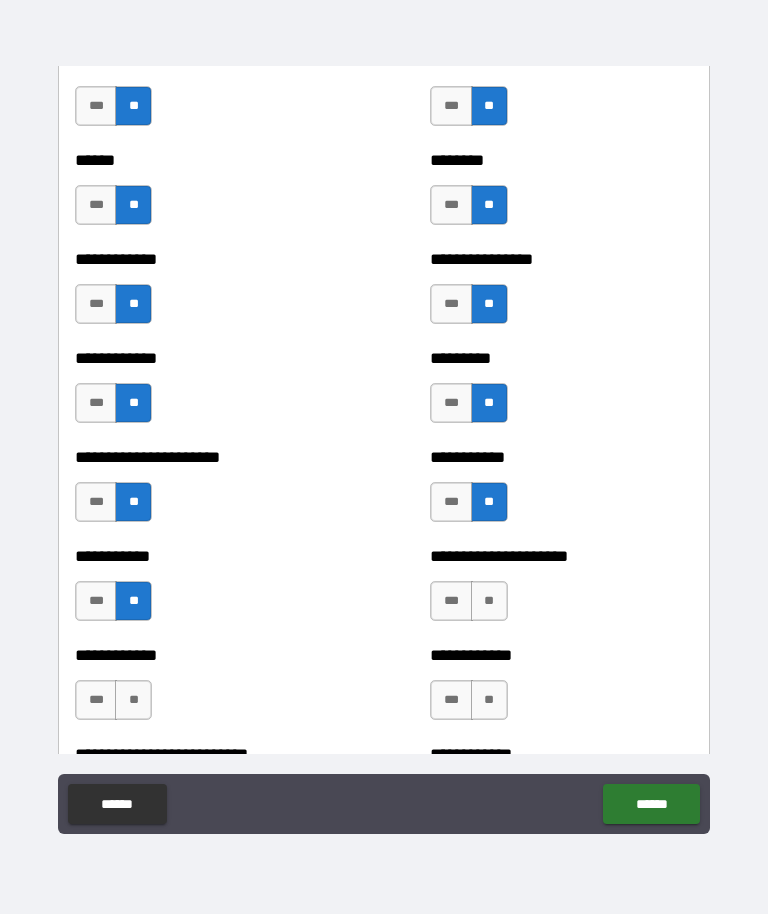 click on "**" at bounding box center [489, 602] 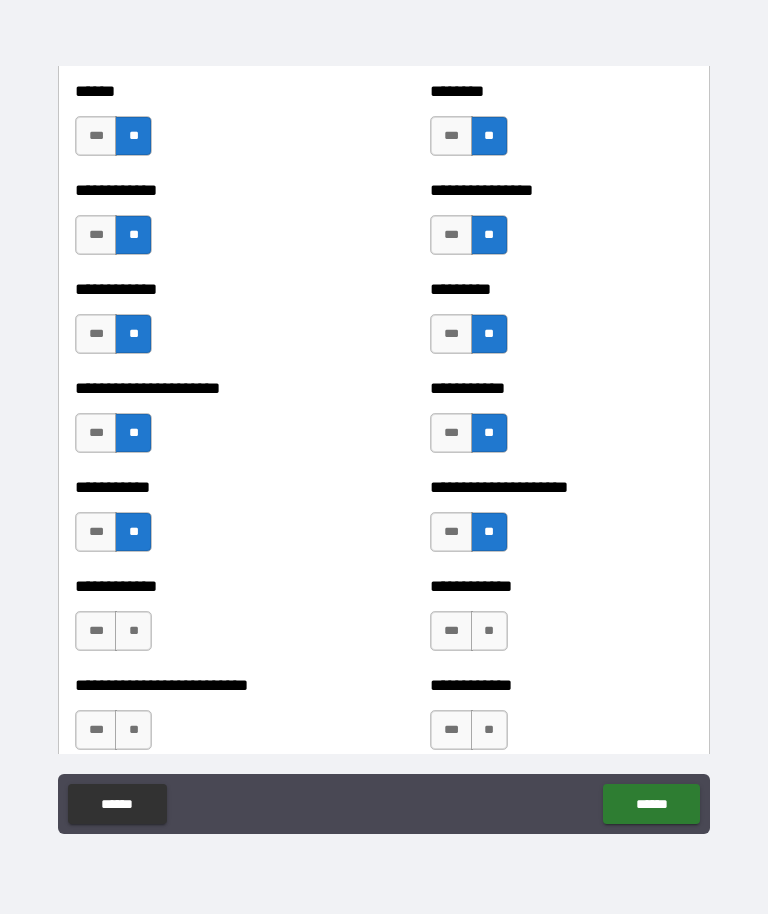 scroll, scrollTop: 5132, scrollLeft: 0, axis: vertical 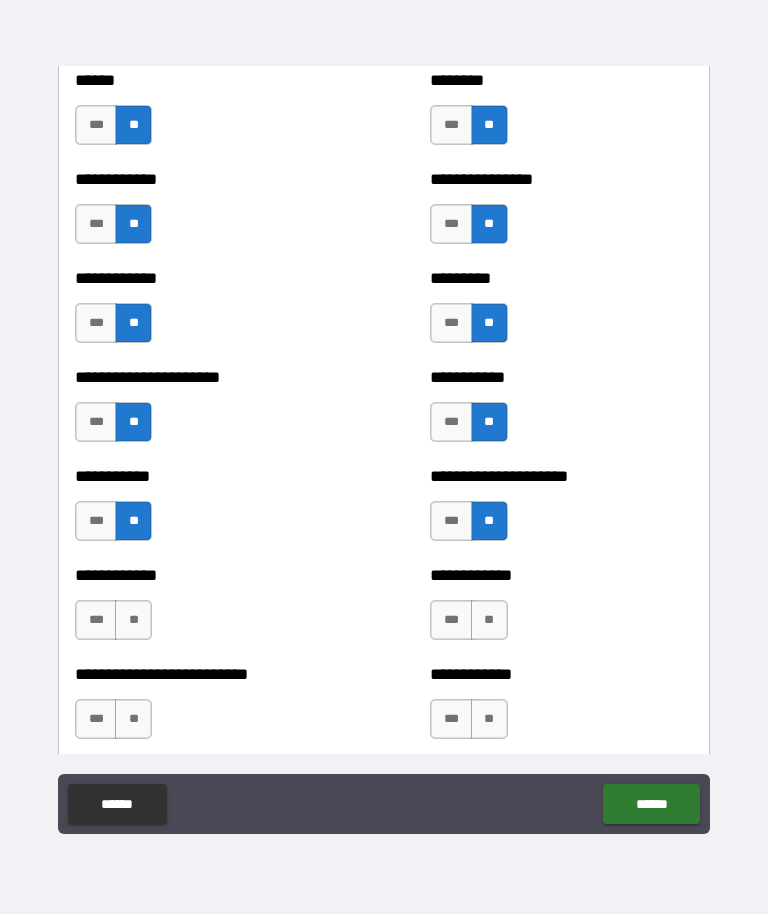 click on "**" at bounding box center [489, 621] 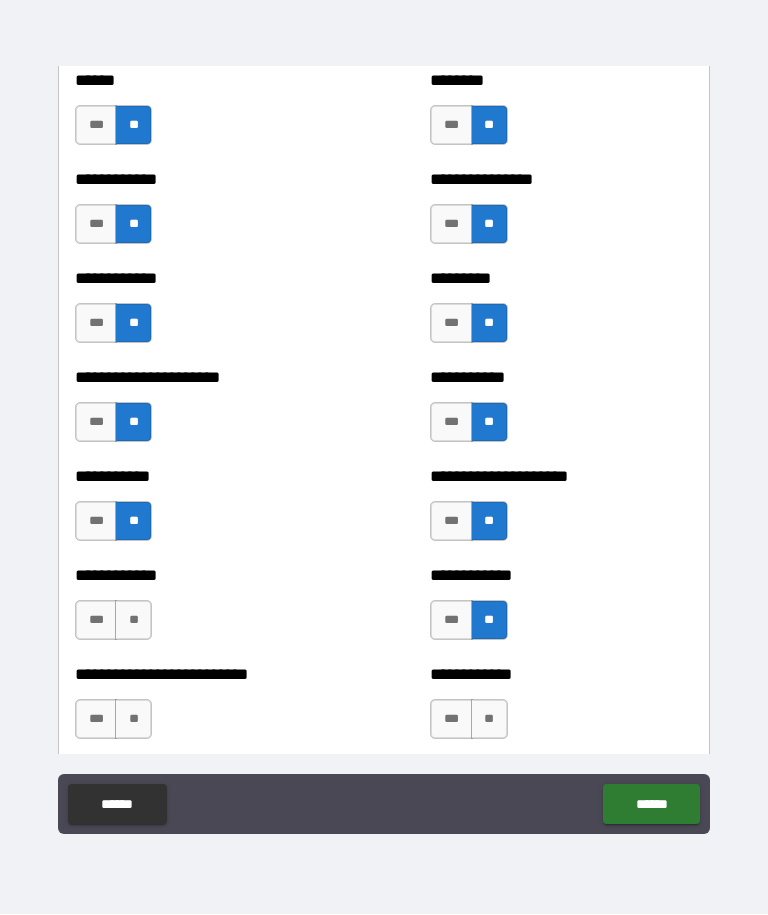 click on "**" at bounding box center [133, 621] 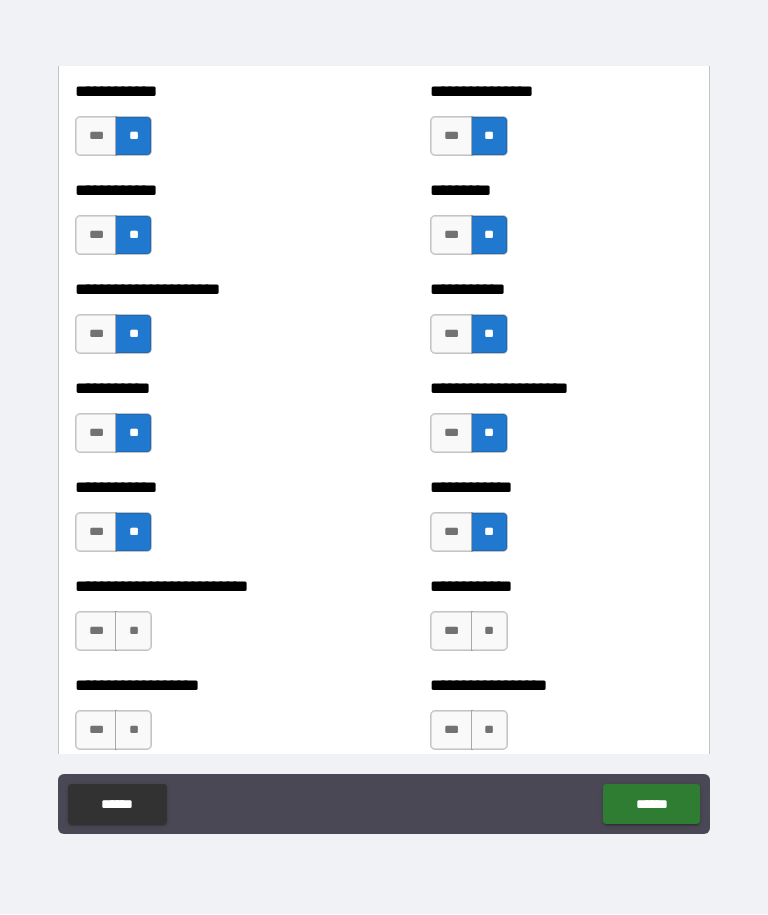 scroll, scrollTop: 5233, scrollLeft: 0, axis: vertical 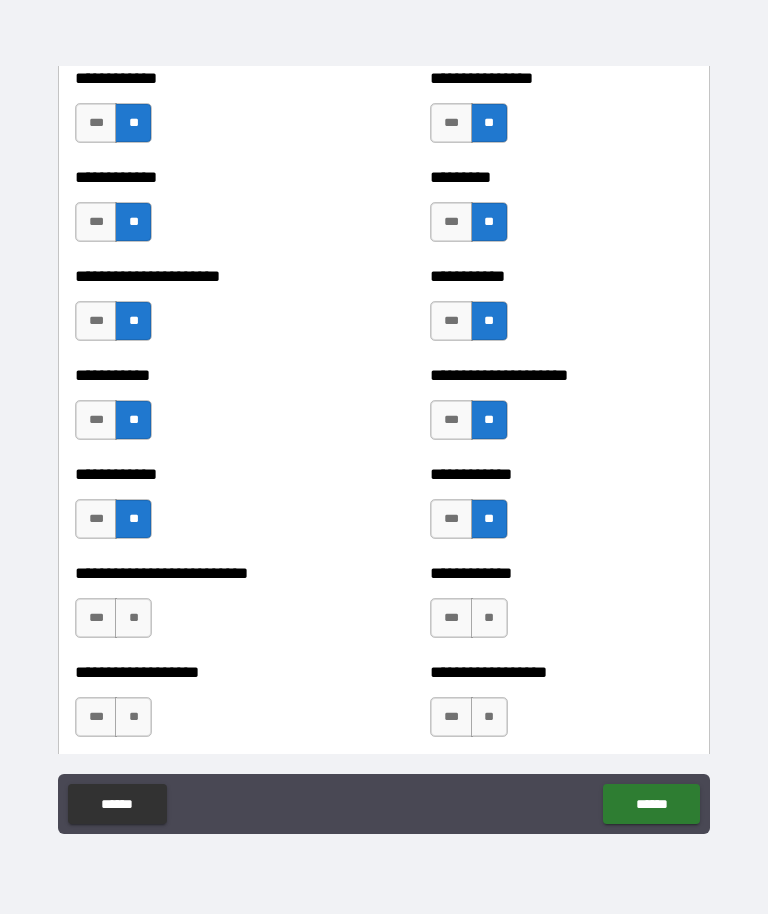 click on "**" at bounding box center [489, 619] 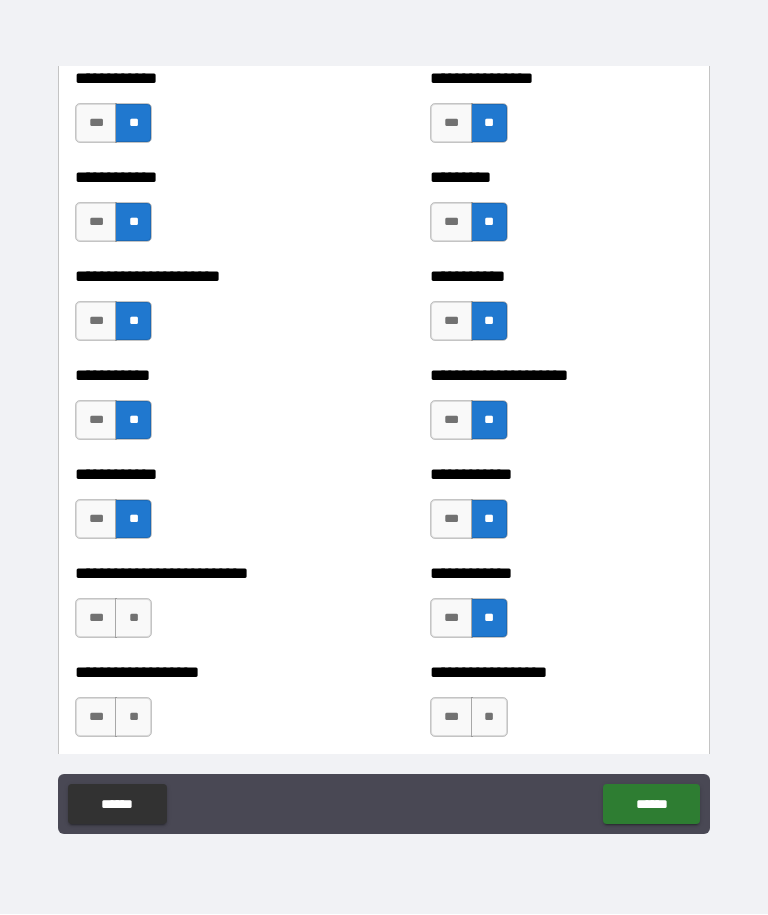 click on "**" at bounding box center (133, 619) 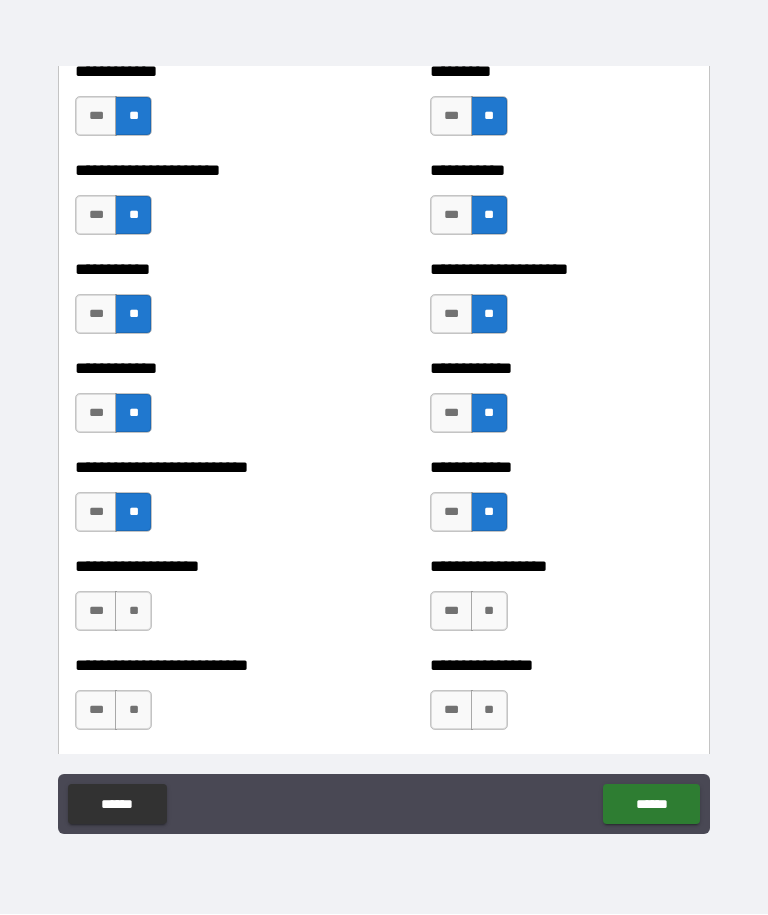 scroll, scrollTop: 5339, scrollLeft: 0, axis: vertical 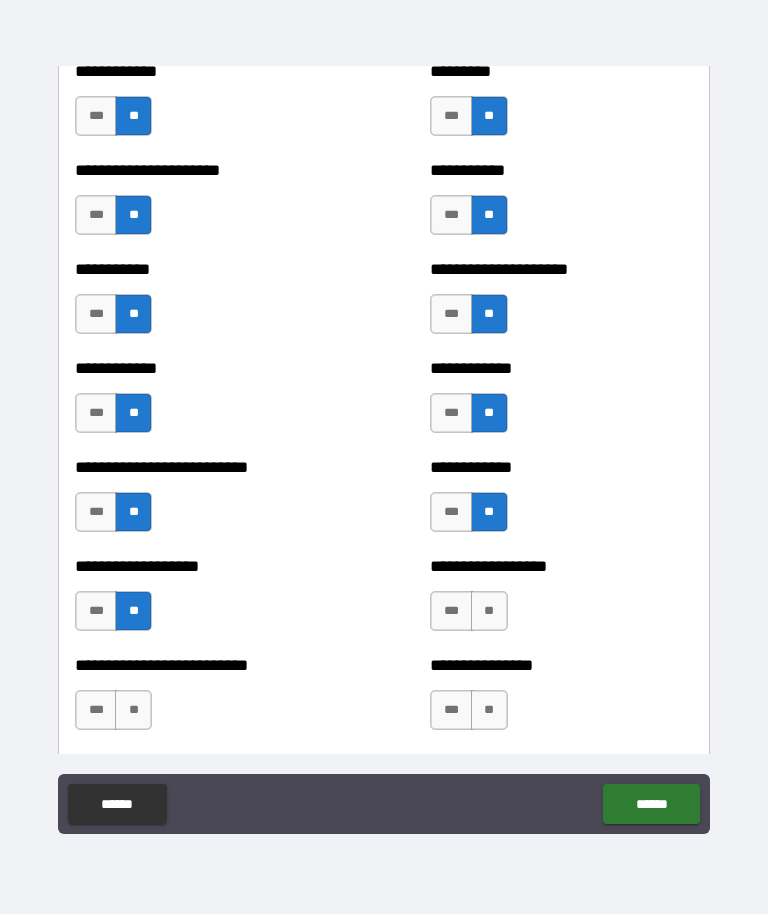 click on "**" at bounding box center (489, 612) 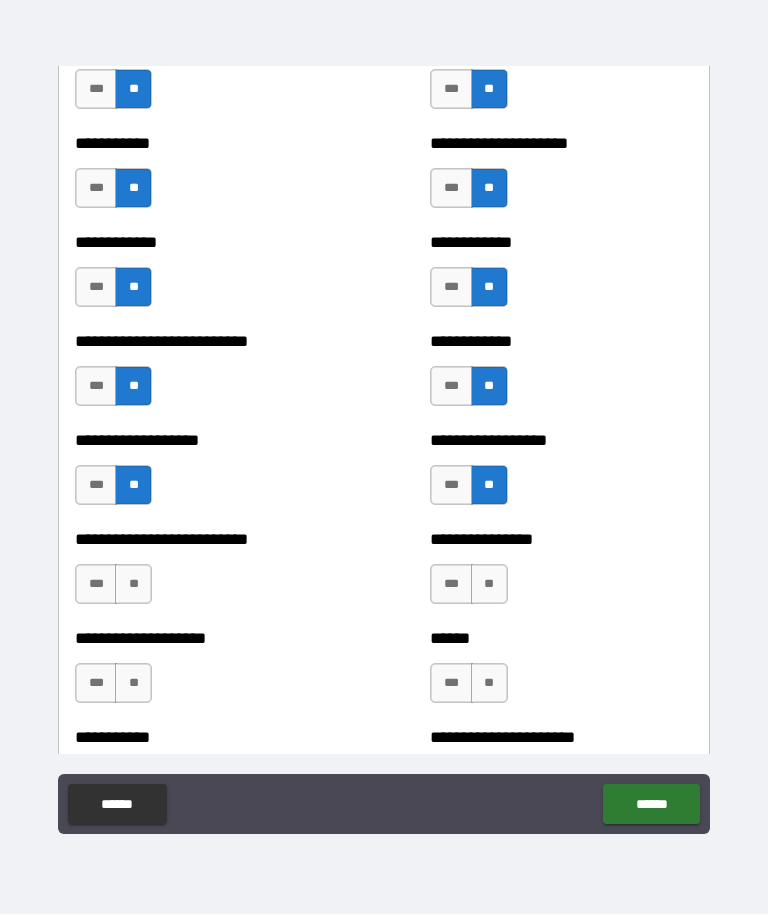 scroll, scrollTop: 5466, scrollLeft: 0, axis: vertical 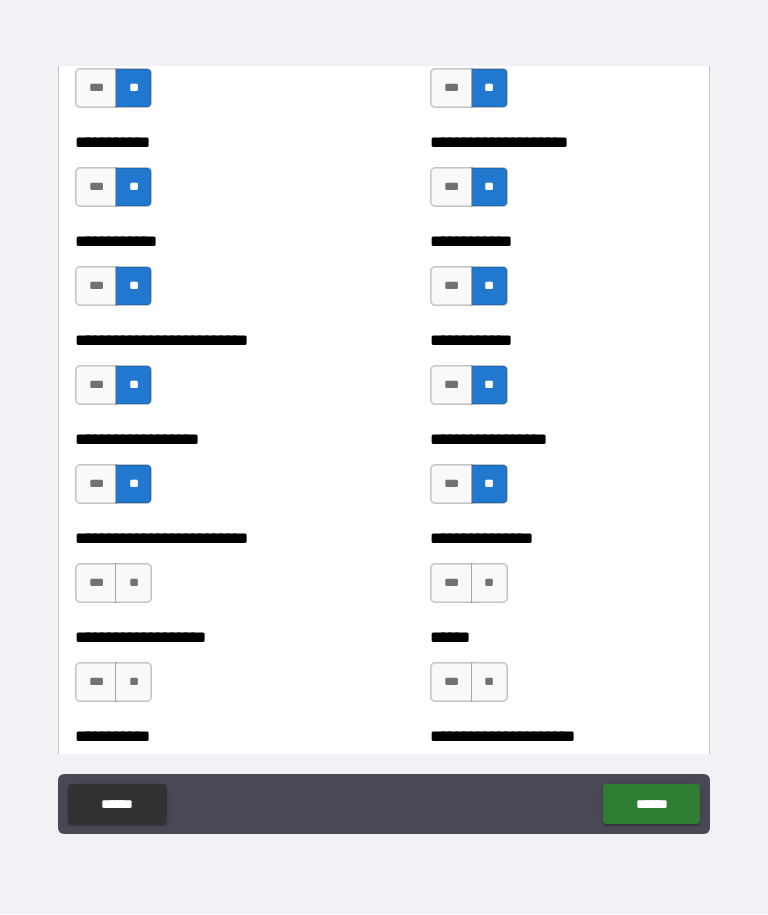 click on "**" at bounding box center [489, 584] 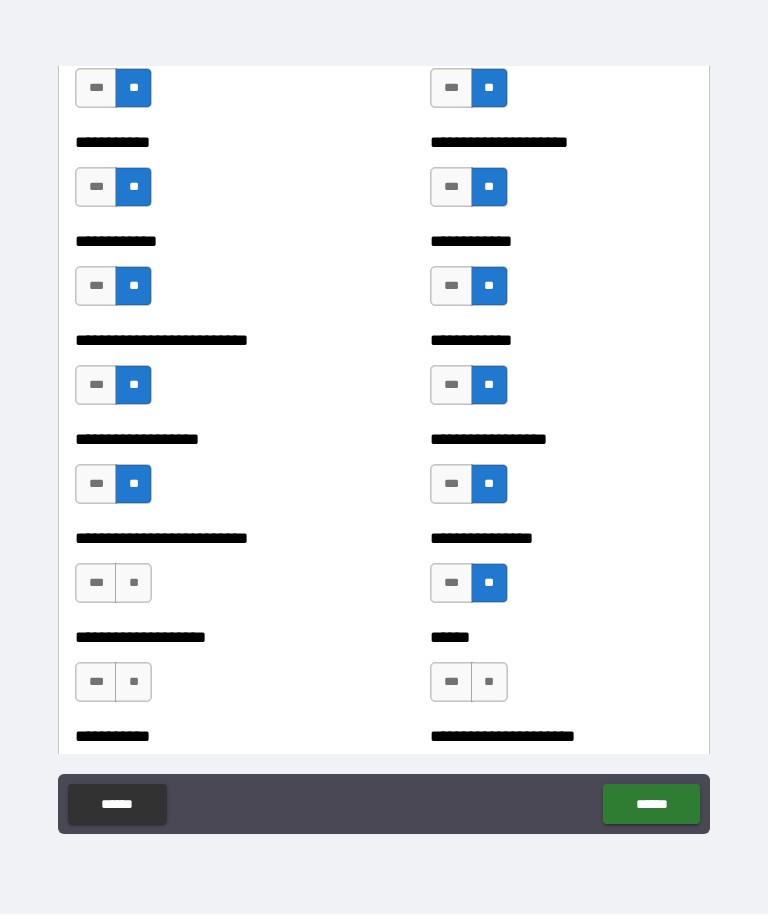 click on "**" at bounding box center (133, 584) 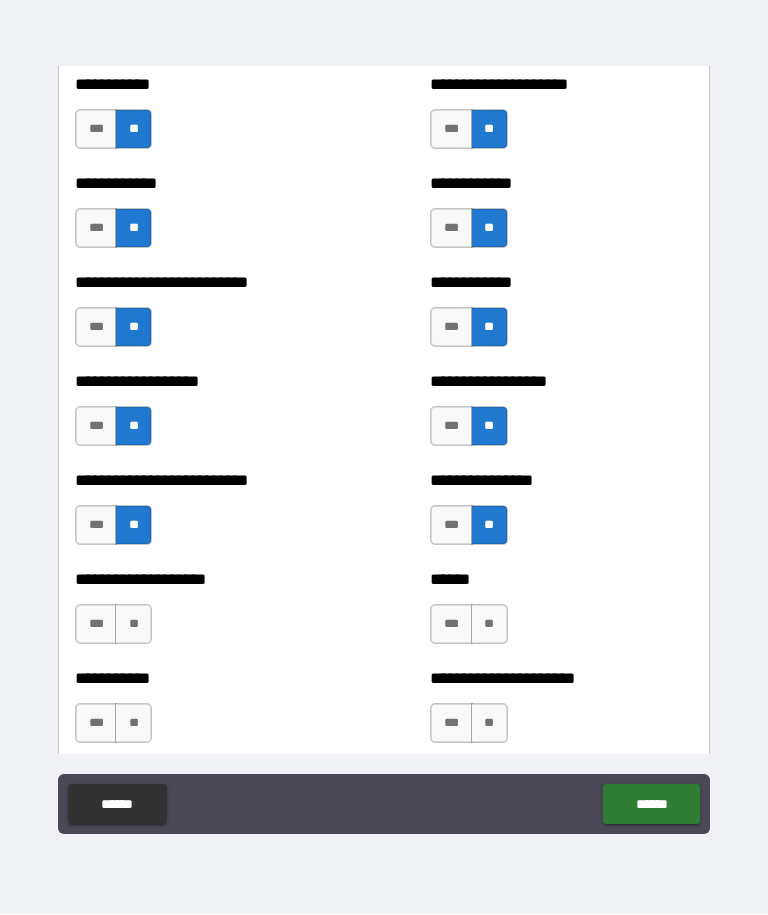 scroll, scrollTop: 5534, scrollLeft: 0, axis: vertical 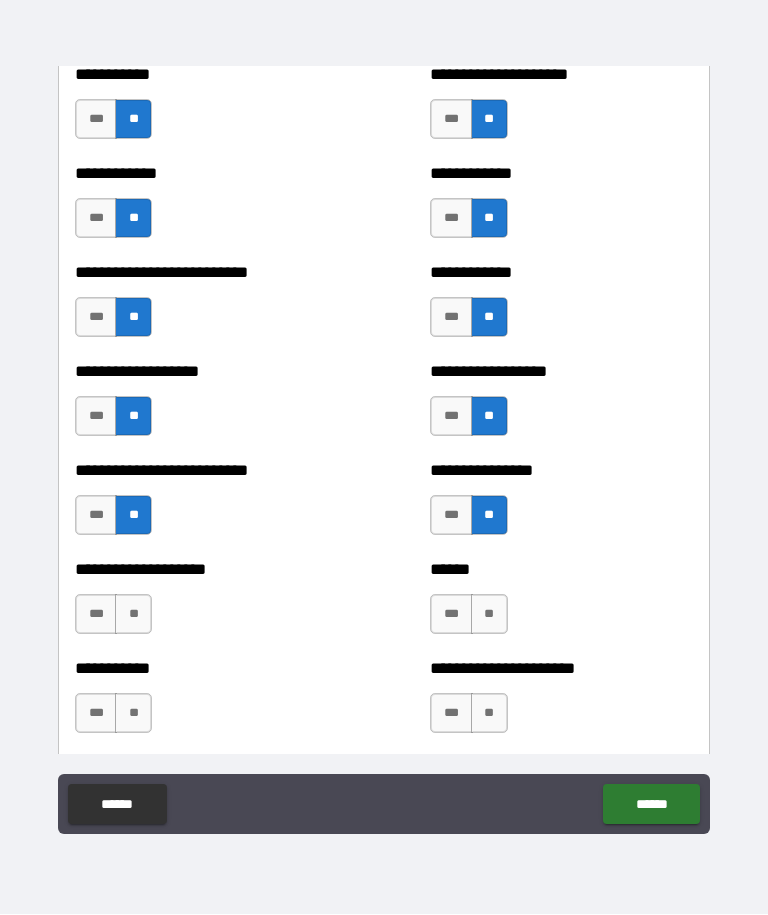click on "**" at bounding box center [133, 615] 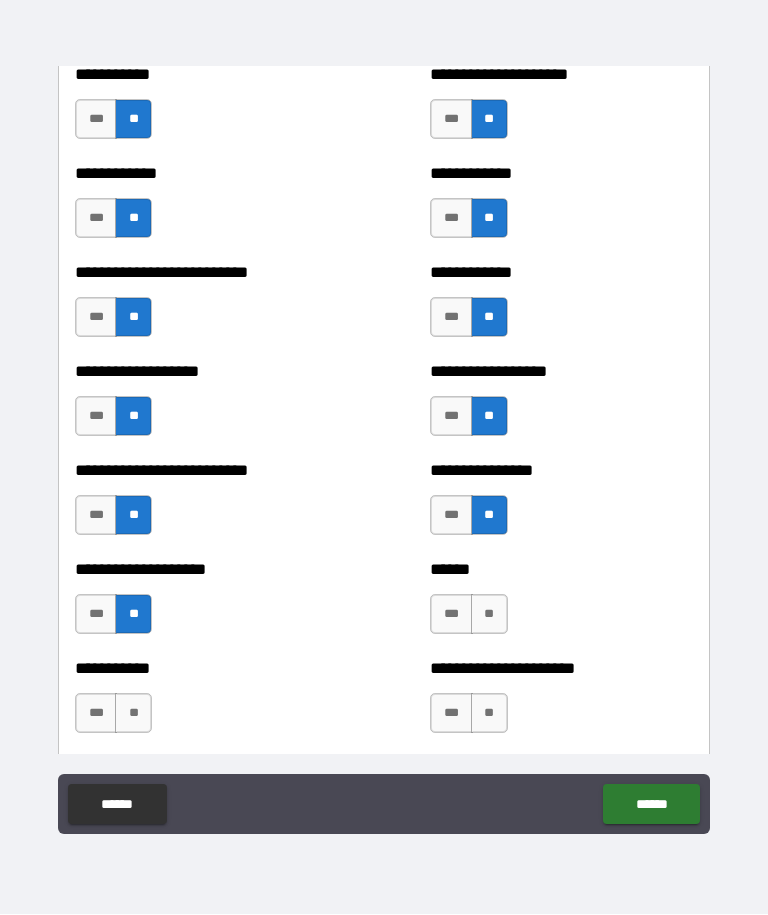 click on "**" at bounding box center (489, 615) 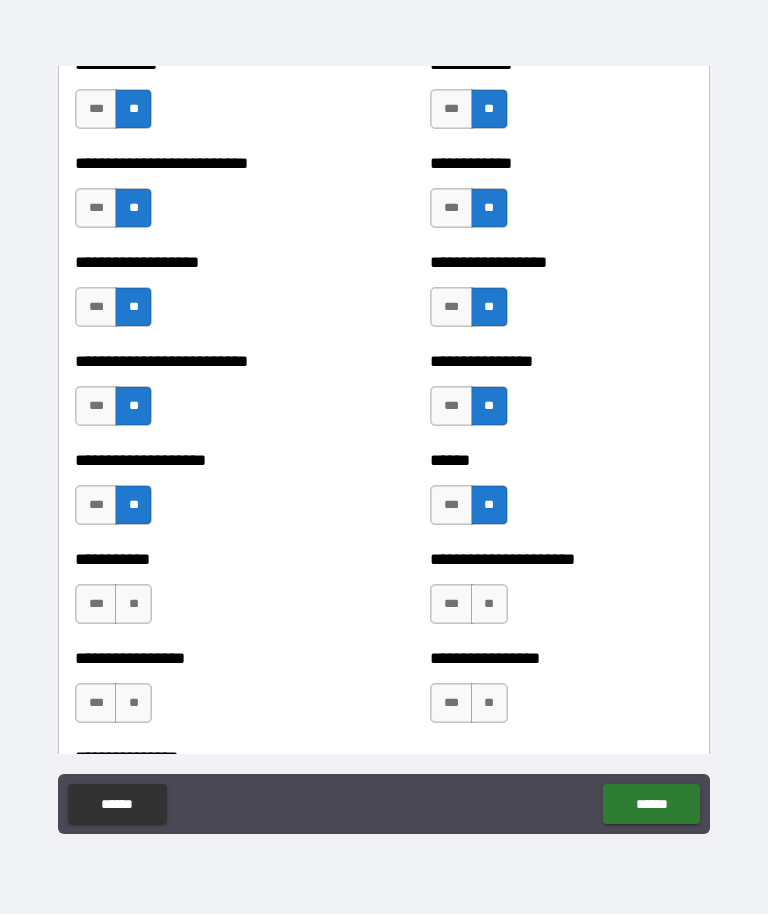 scroll, scrollTop: 5643, scrollLeft: 0, axis: vertical 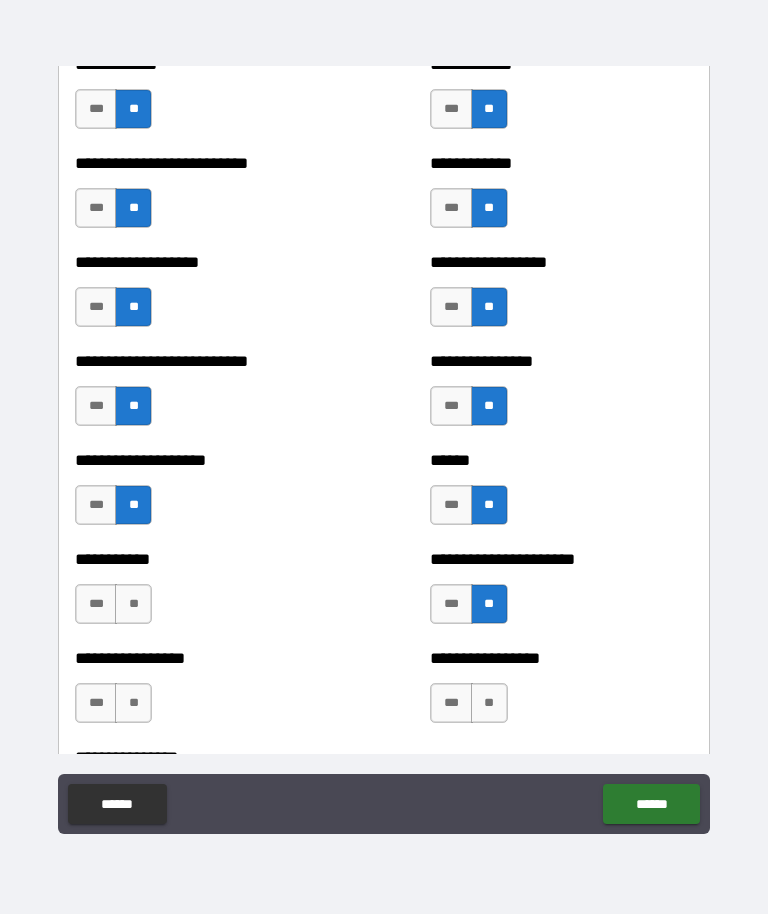 click on "**" at bounding box center [133, 605] 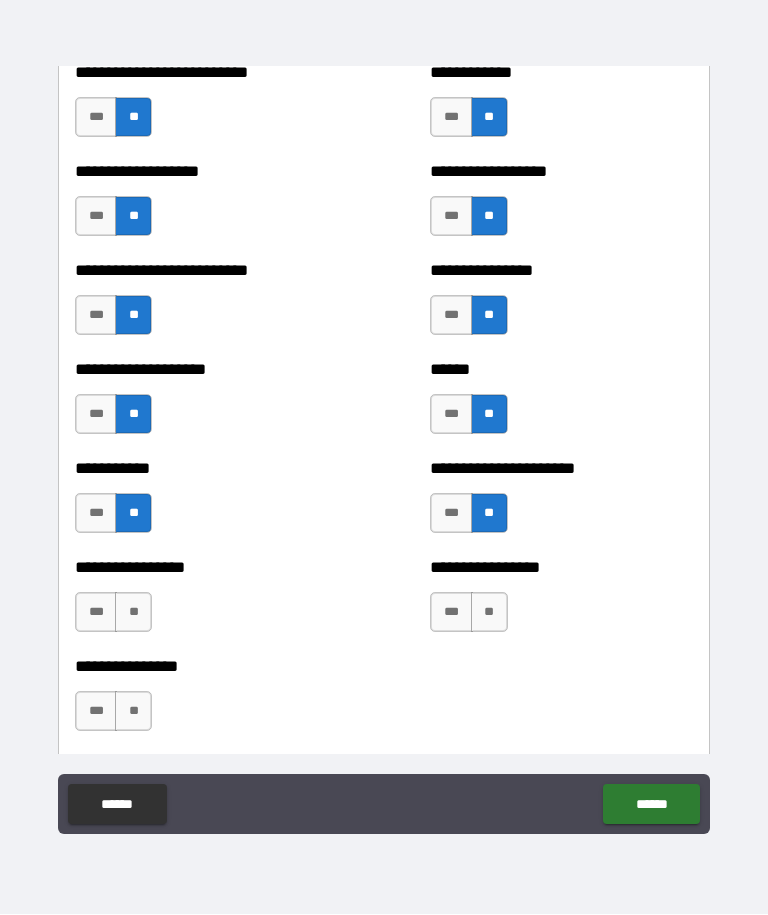 scroll, scrollTop: 5734, scrollLeft: 0, axis: vertical 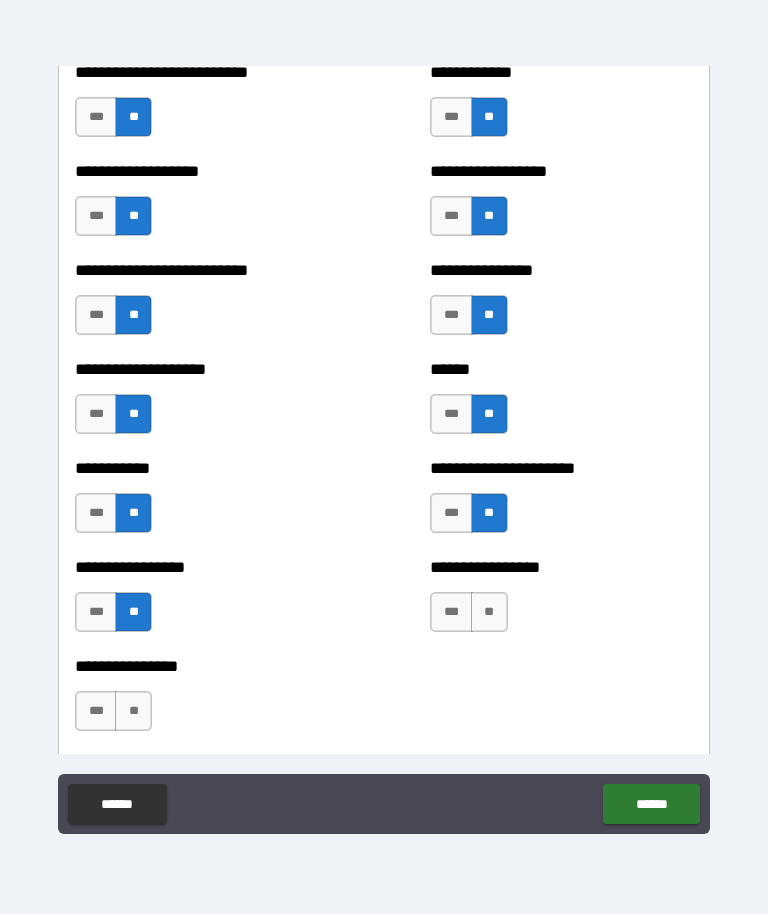 click on "**********" at bounding box center (561, 603) 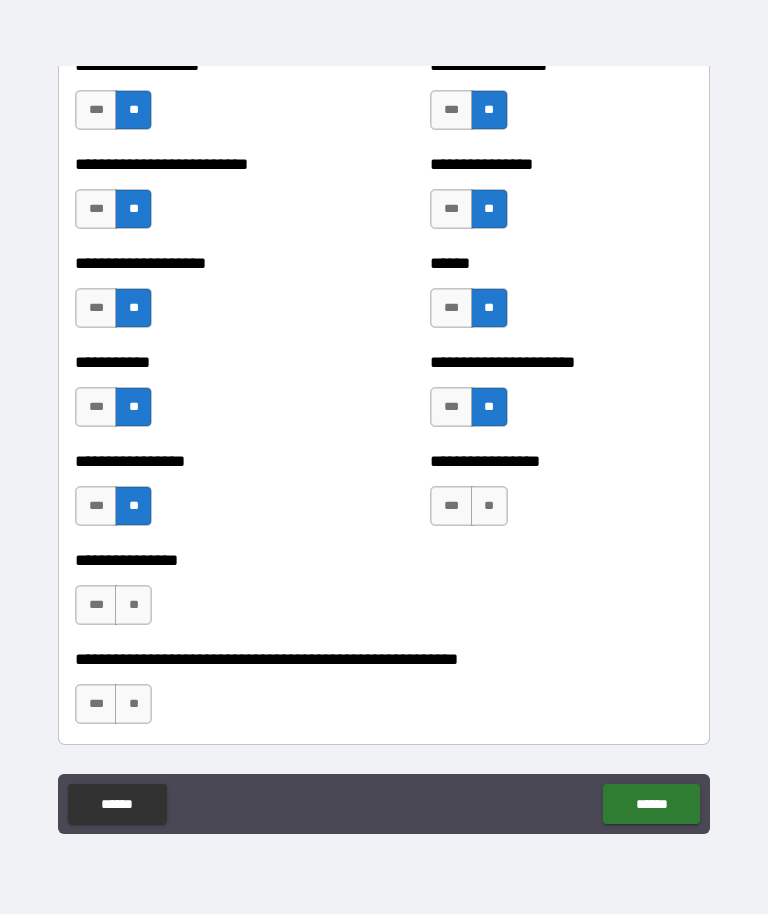 click on "**" at bounding box center [133, 606] 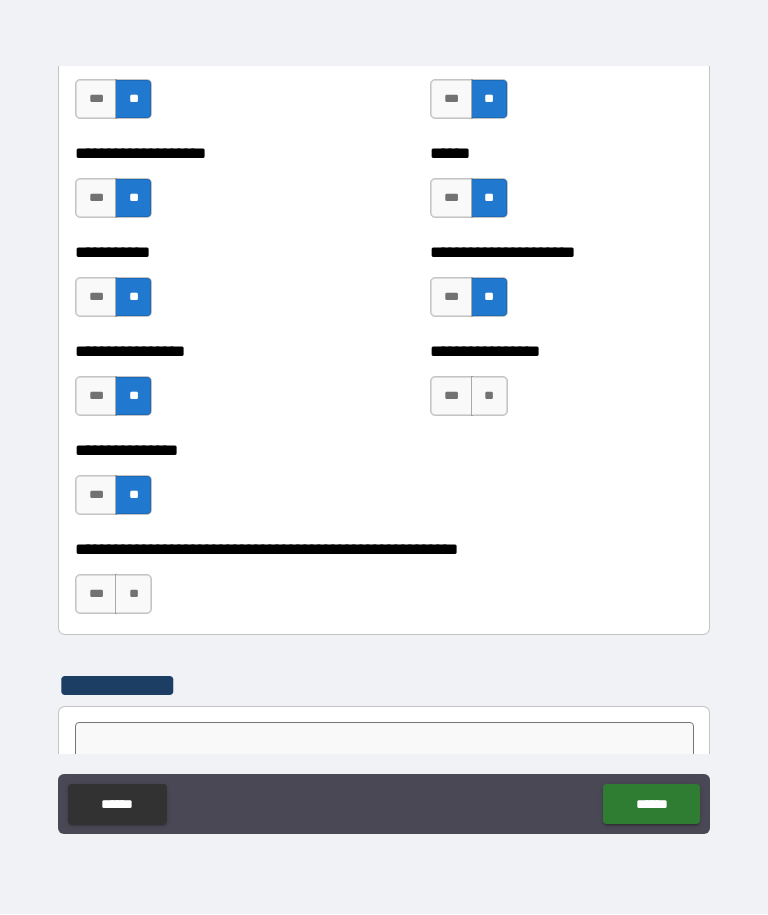 scroll, scrollTop: 5954, scrollLeft: 0, axis: vertical 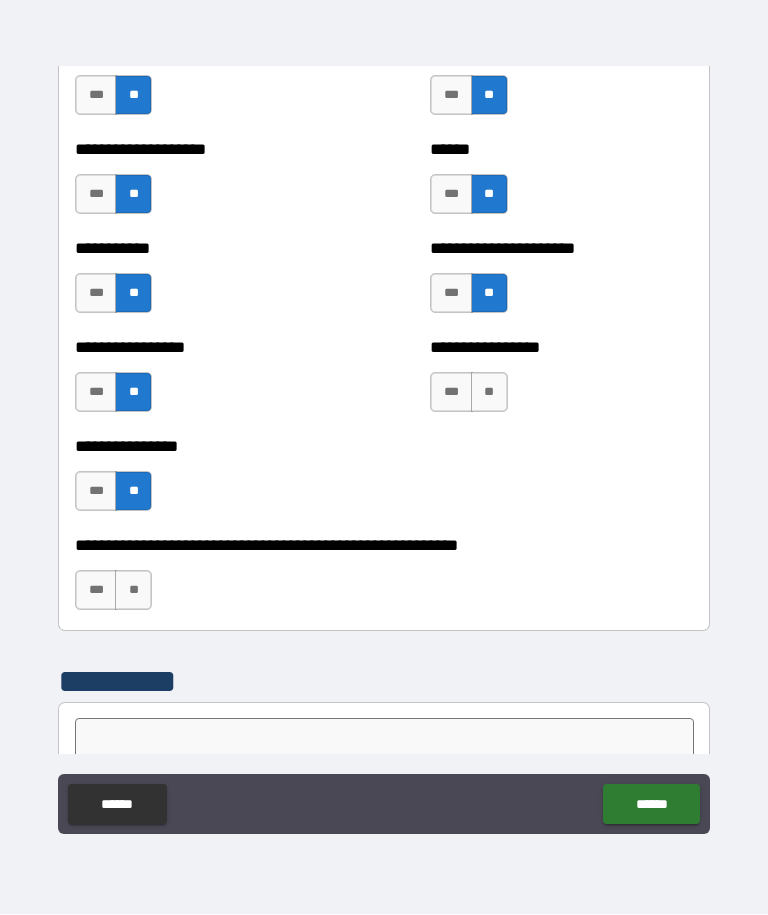 click on "**" at bounding box center (133, 591) 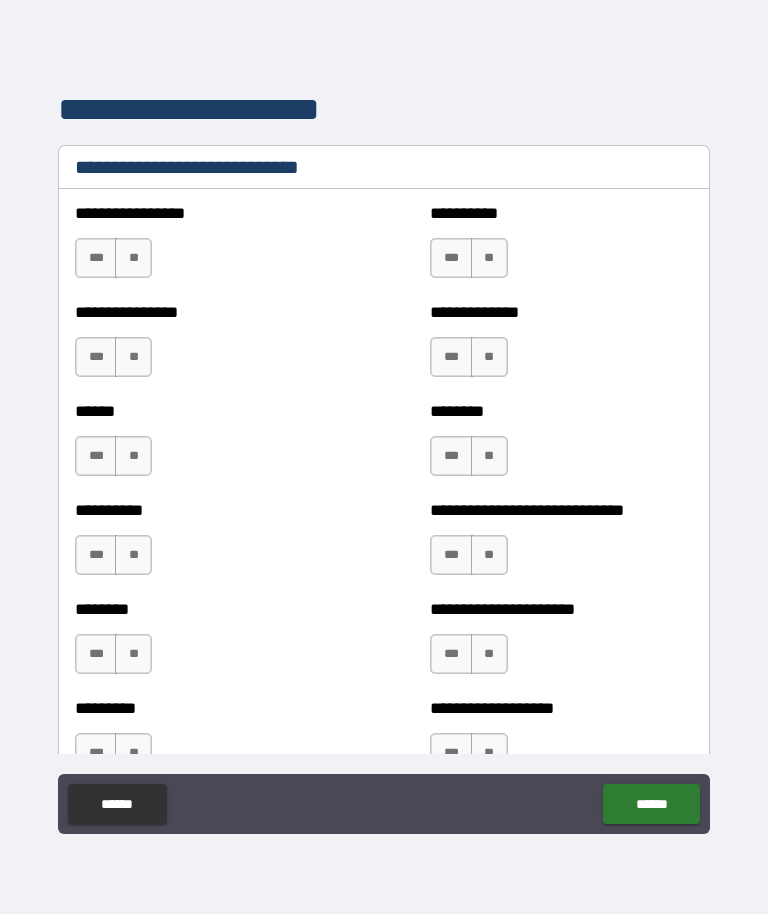 scroll, scrollTop: 6713, scrollLeft: 0, axis: vertical 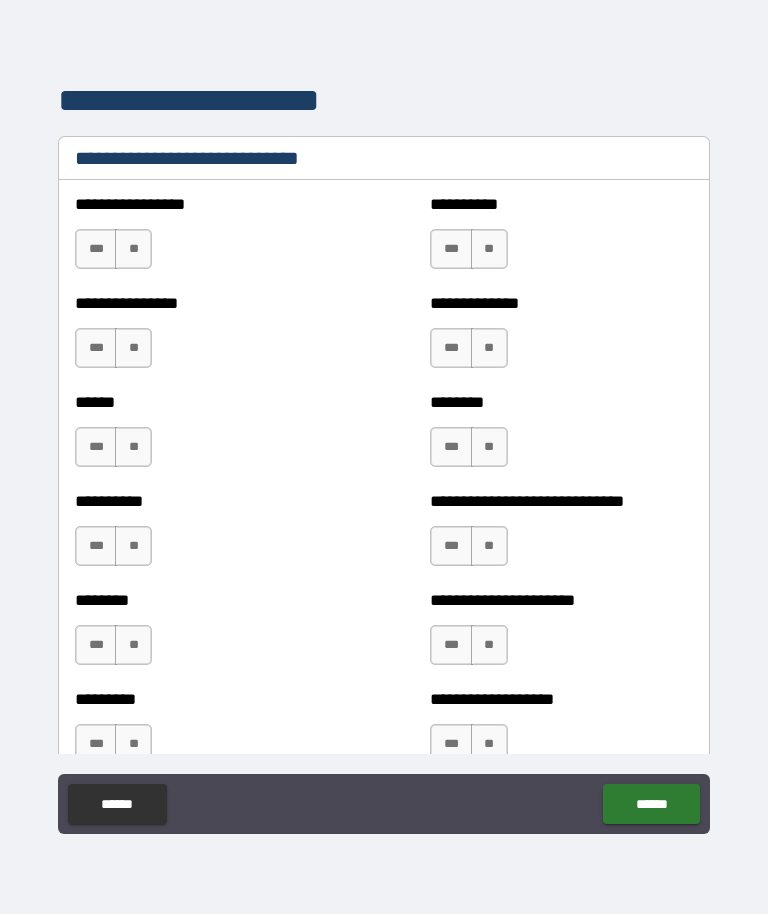 click on "**" at bounding box center [133, 349] 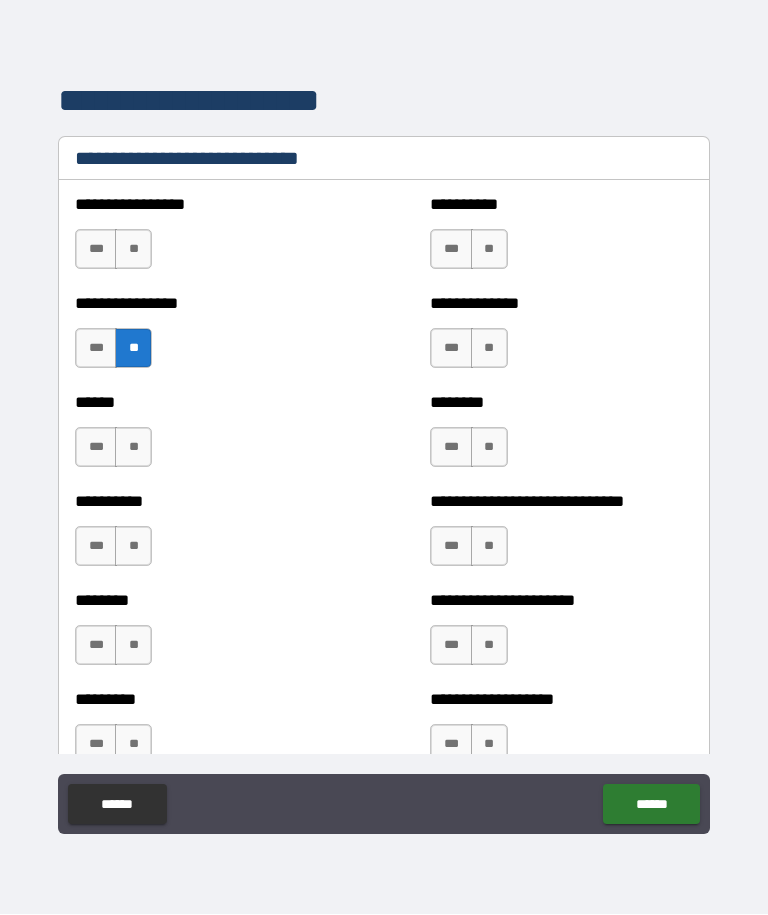 click on "**" at bounding box center [133, 250] 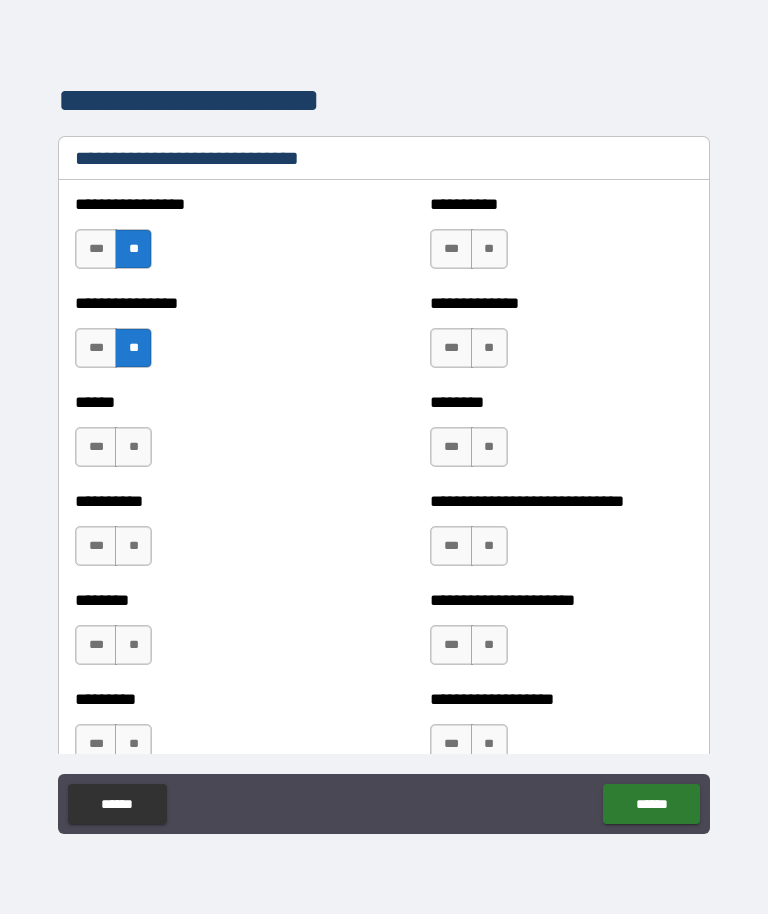 click on "**" at bounding box center [489, 250] 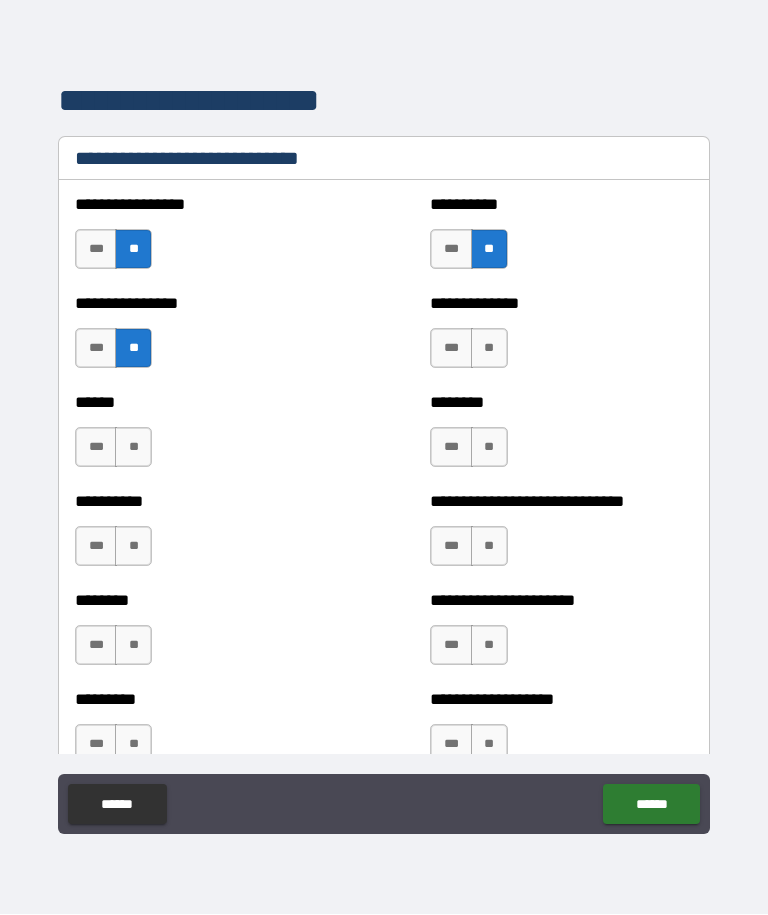 click on "***" at bounding box center (451, 349) 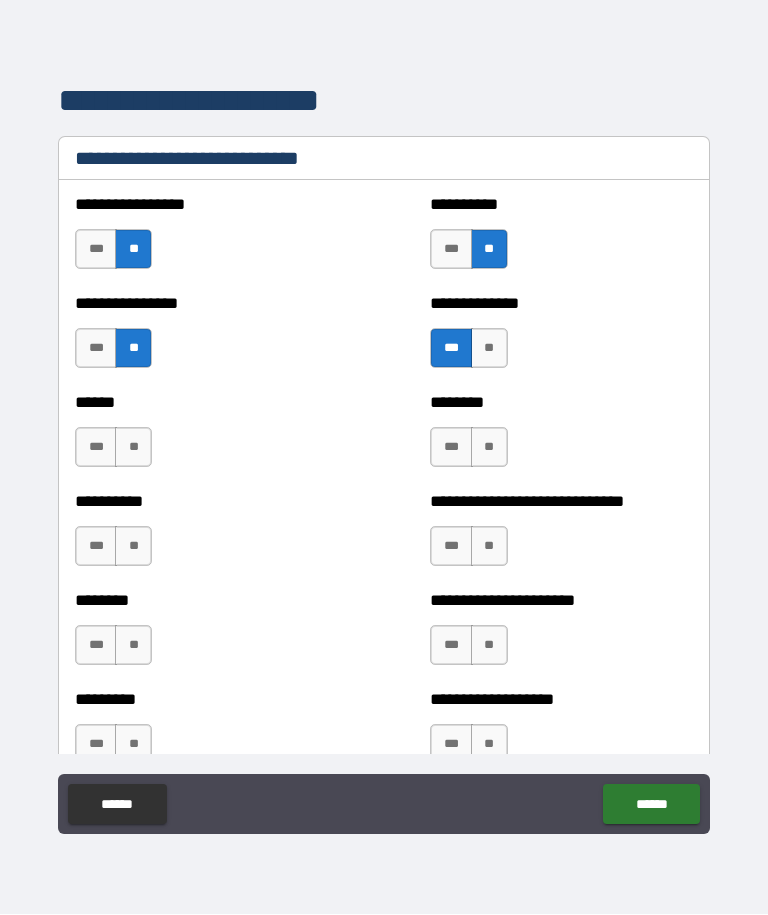 click on "**" at bounding box center [133, 448] 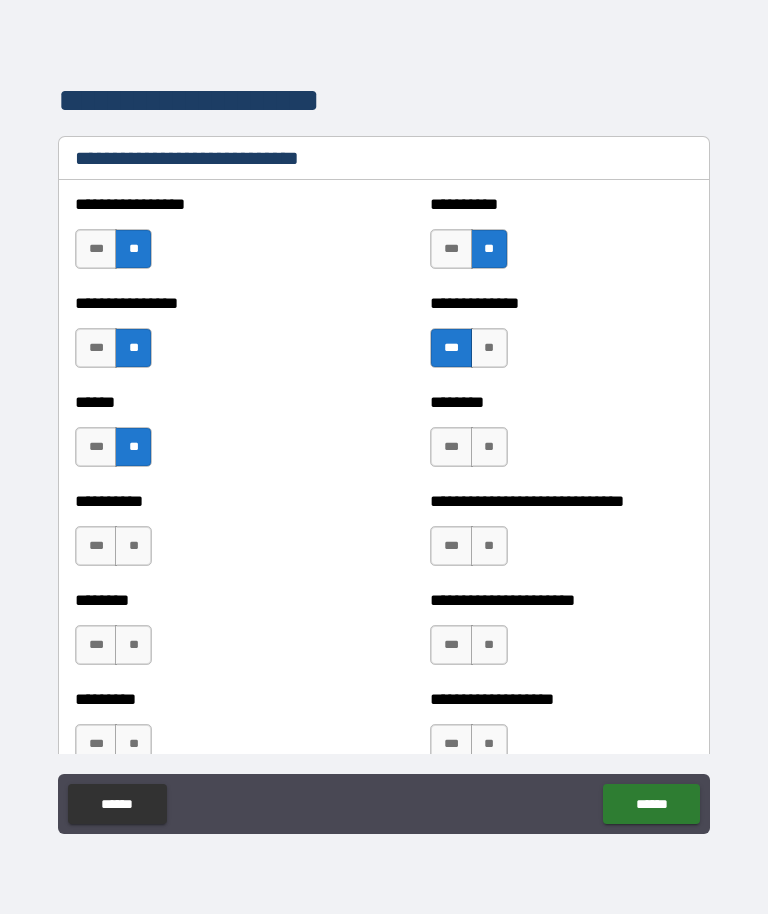 click on "**" at bounding box center (489, 448) 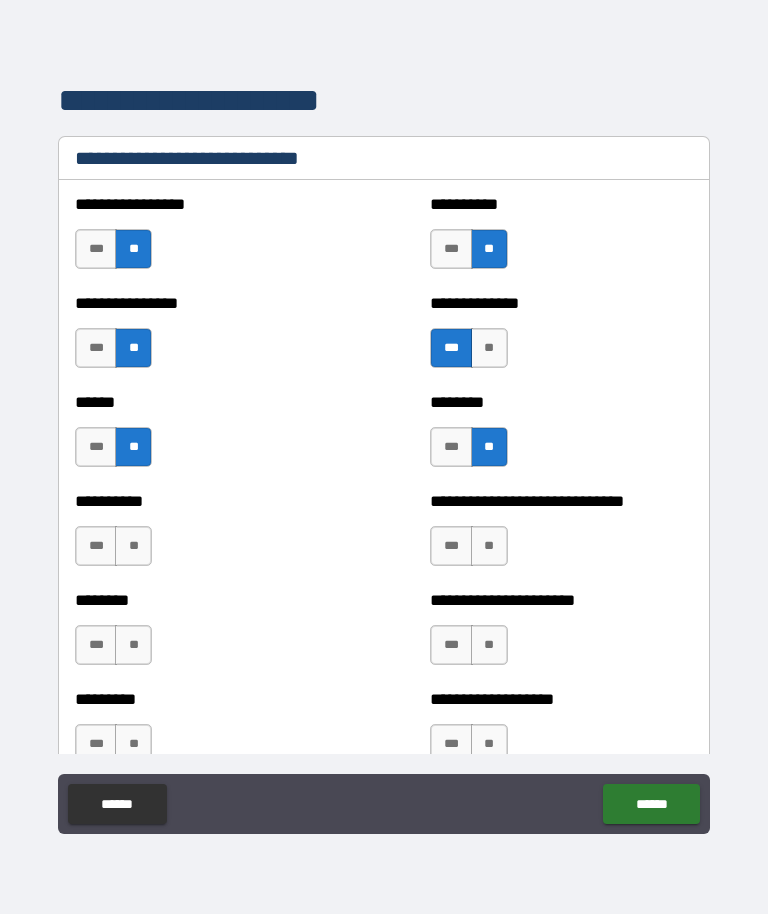click on "**" at bounding box center [133, 547] 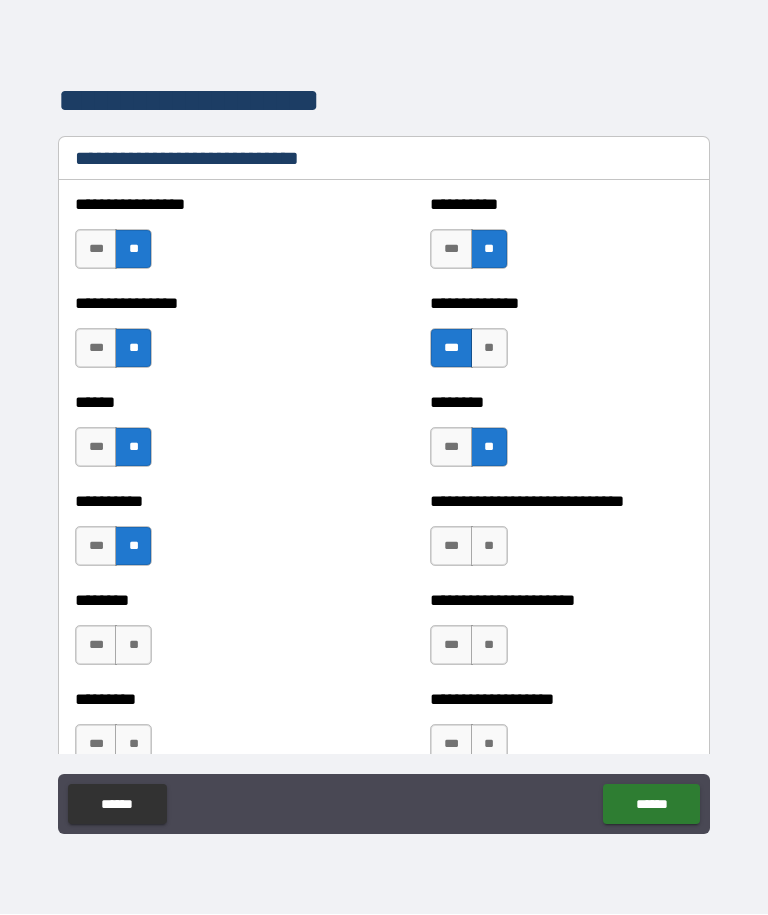 click on "**" at bounding box center [489, 547] 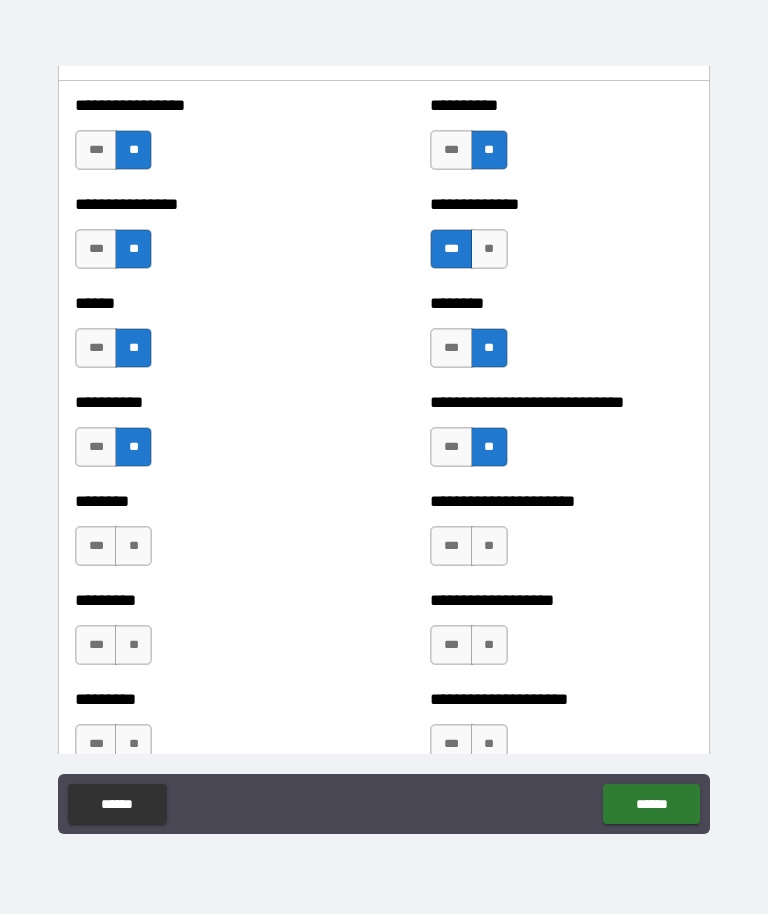 scroll, scrollTop: 6834, scrollLeft: 0, axis: vertical 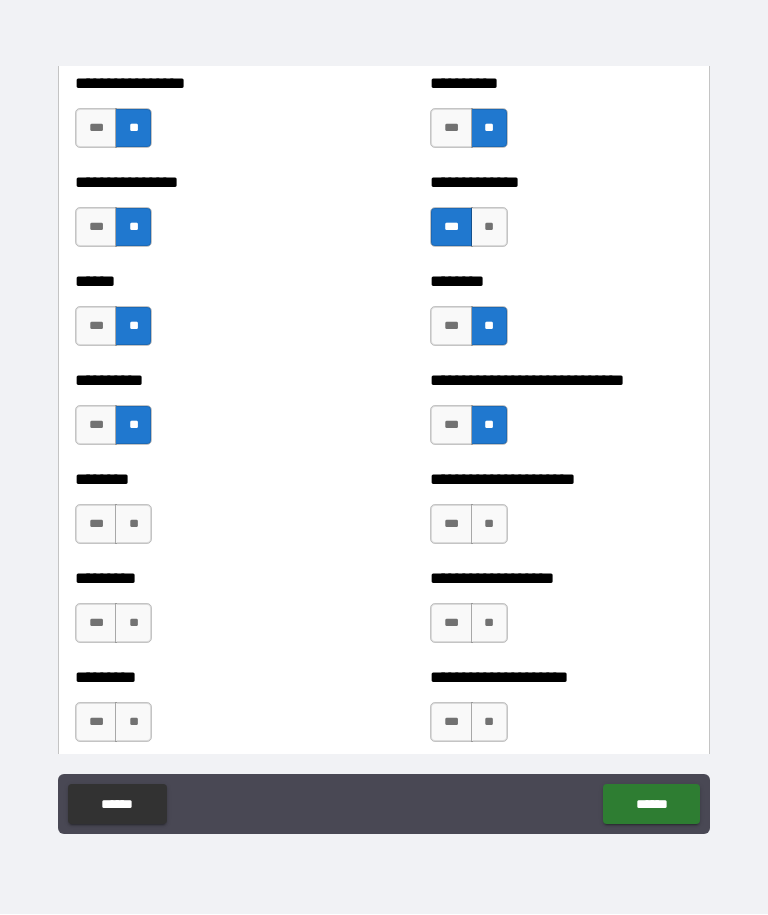 click on "**" at bounding box center (133, 525) 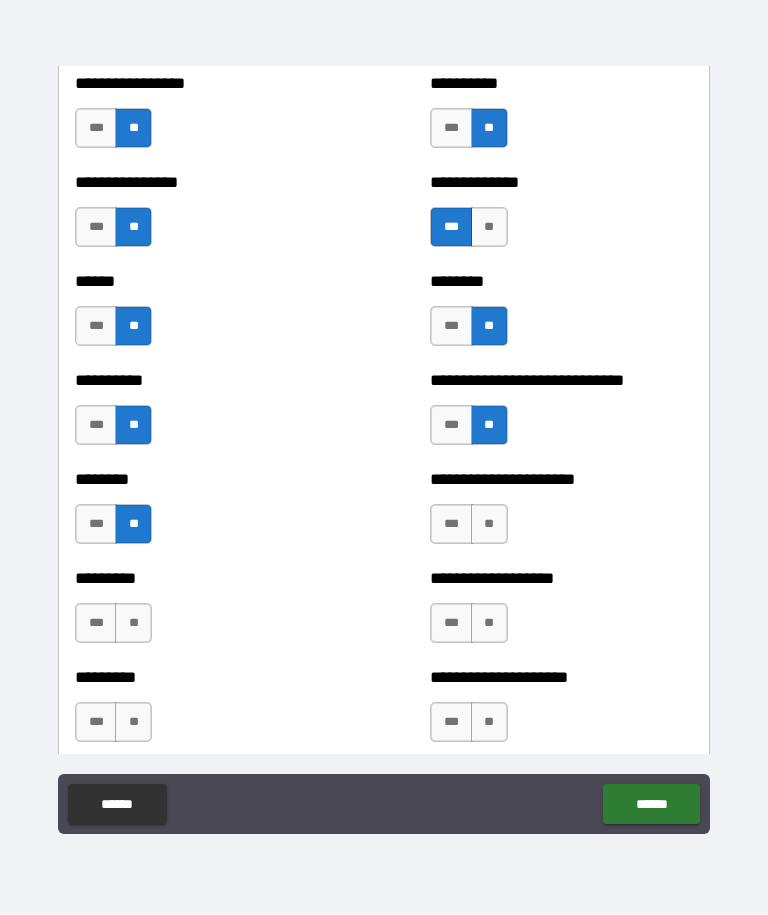 click on "***" at bounding box center (451, 525) 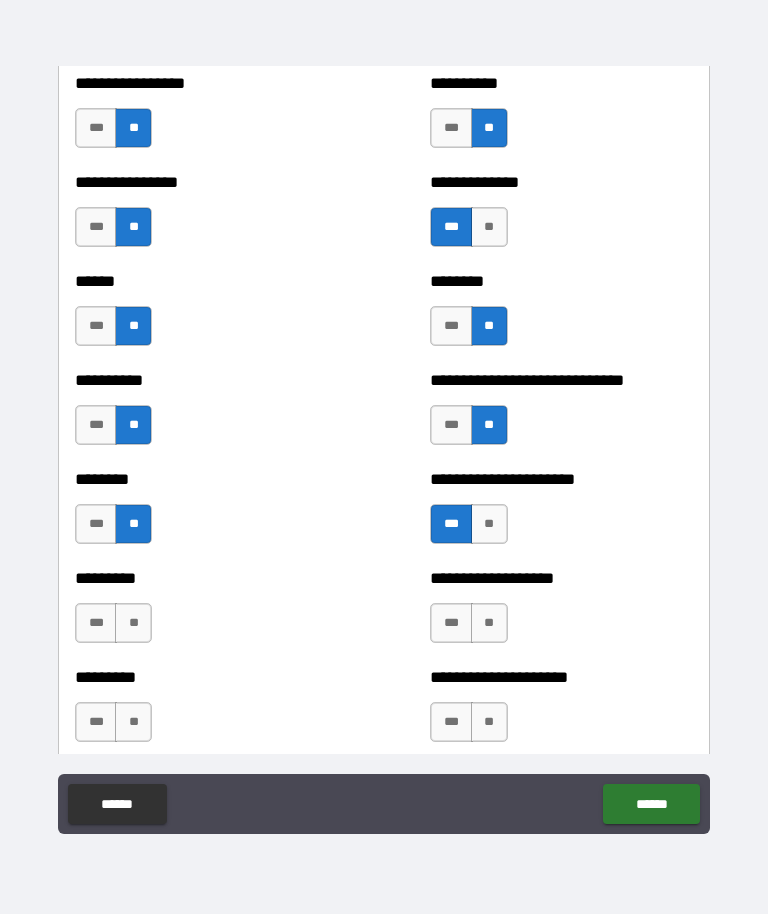 click on "**" at bounding box center (133, 624) 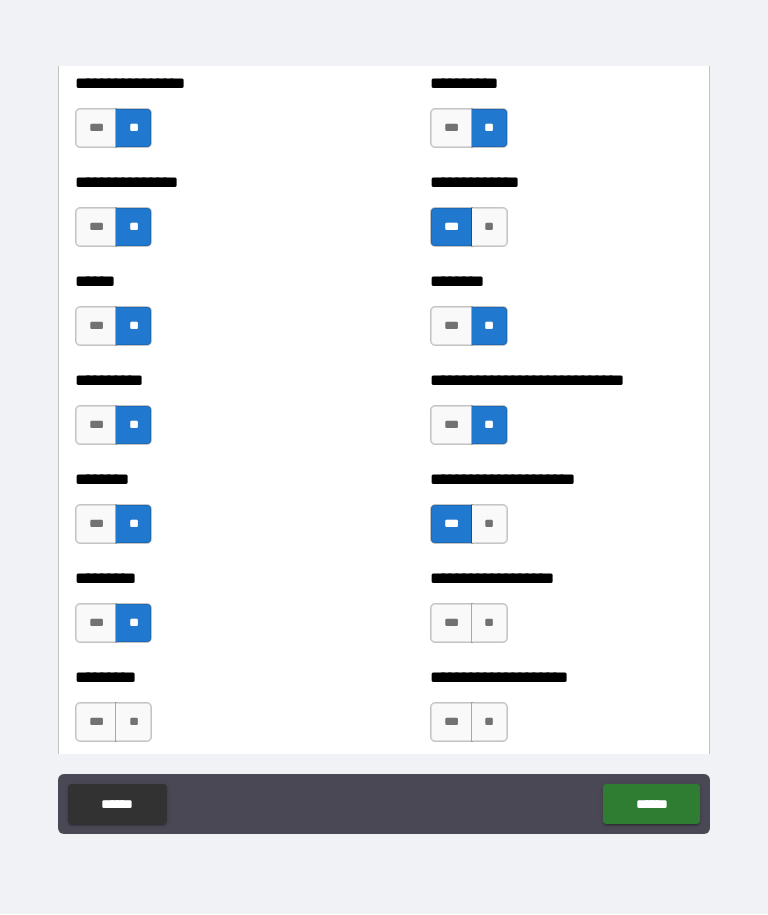 click on "**" at bounding box center [489, 624] 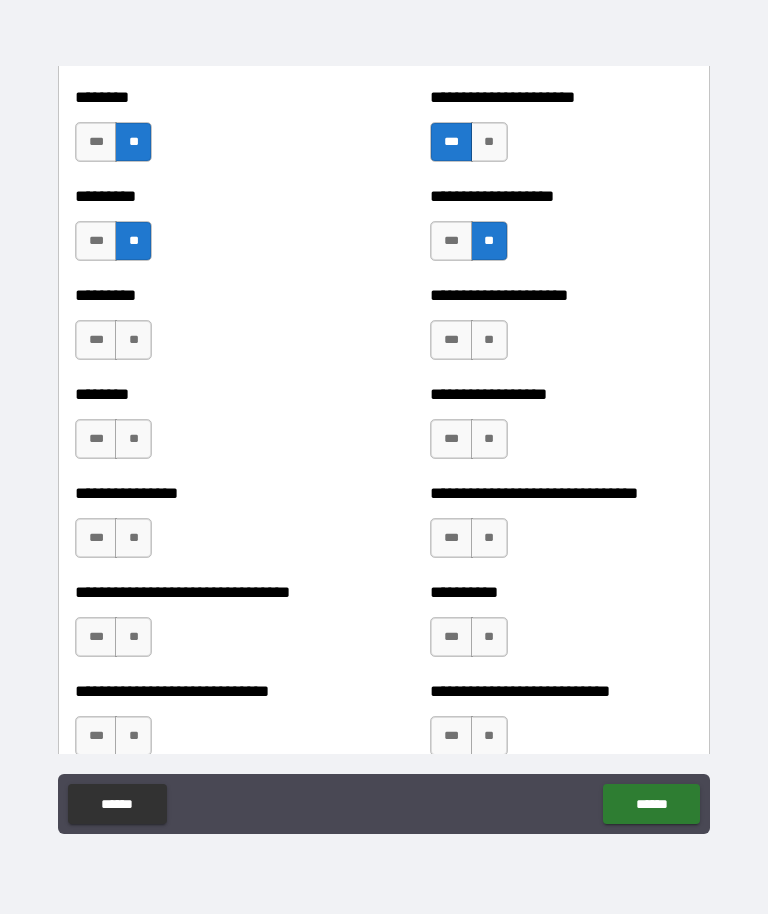 scroll, scrollTop: 7221, scrollLeft: 0, axis: vertical 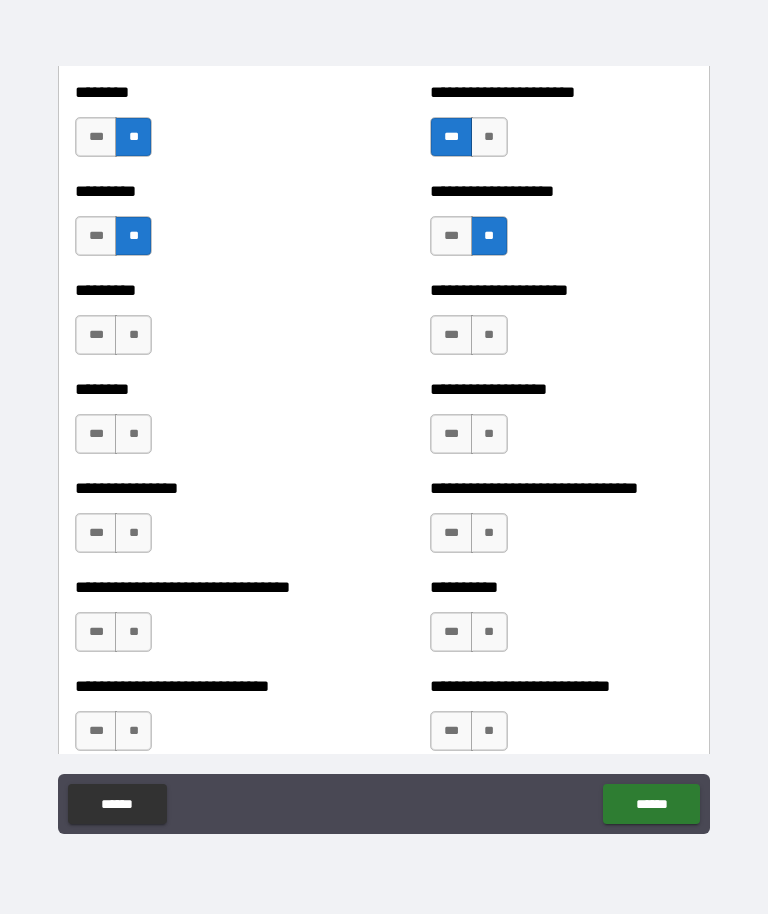 click on "**" at bounding box center (133, 336) 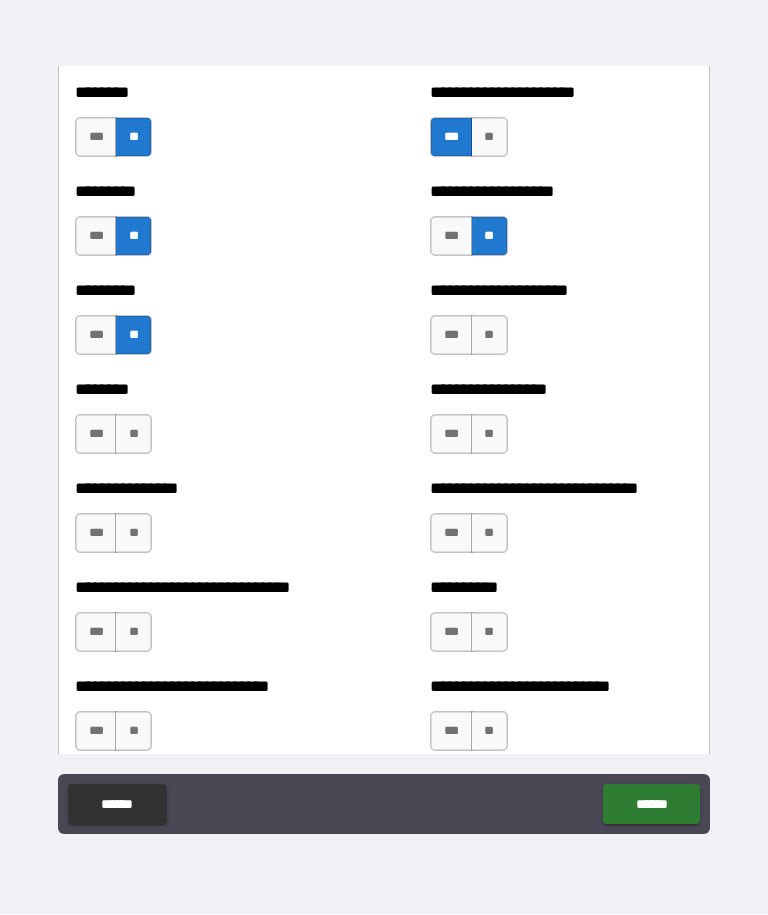 click on "**" at bounding box center [489, 336] 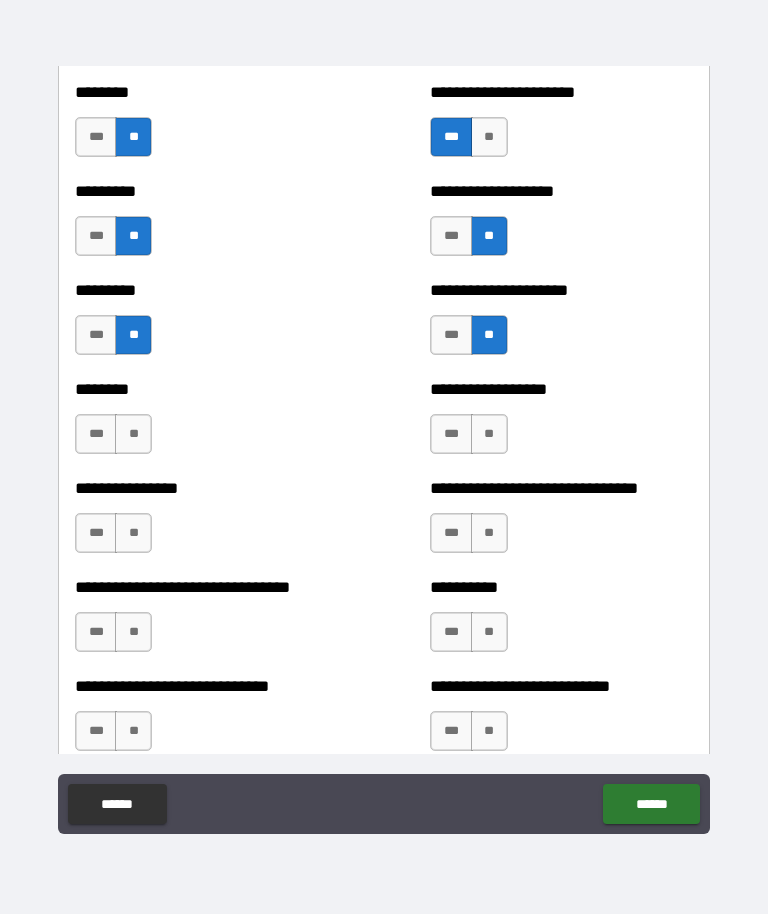 click on "**" at bounding box center (133, 435) 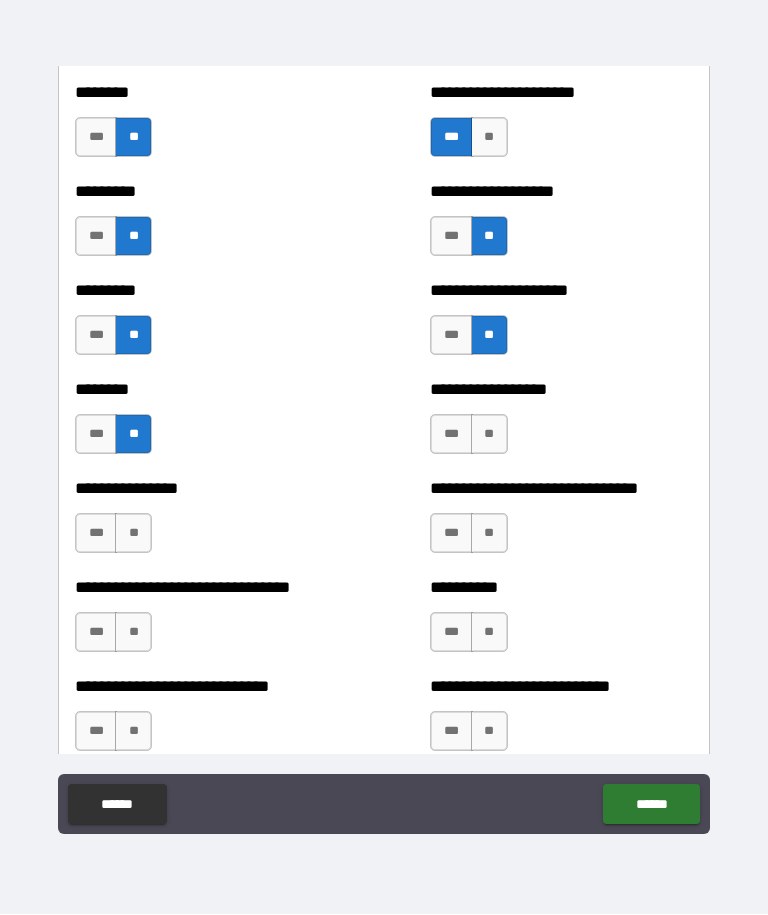 click on "**" at bounding box center [489, 435] 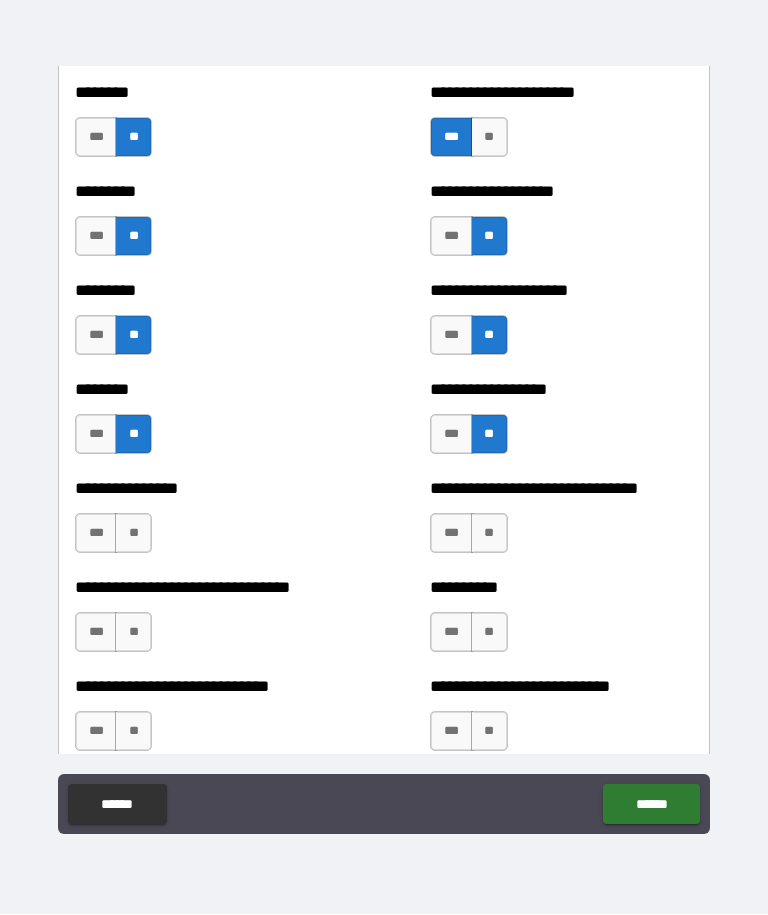 click on "**" at bounding box center [133, 534] 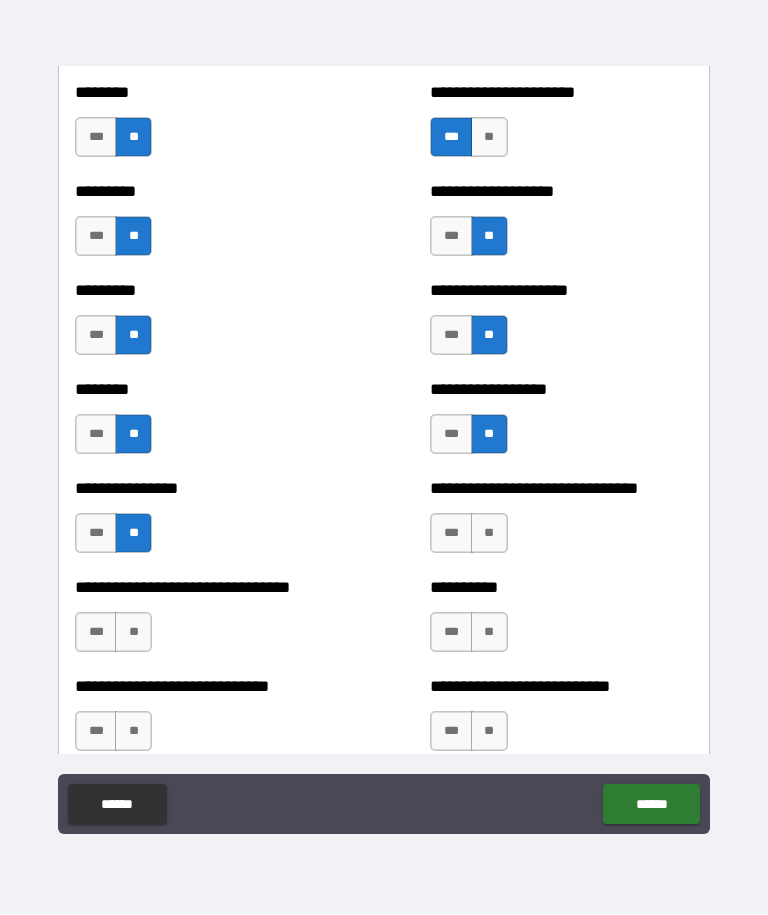 click on "**" at bounding box center [133, 633] 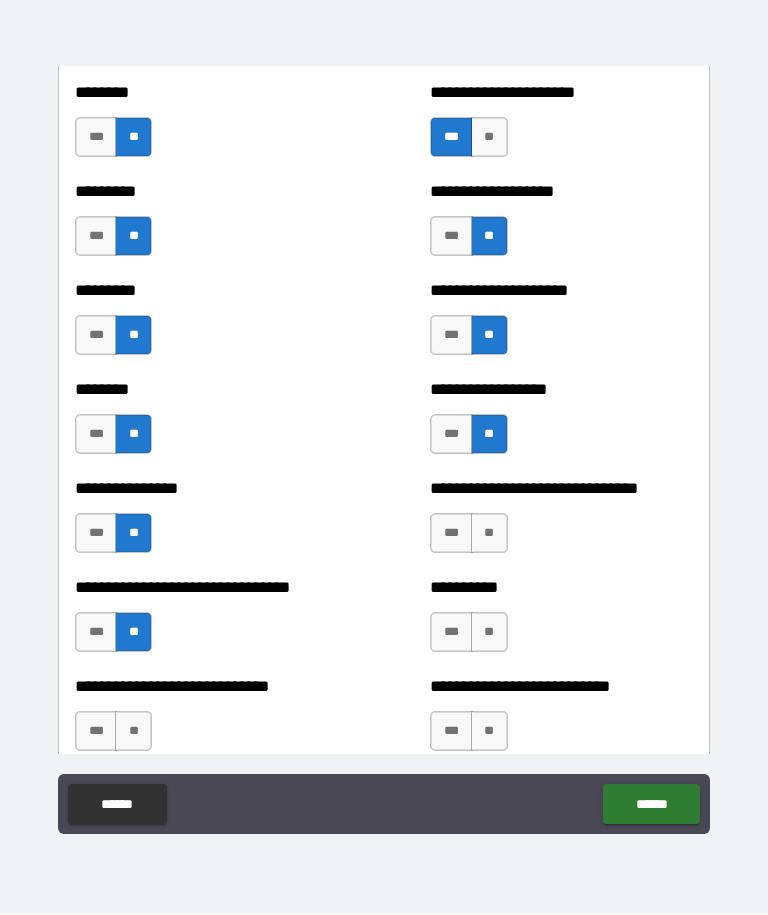 click on "**" at bounding box center [489, 534] 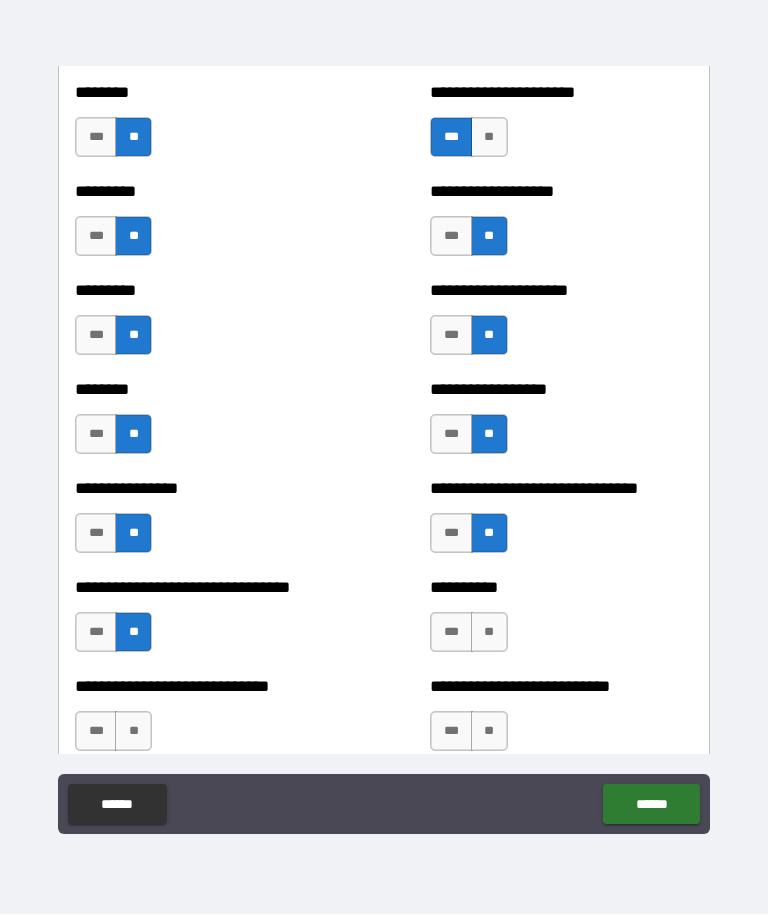 click on "**" at bounding box center [489, 633] 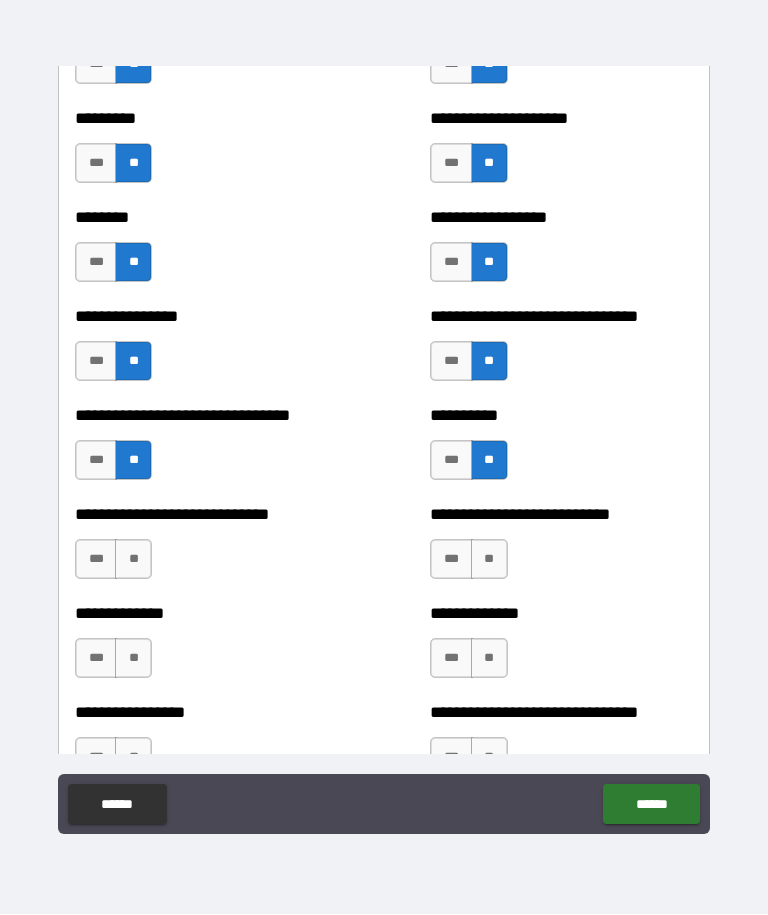 scroll, scrollTop: 7411, scrollLeft: 0, axis: vertical 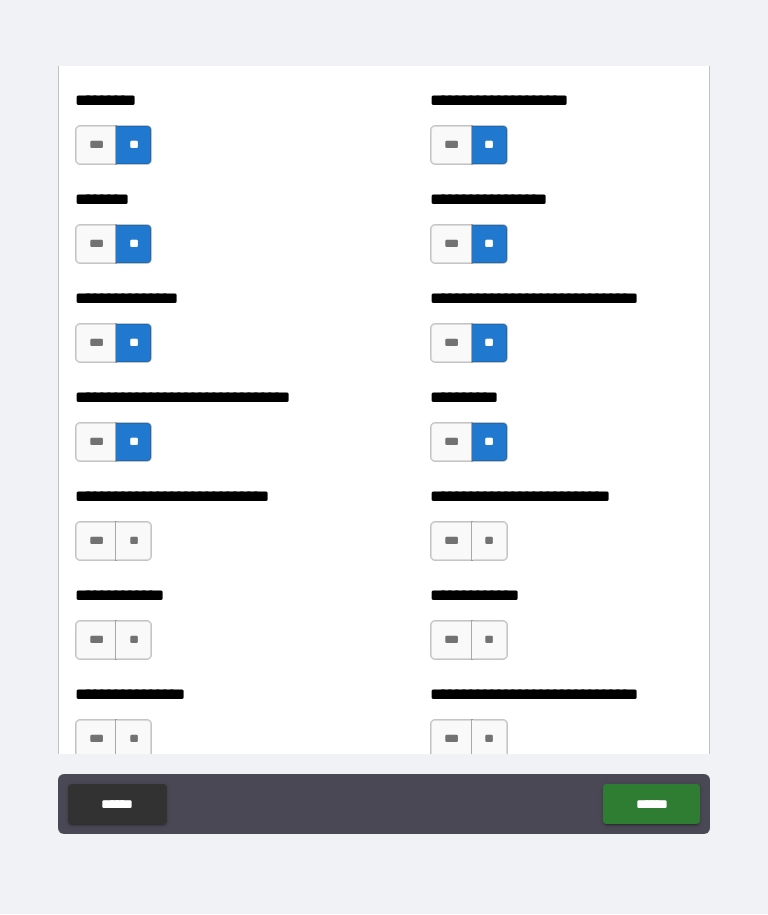 click on "**" at bounding box center (489, 542) 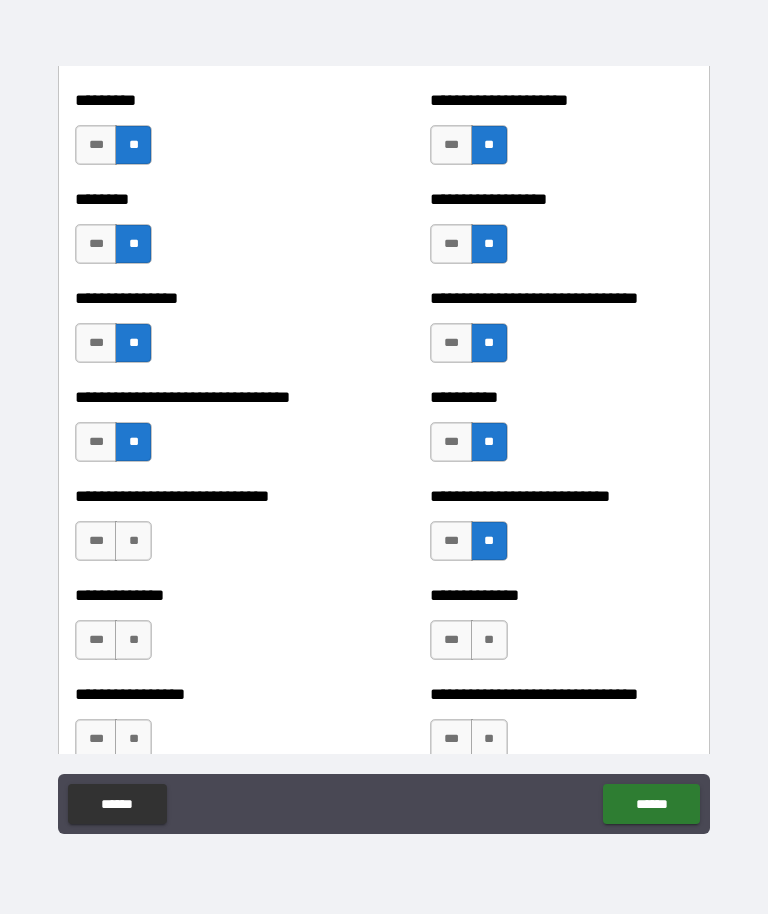 click on "**" at bounding box center (133, 542) 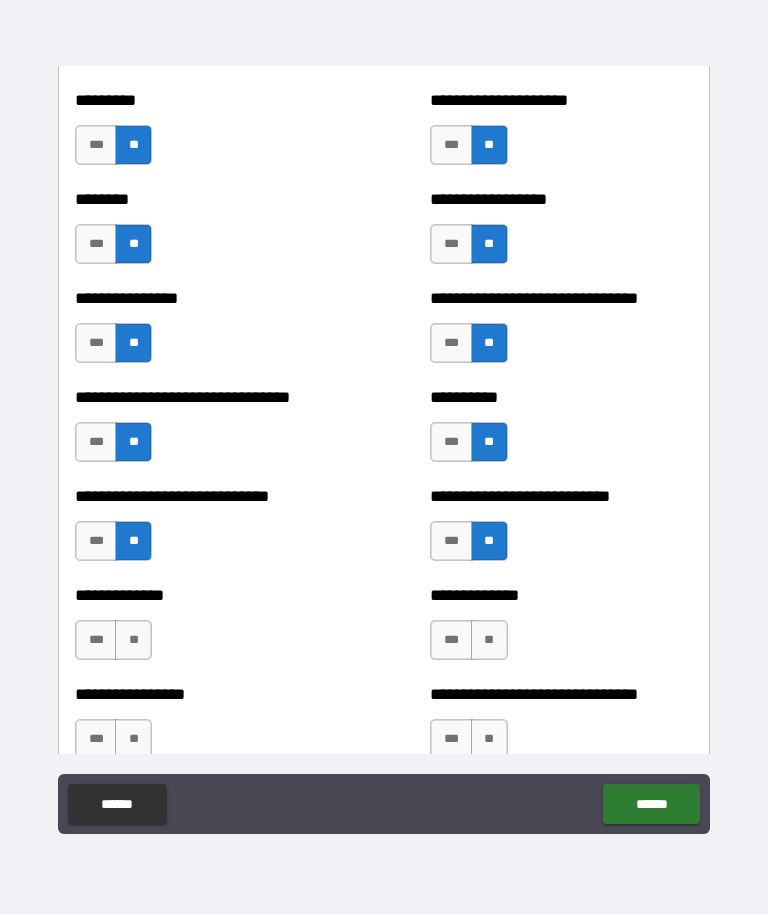 click on "**" at bounding box center (133, 641) 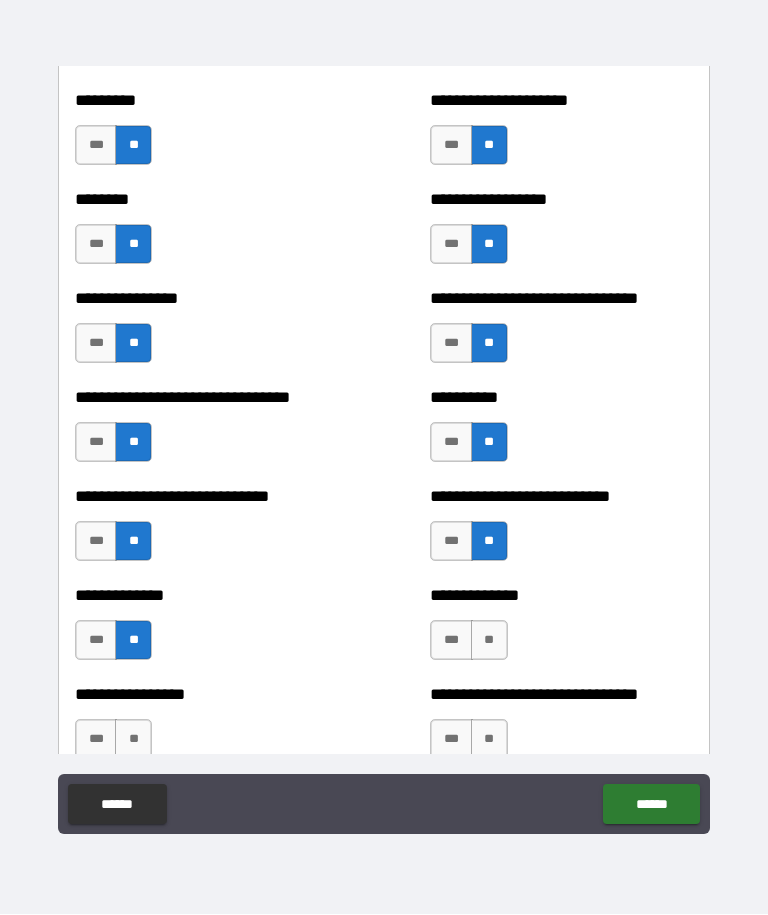 click on "**" at bounding box center [489, 641] 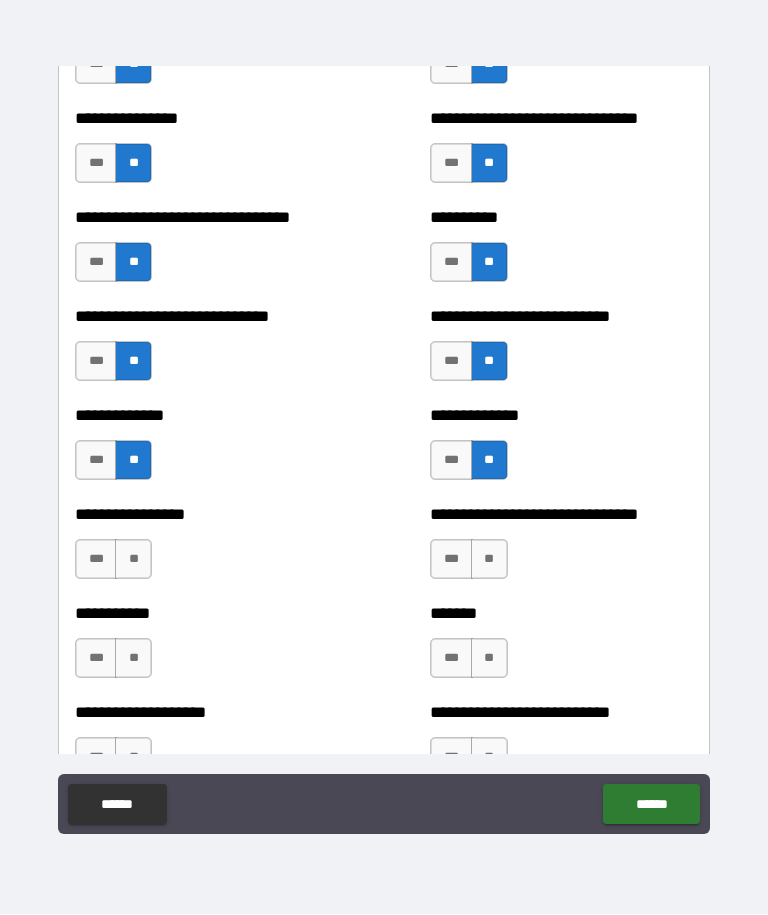 scroll, scrollTop: 7592, scrollLeft: 0, axis: vertical 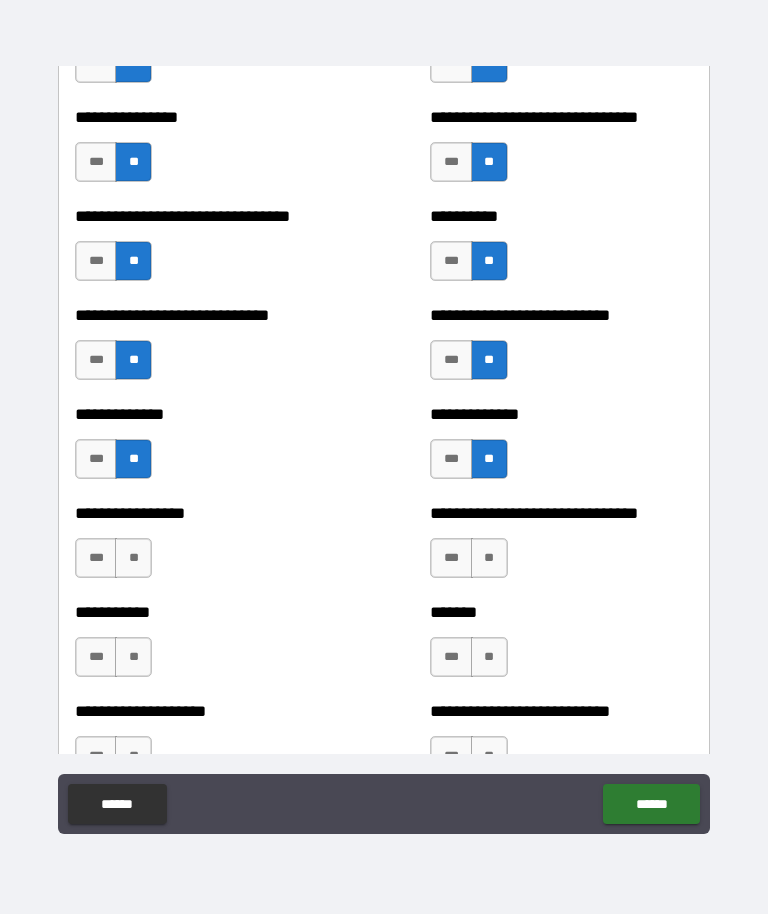 click on "**" at bounding box center (489, 559) 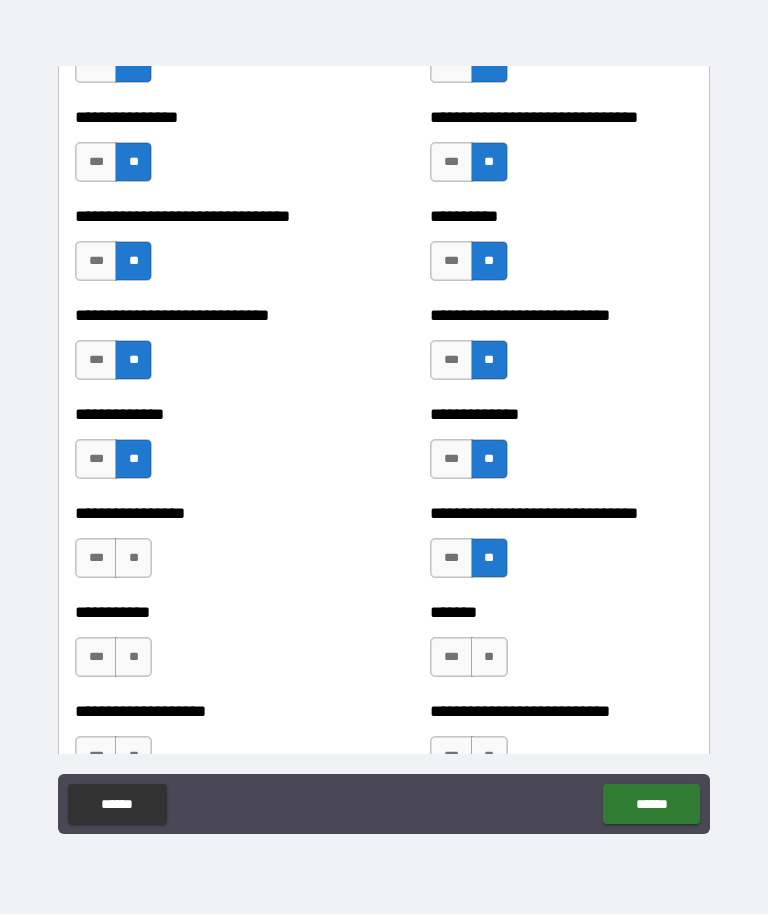 click on "**" at bounding box center [133, 559] 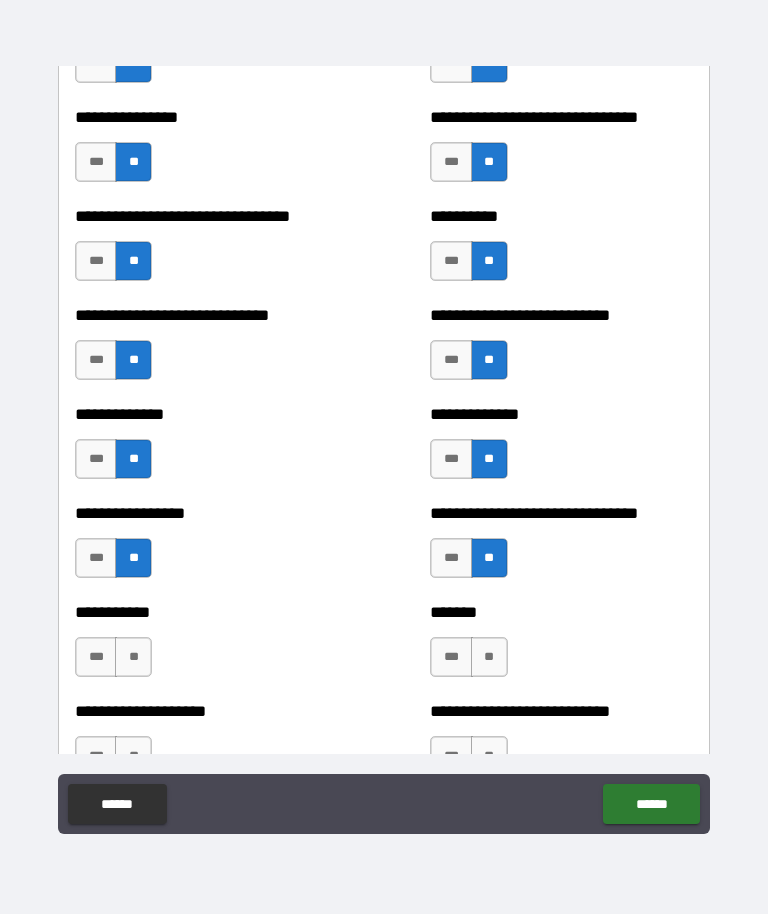 click on "**" at bounding box center (133, 658) 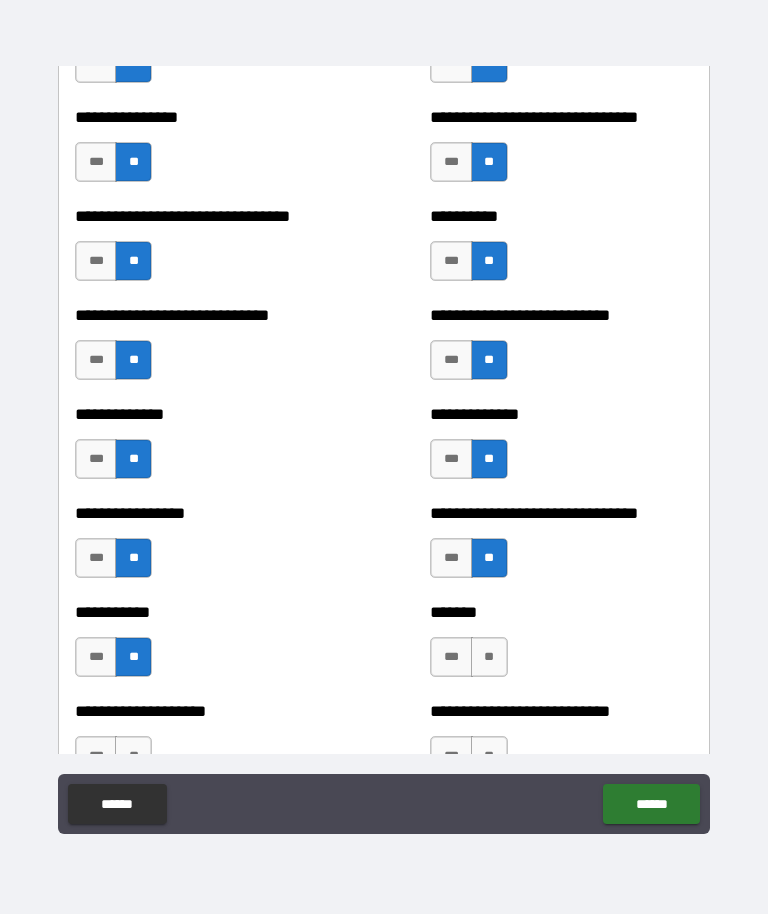 click on "**" at bounding box center (489, 658) 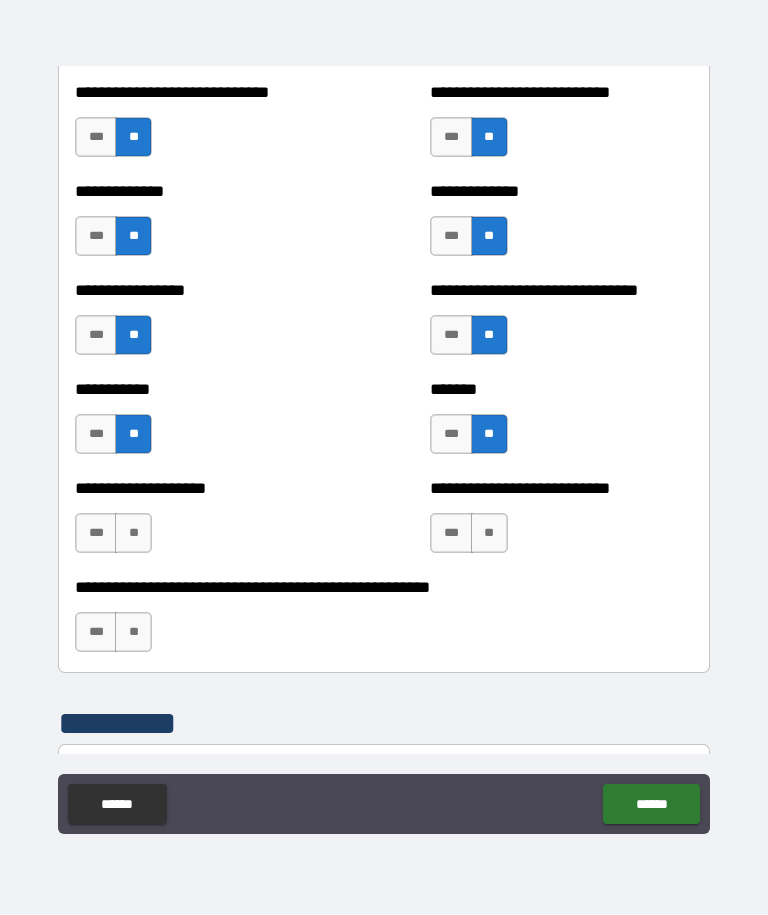 scroll, scrollTop: 7817, scrollLeft: 0, axis: vertical 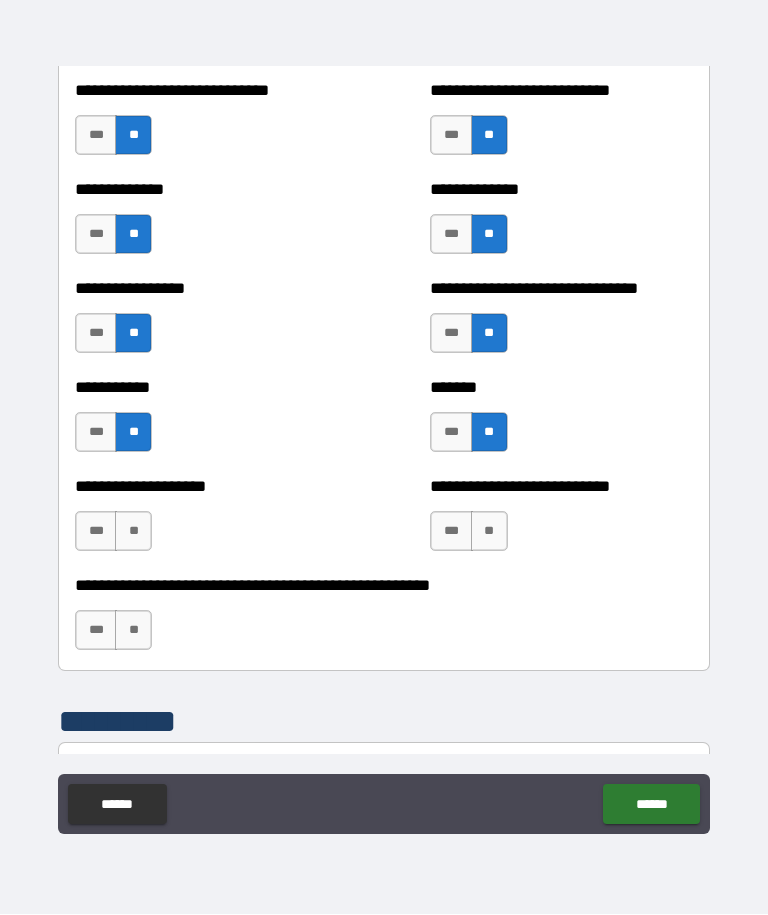 click on "**" at bounding box center (133, 532) 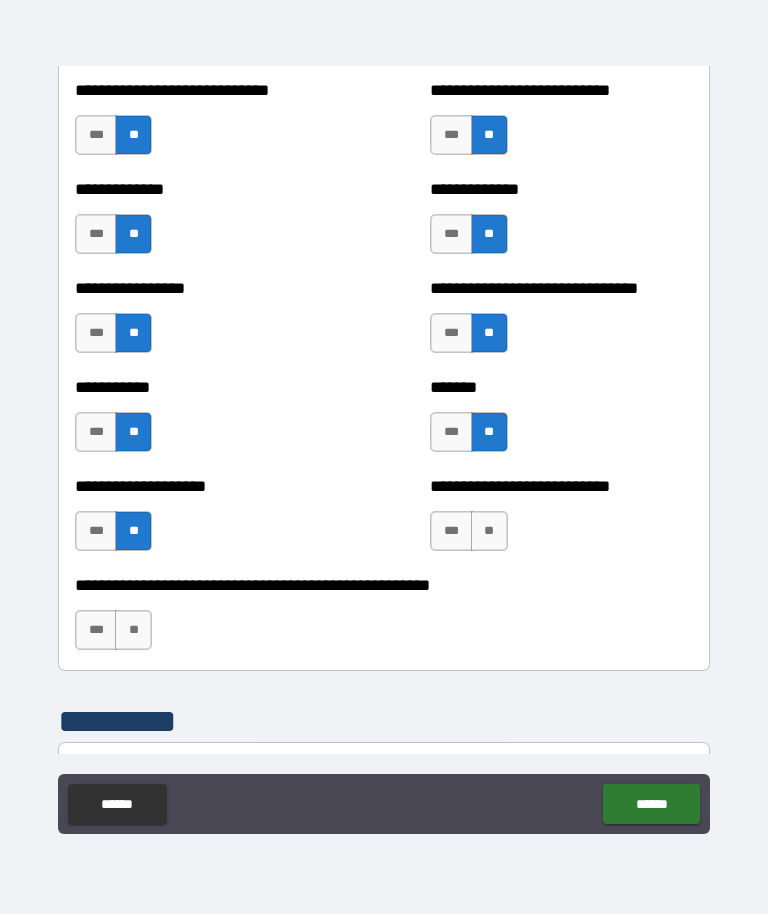 click on "**" at bounding box center [489, 532] 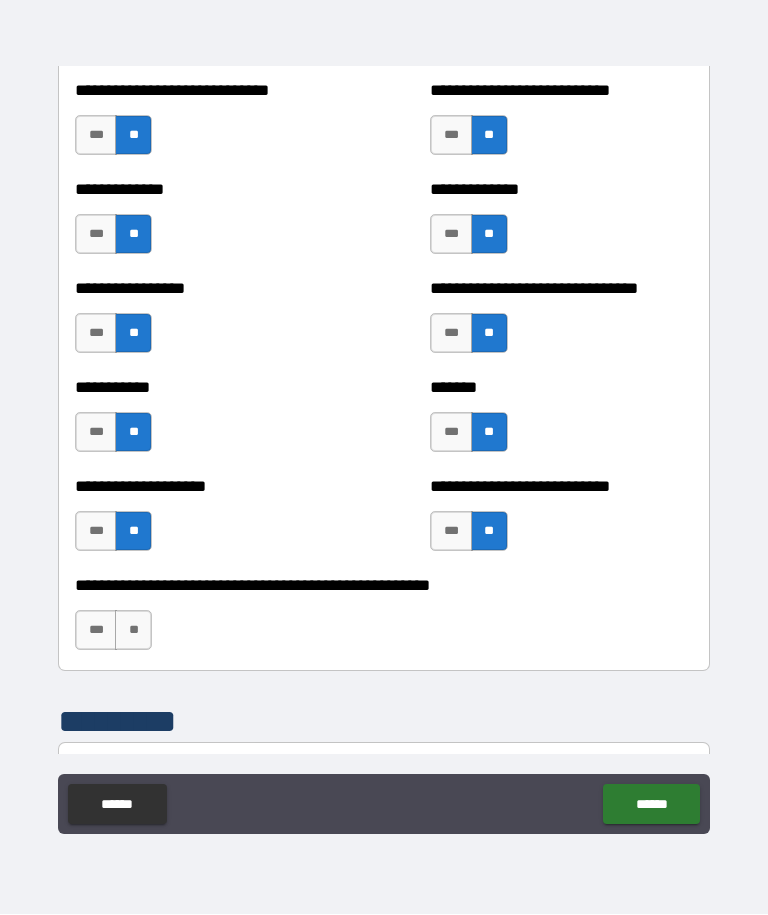 click on "**" at bounding box center [133, 631] 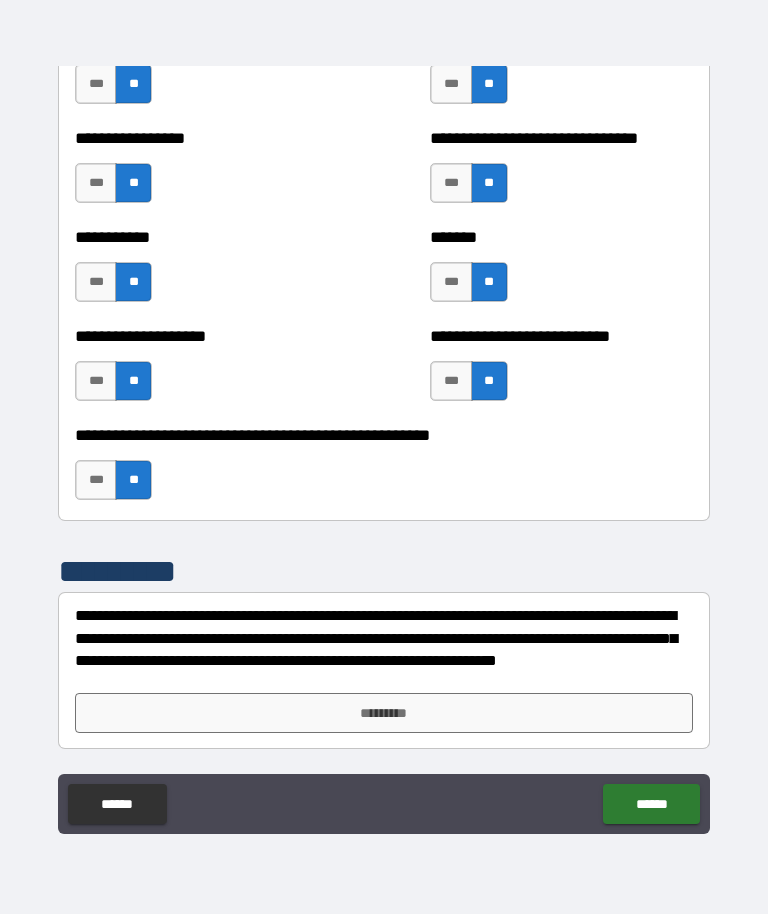 click on "*********" at bounding box center [384, 714] 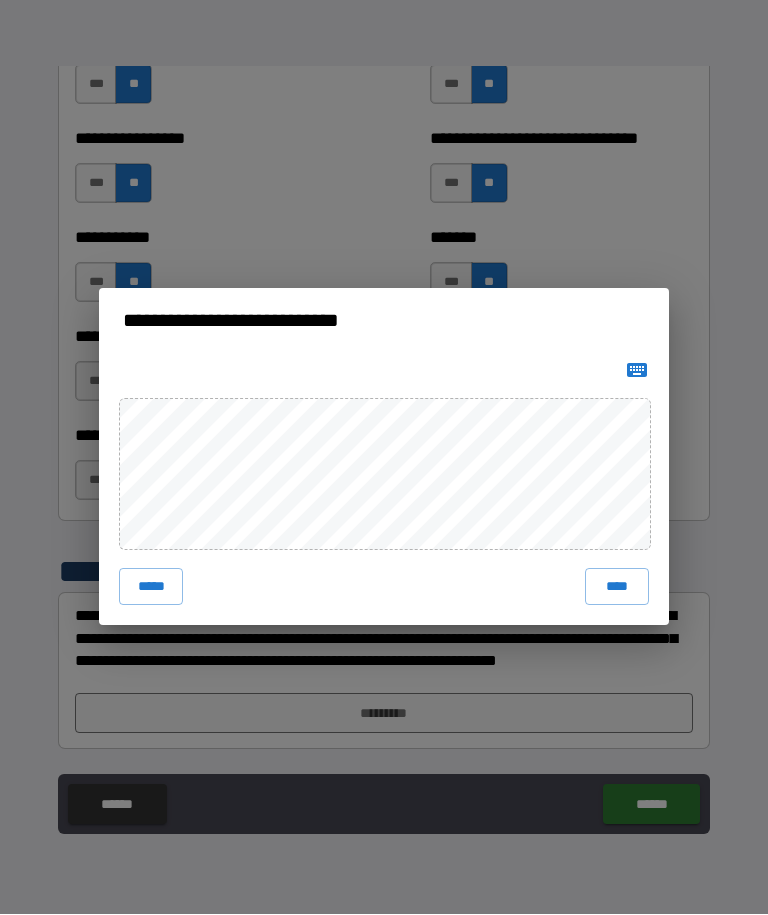 scroll, scrollTop: 7967, scrollLeft: 0, axis: vertical 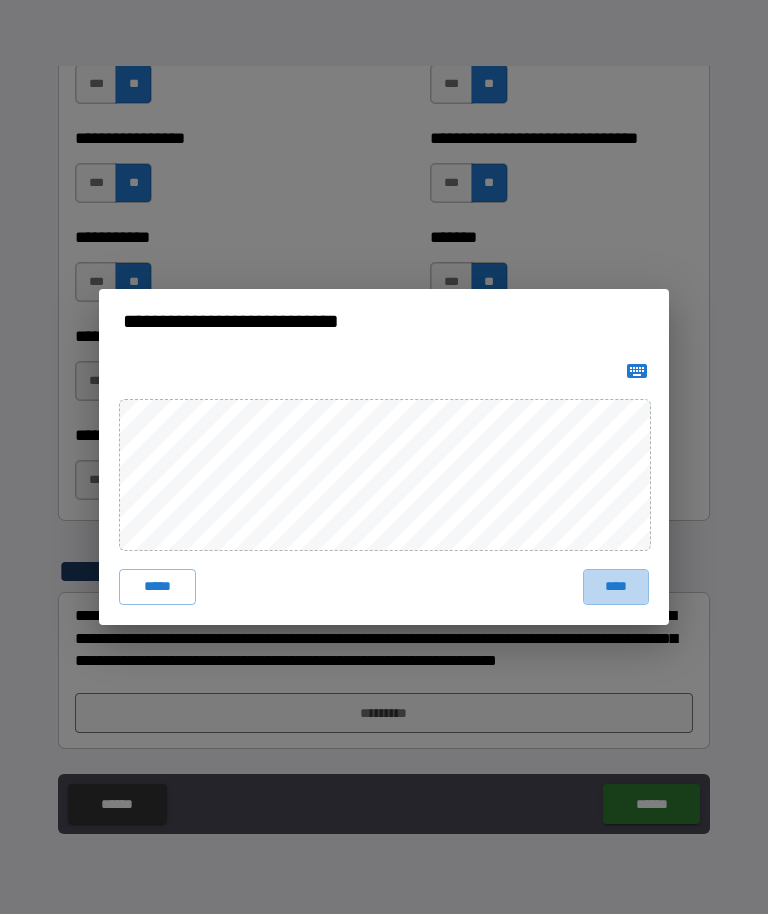 click on "****" at bounding box center [616, 588] 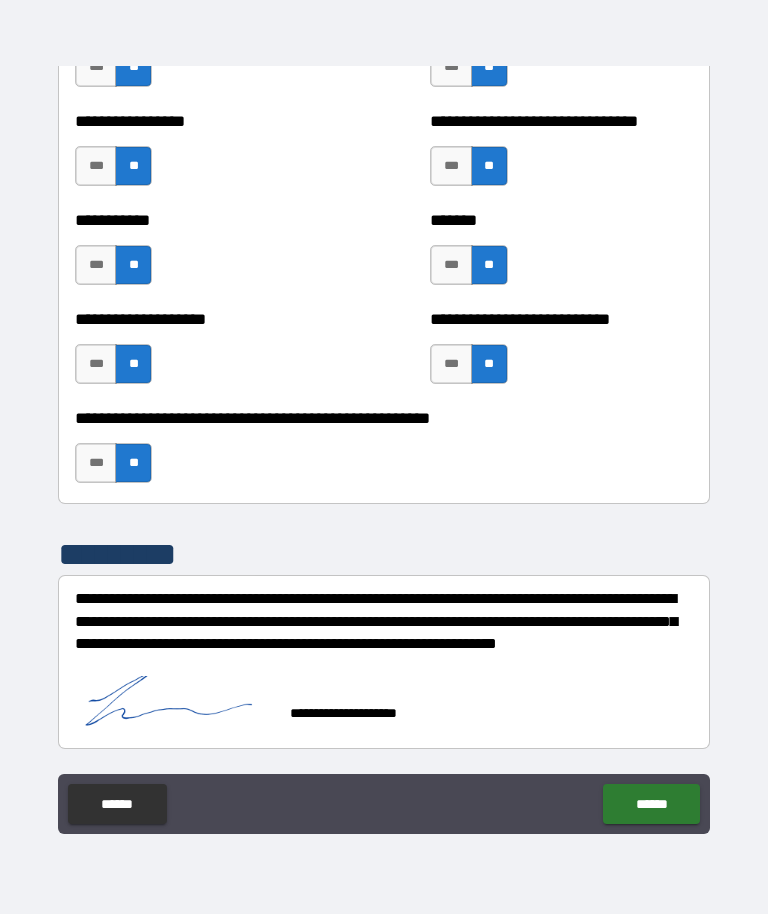 scroll, scrollTop: 7984, scrollLeft: 0, axis: vertical 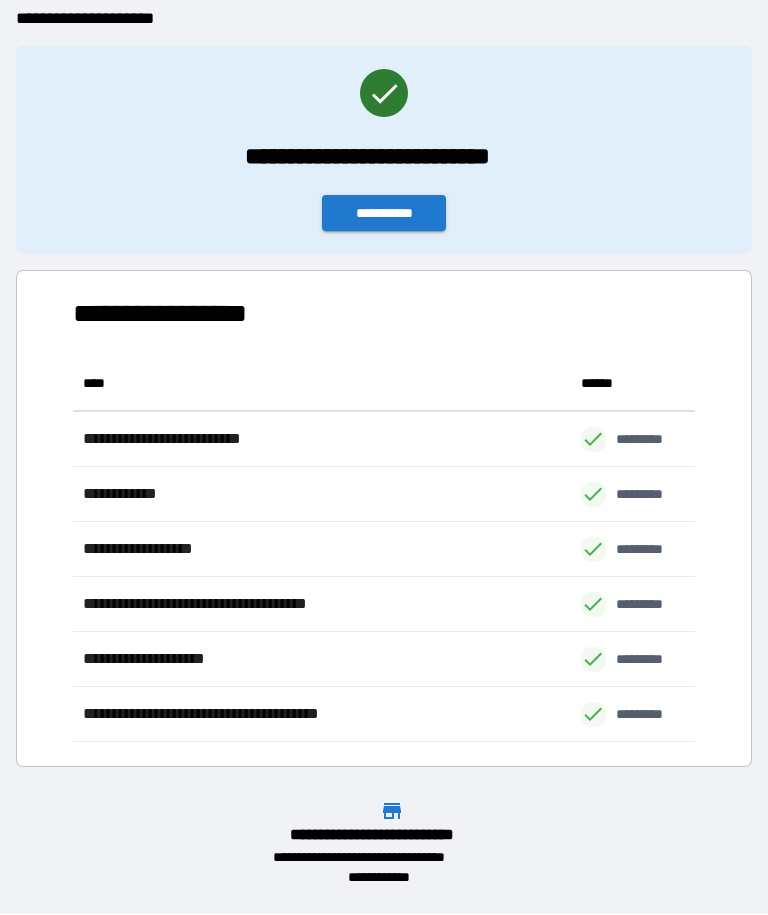 click on "**********" at bounding box center [384, 214] 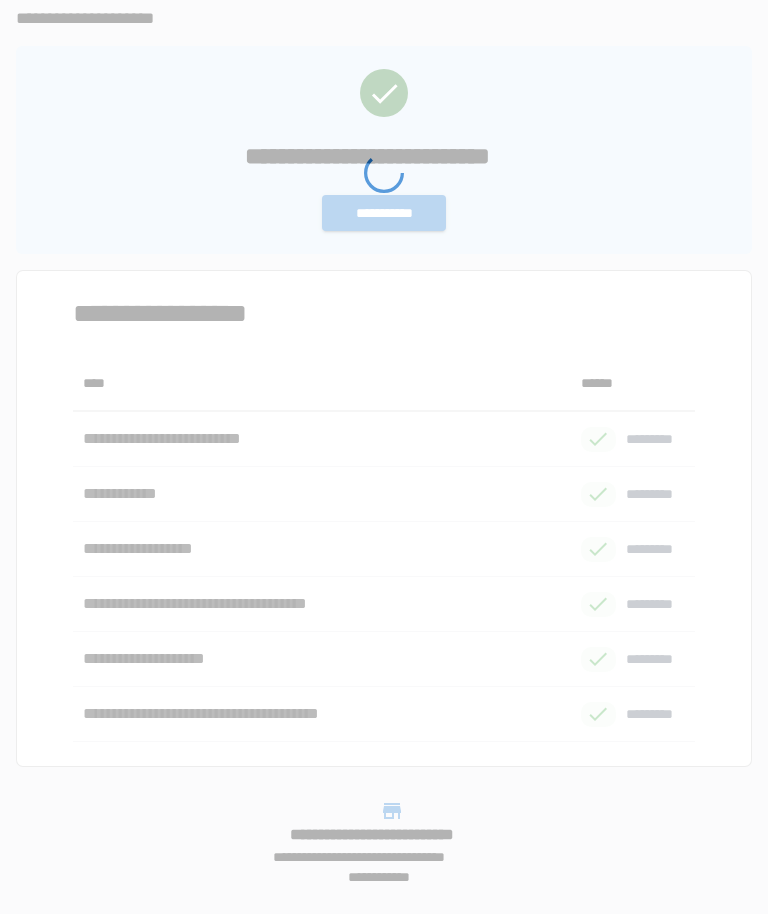 scroll, scrollTop: 0, scrollLeft: 0, axis: both 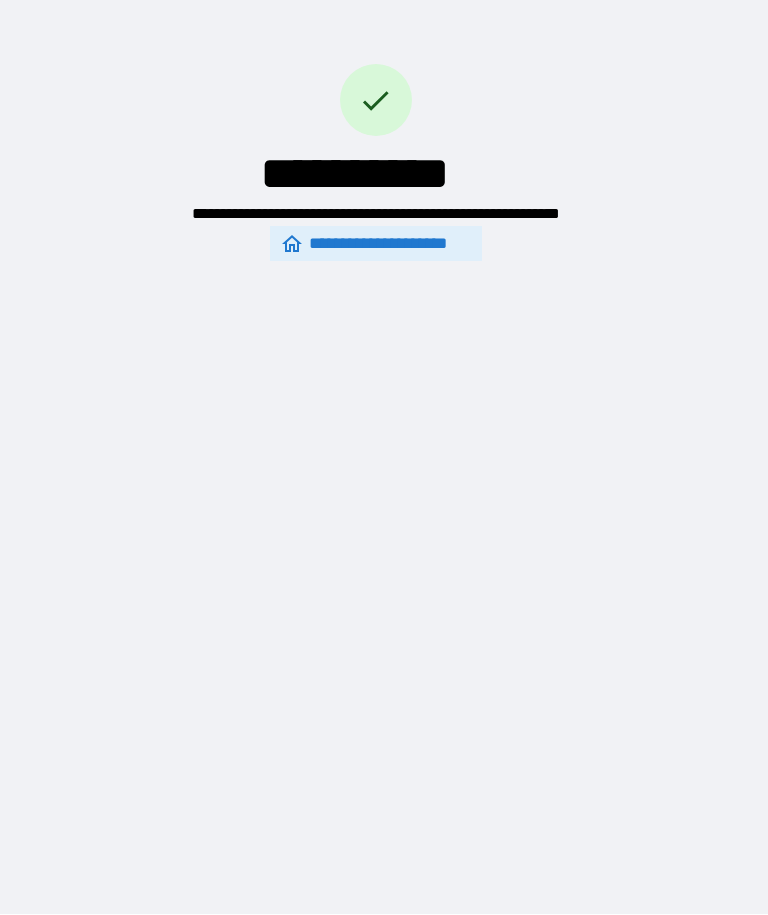 click on "**********" at bounding box center [376, 244] 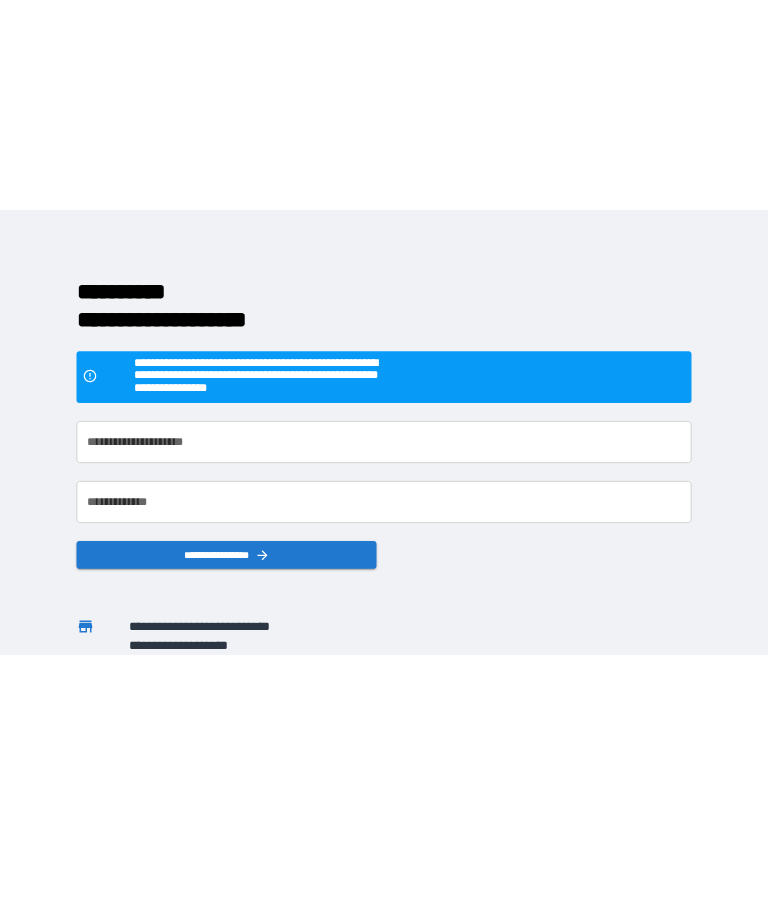 scroll, scrollTop: 66, scrollLeft: 0, axis: vertical 